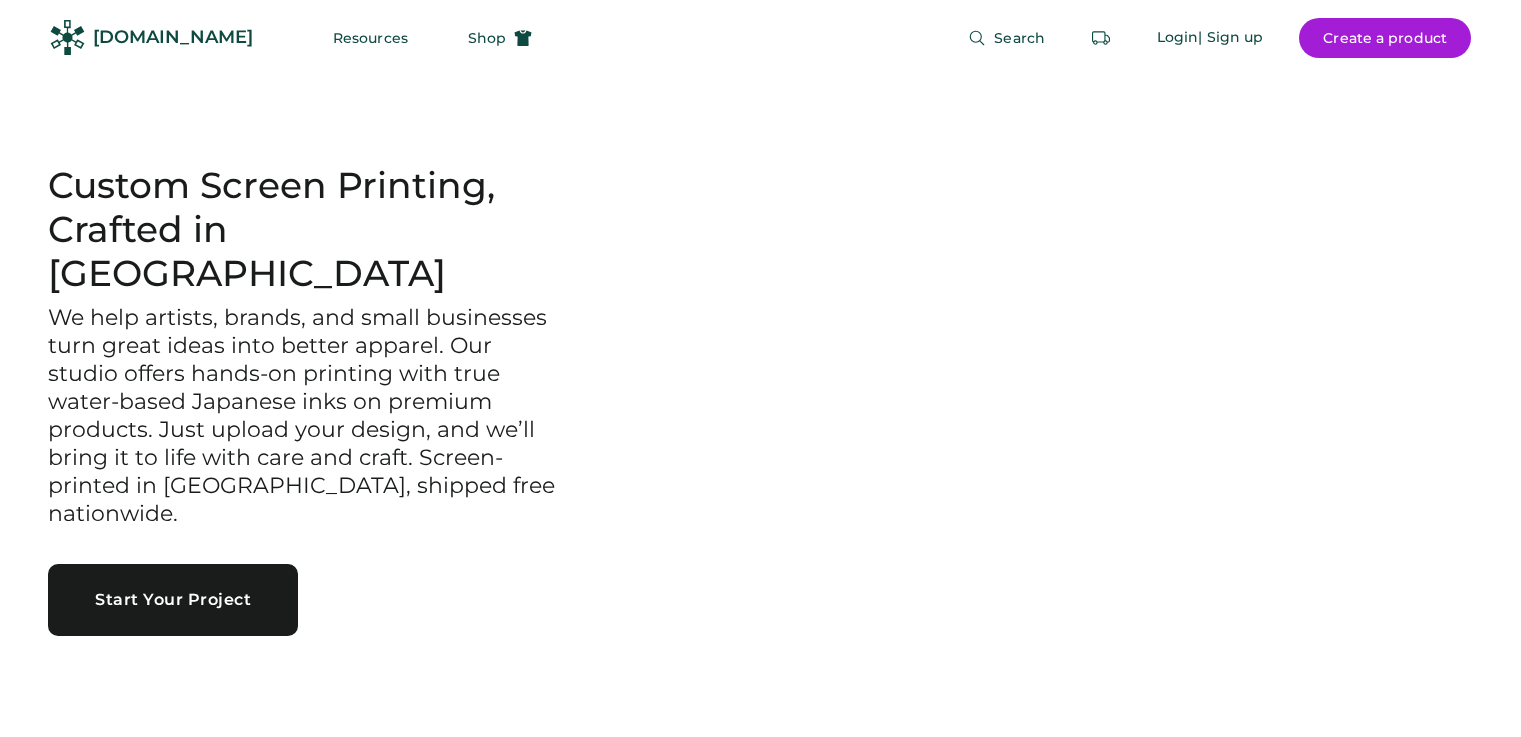 scroll, scrollTop: 0, scrollLeft: 0, axis: both 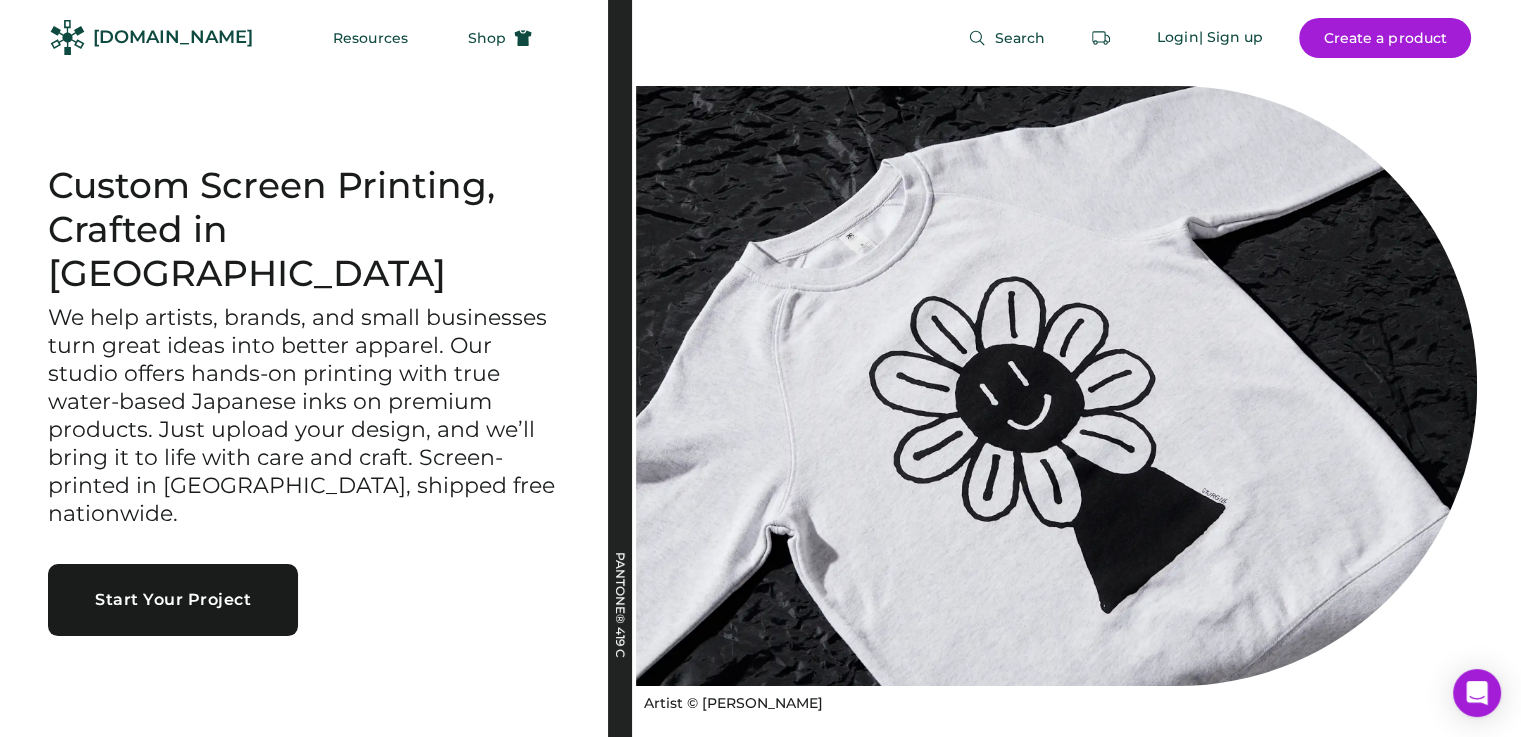 click on "Search Login  | Sign up Create a product" 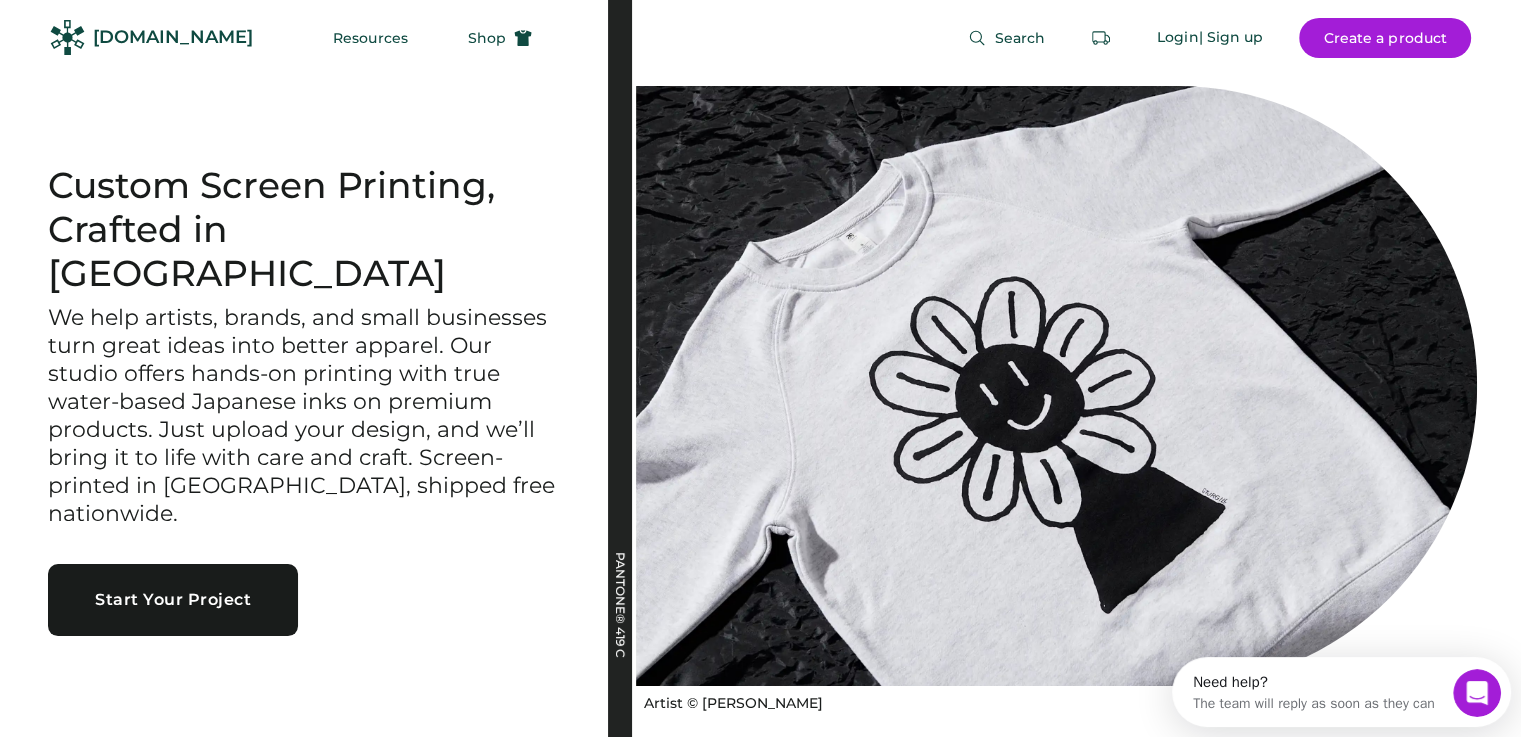 scroll, scrollTop: 0, scrollLeft: 0, axis: both 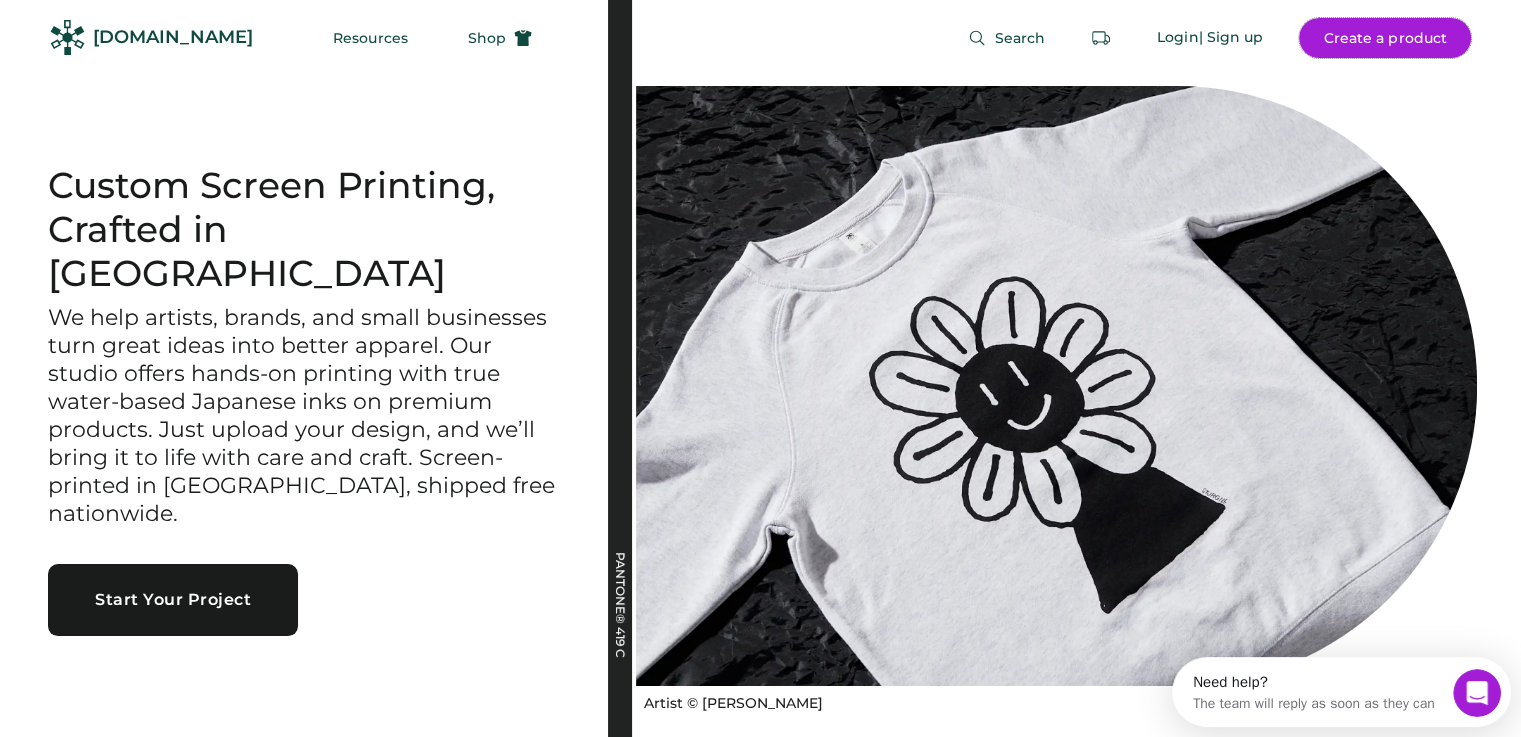click on "Create a product" at bounding box center [1385, 38] 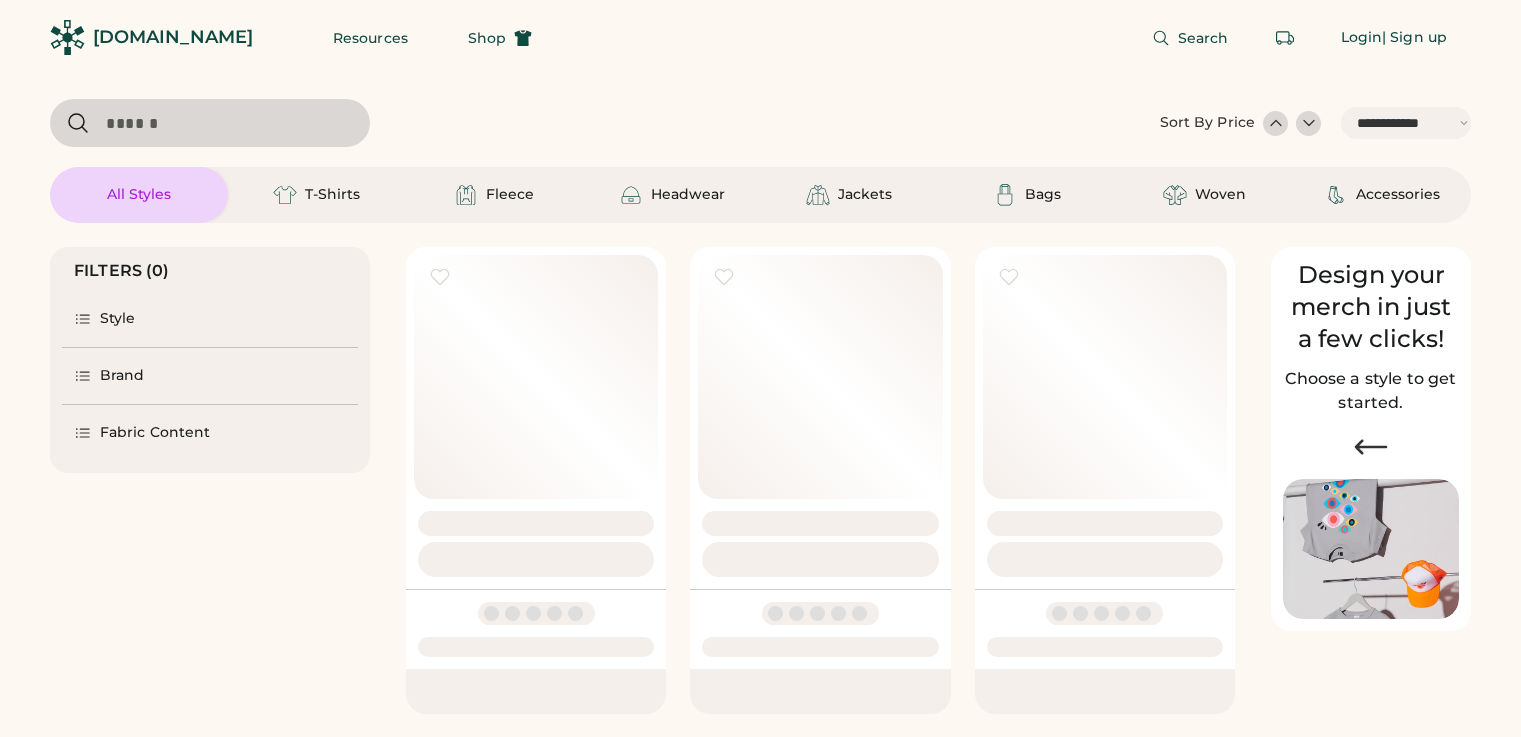 select on "*****" 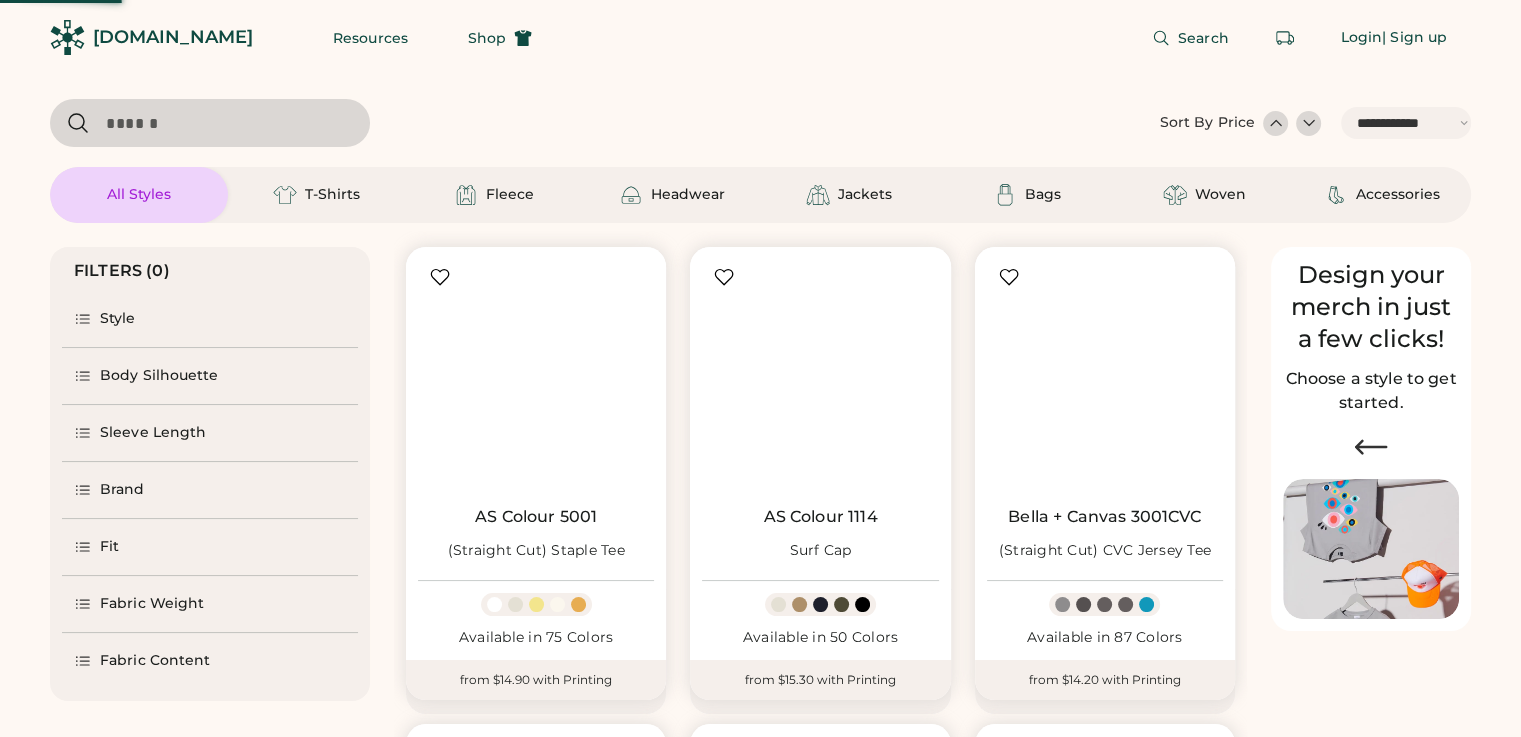 scroll, scrollTop: 0, scrollLeft: 0, axis: both 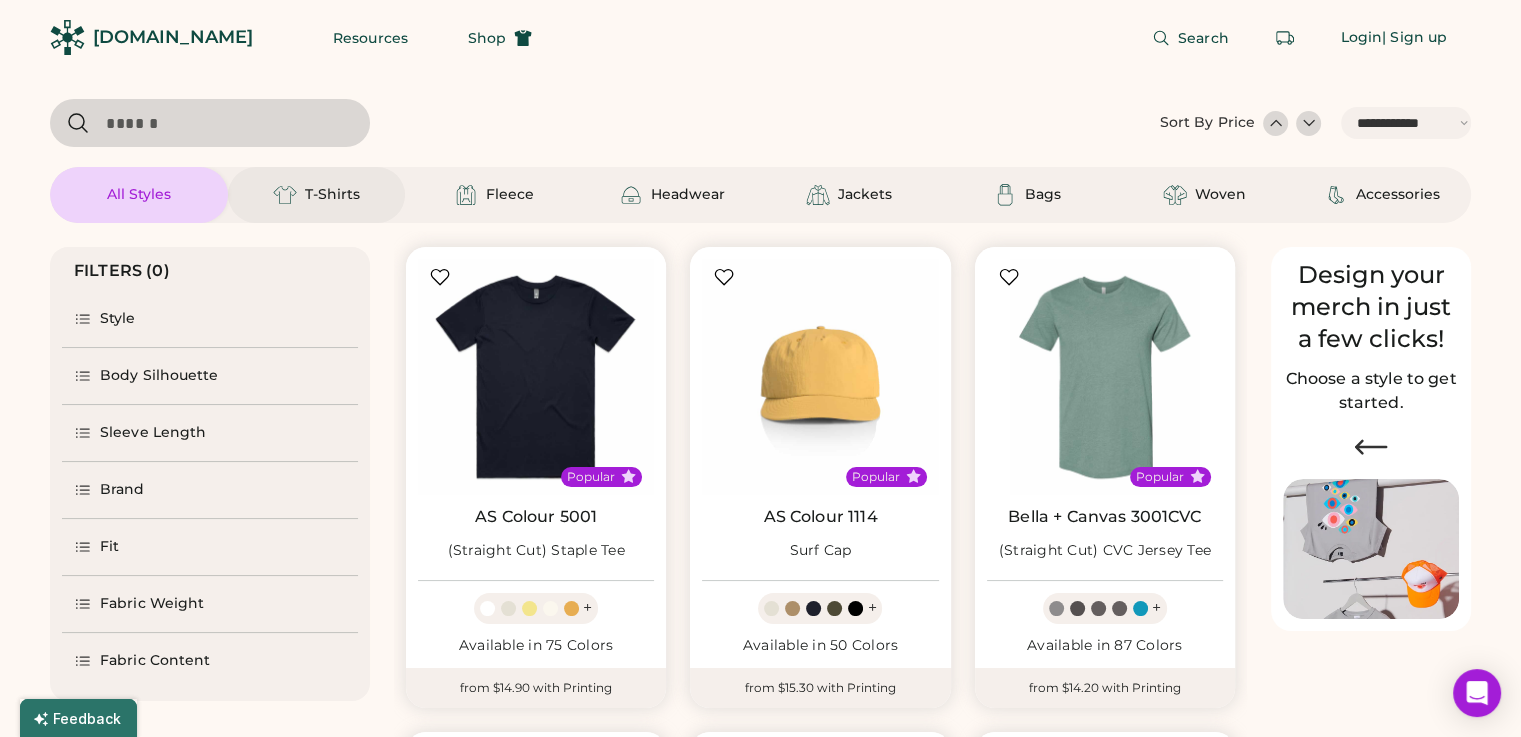 click on "T-Shirts" at bounding box center [332, 195] 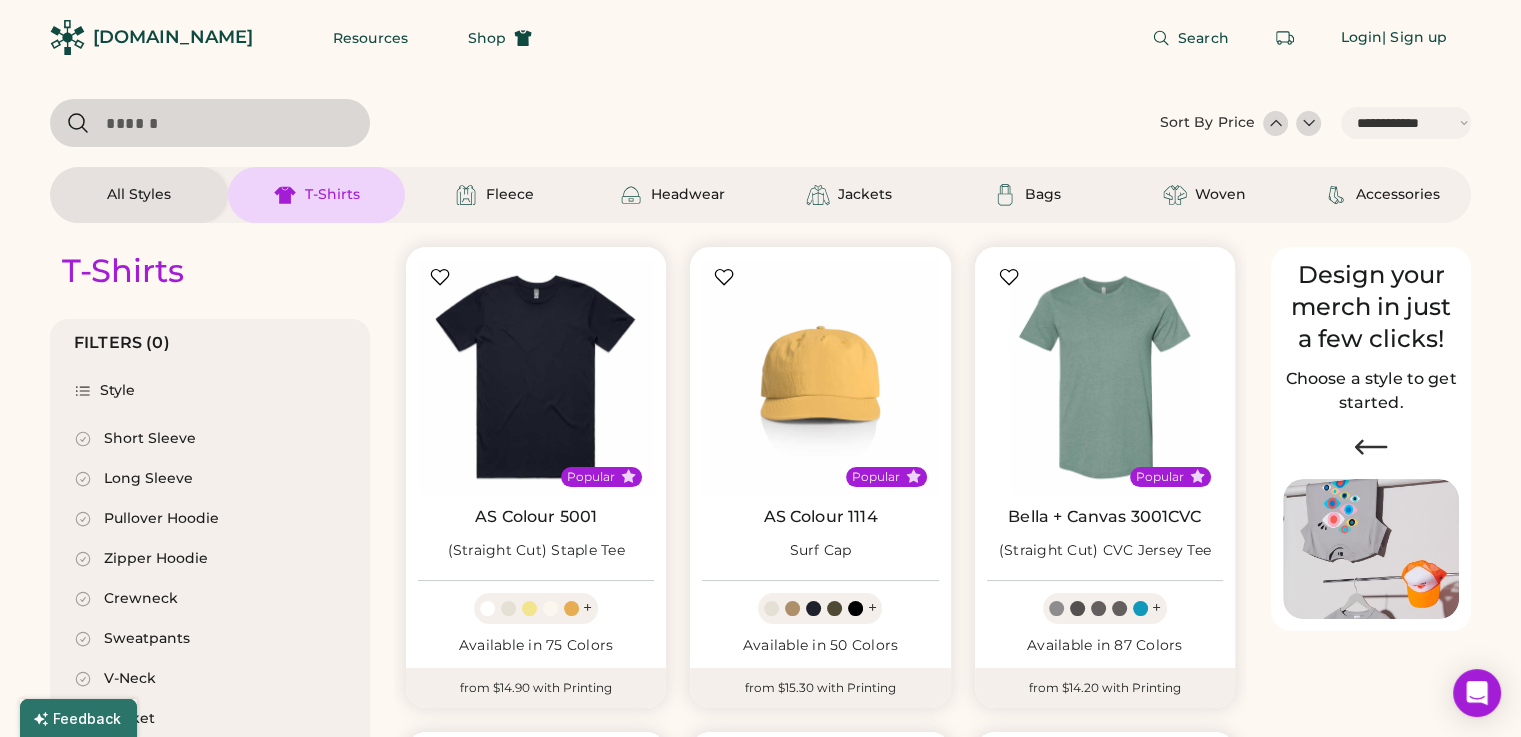 select on "*" 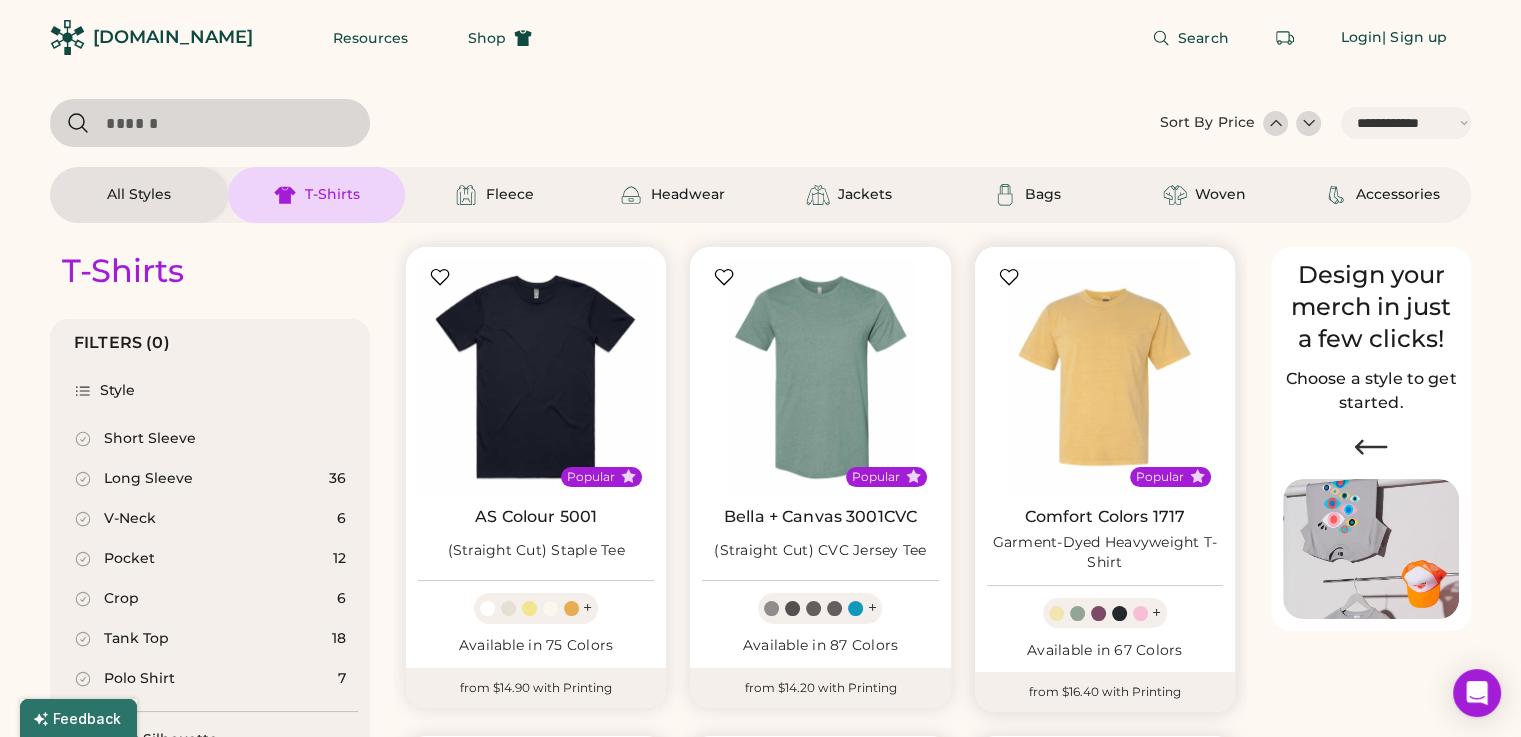 click on "Comfort Colors 1717" at bounding box center [1104, 517] 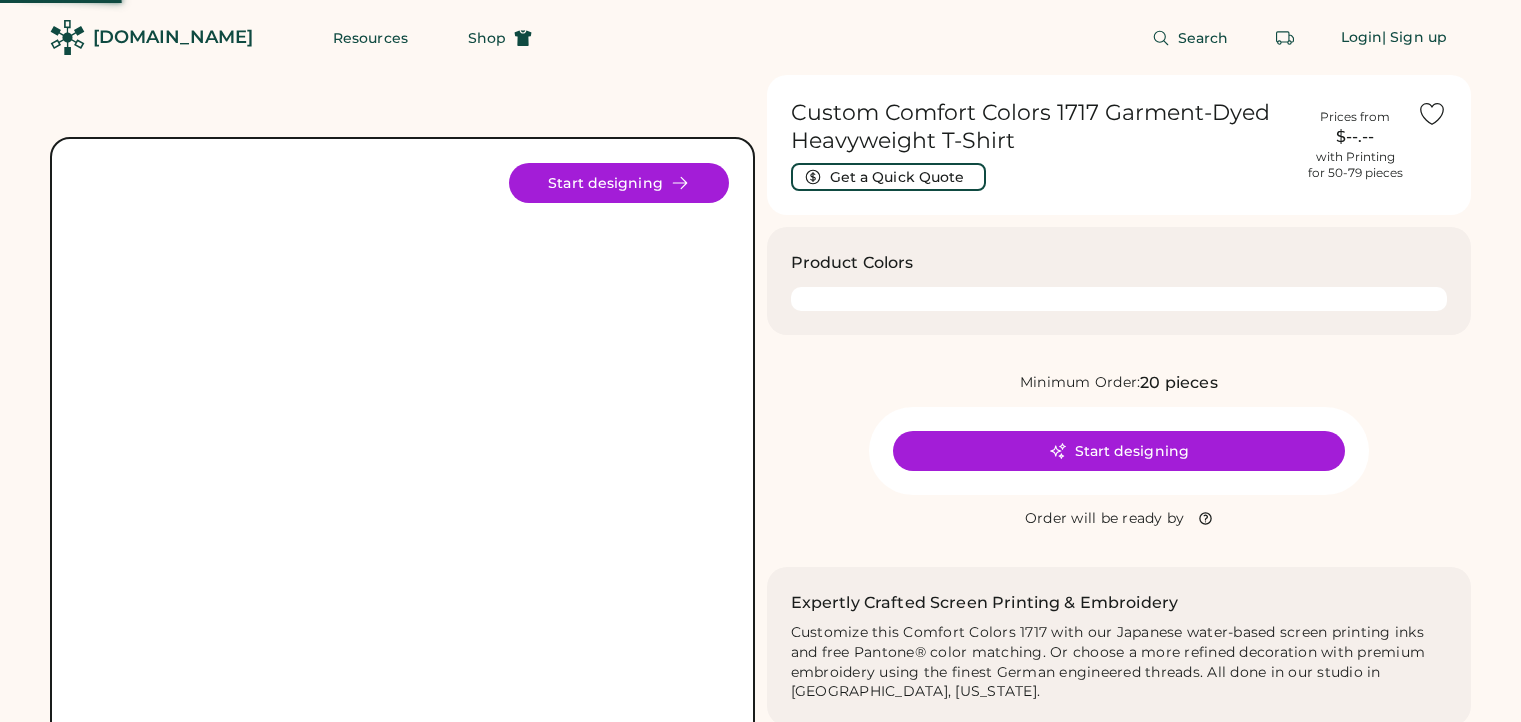 scroll, scrollTop: 0, scrollLeft: 0, axis: both 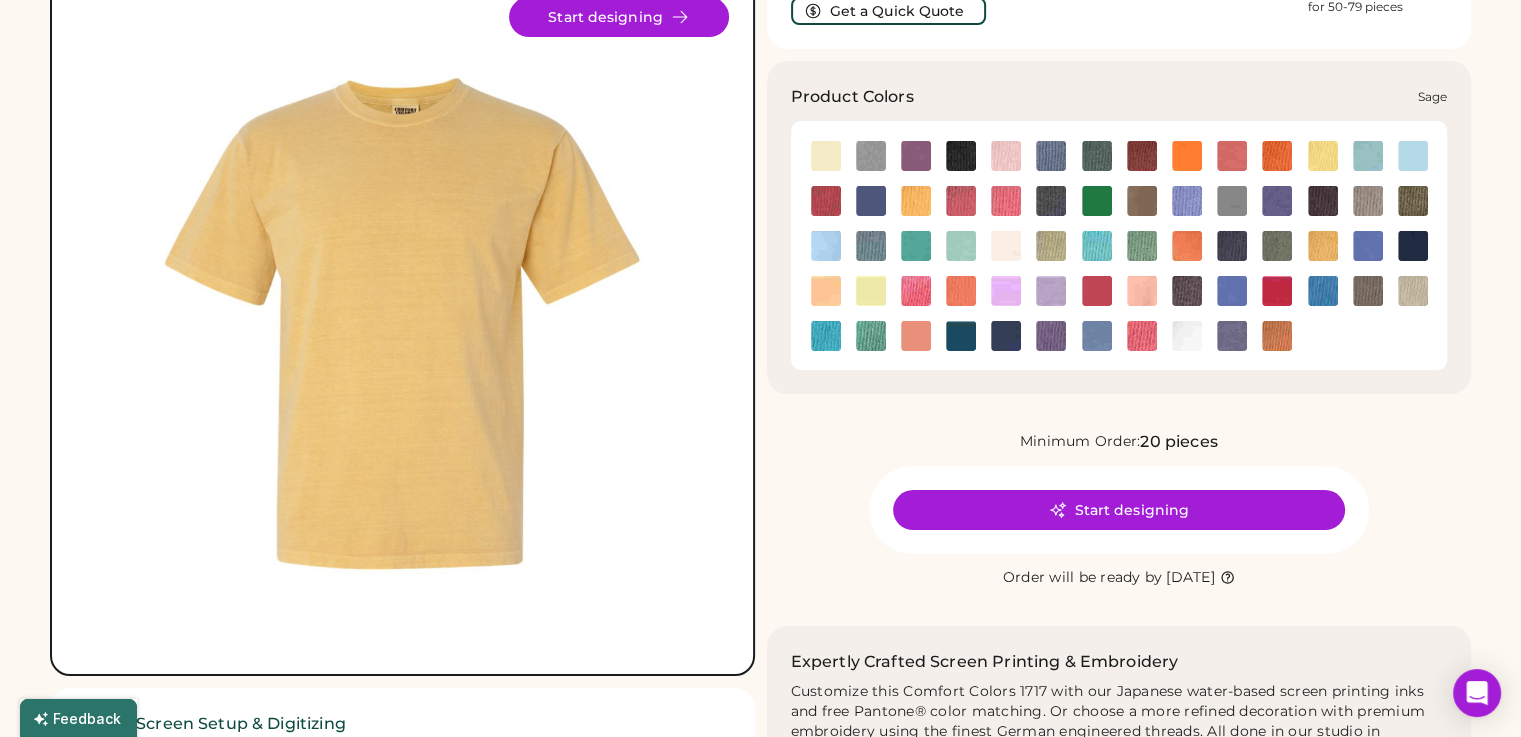 click 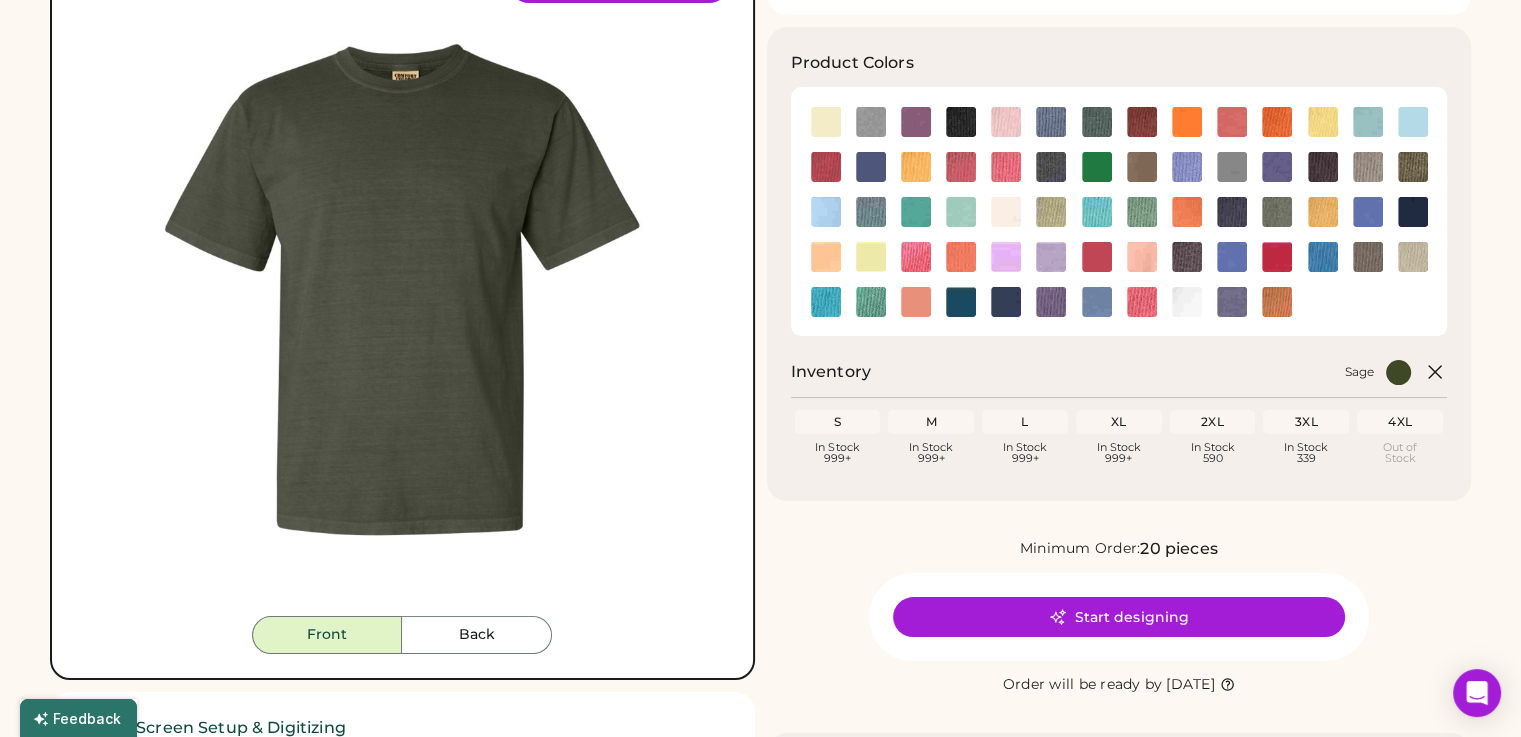 scroll, scrollTop: 197, scrollLeft: 0, axis: vertical 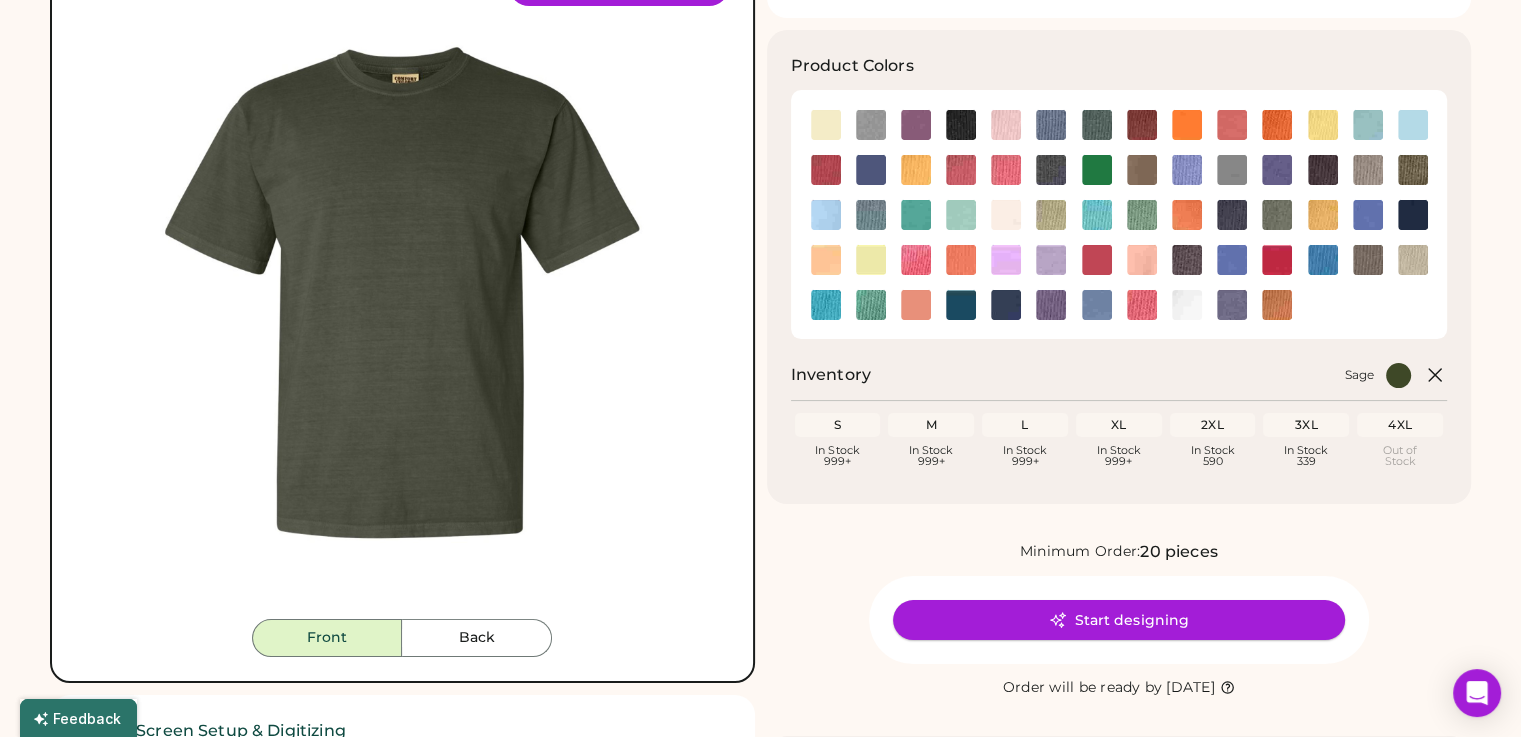 click on "Start designing" at bounding box center (1119, 620) 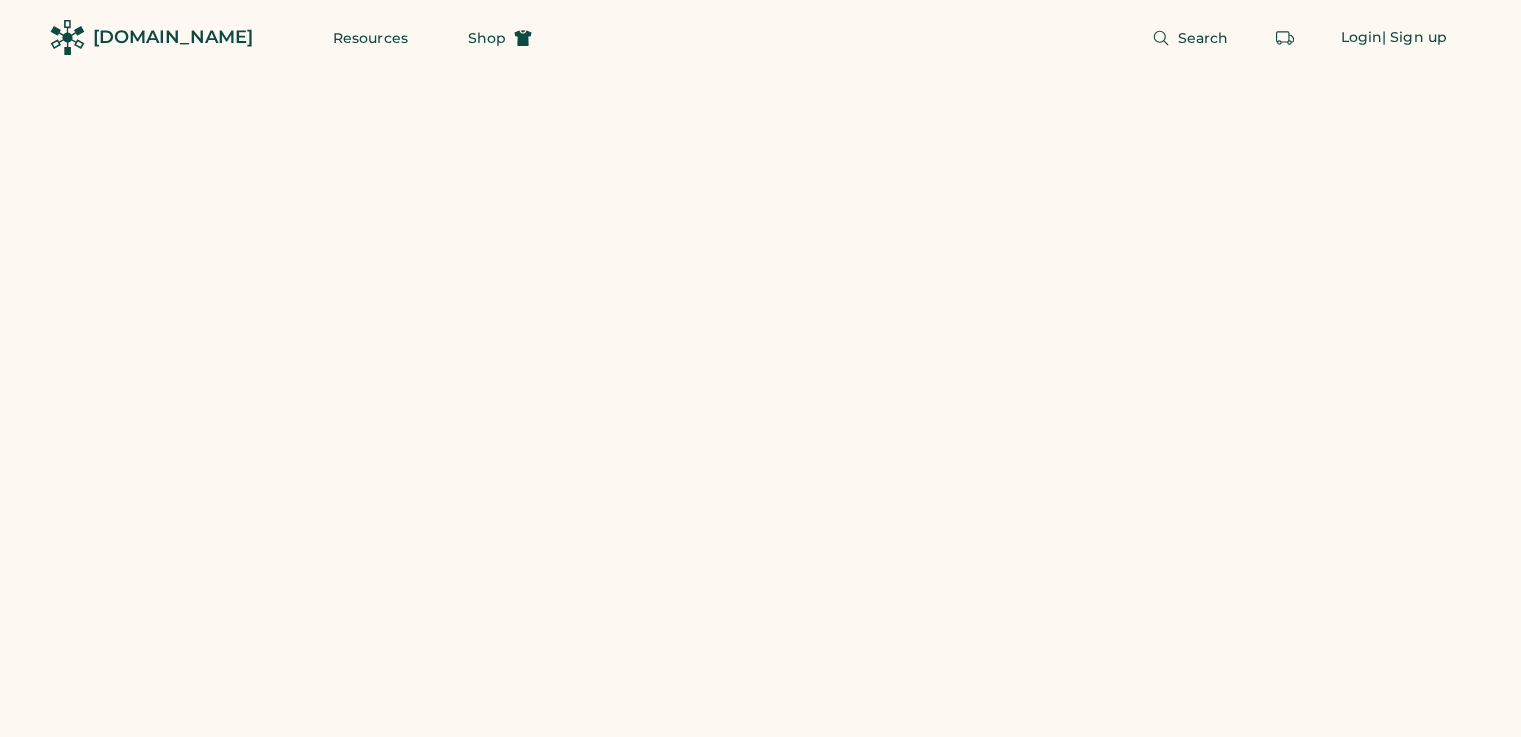 scroll, scrollTop: 0, scrollLeft: 0, axis: both 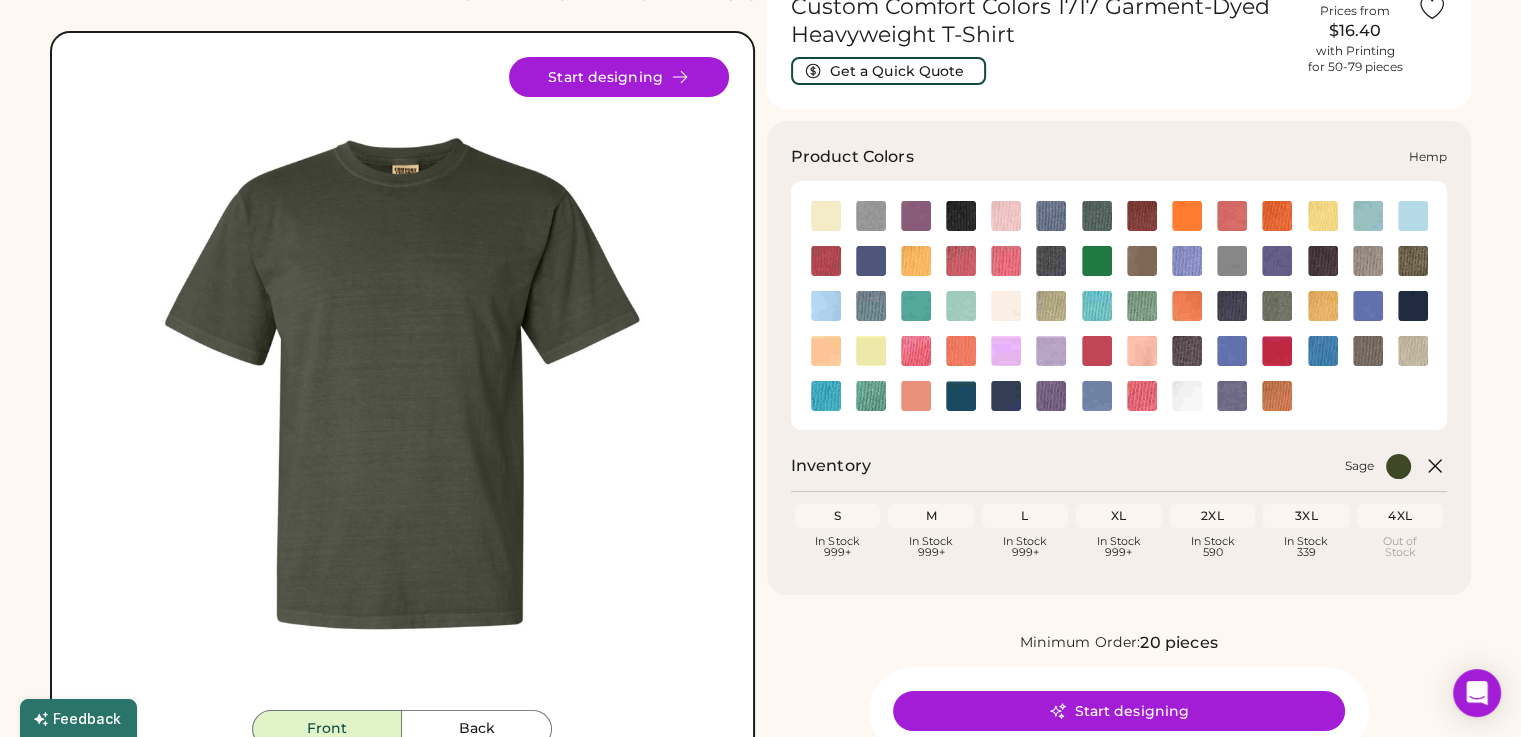 click 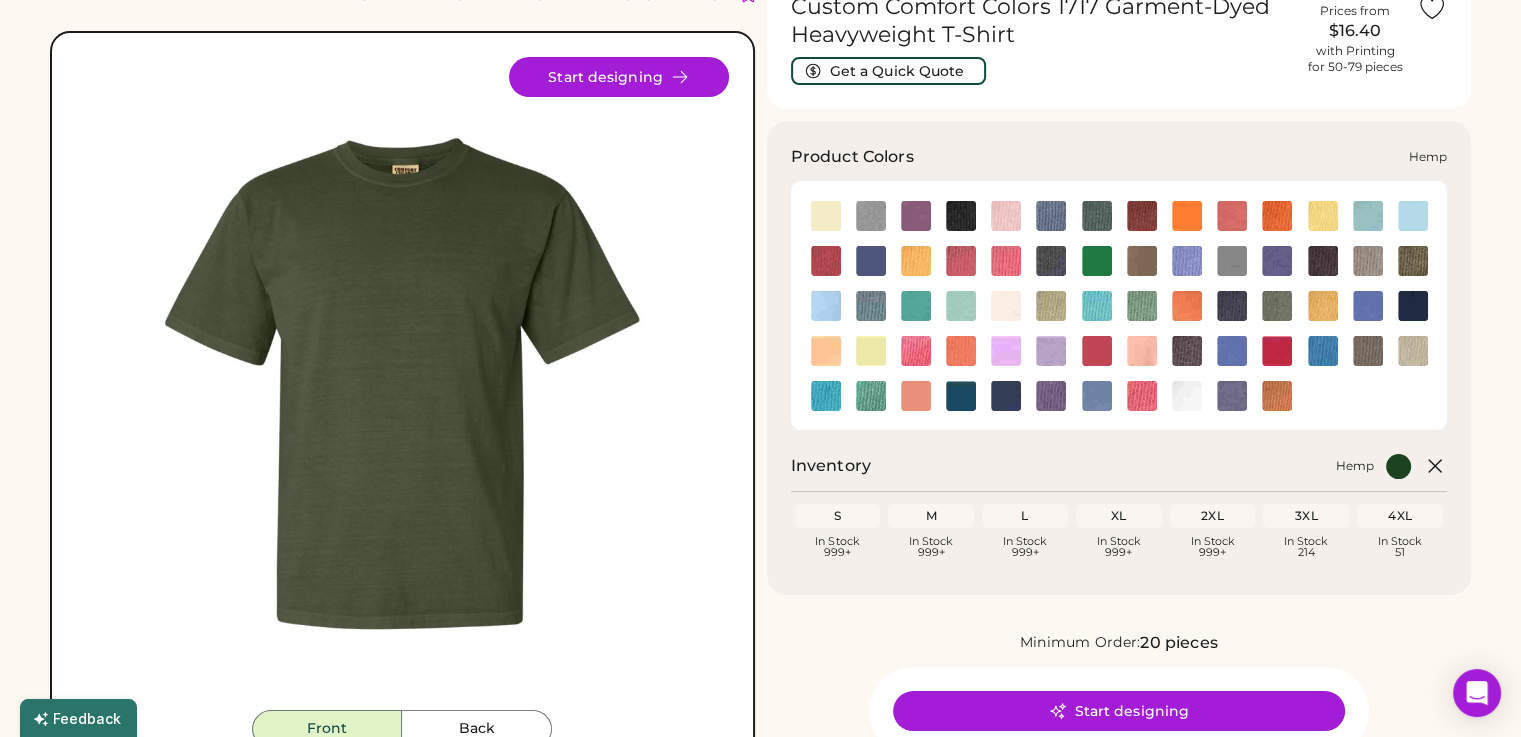 click 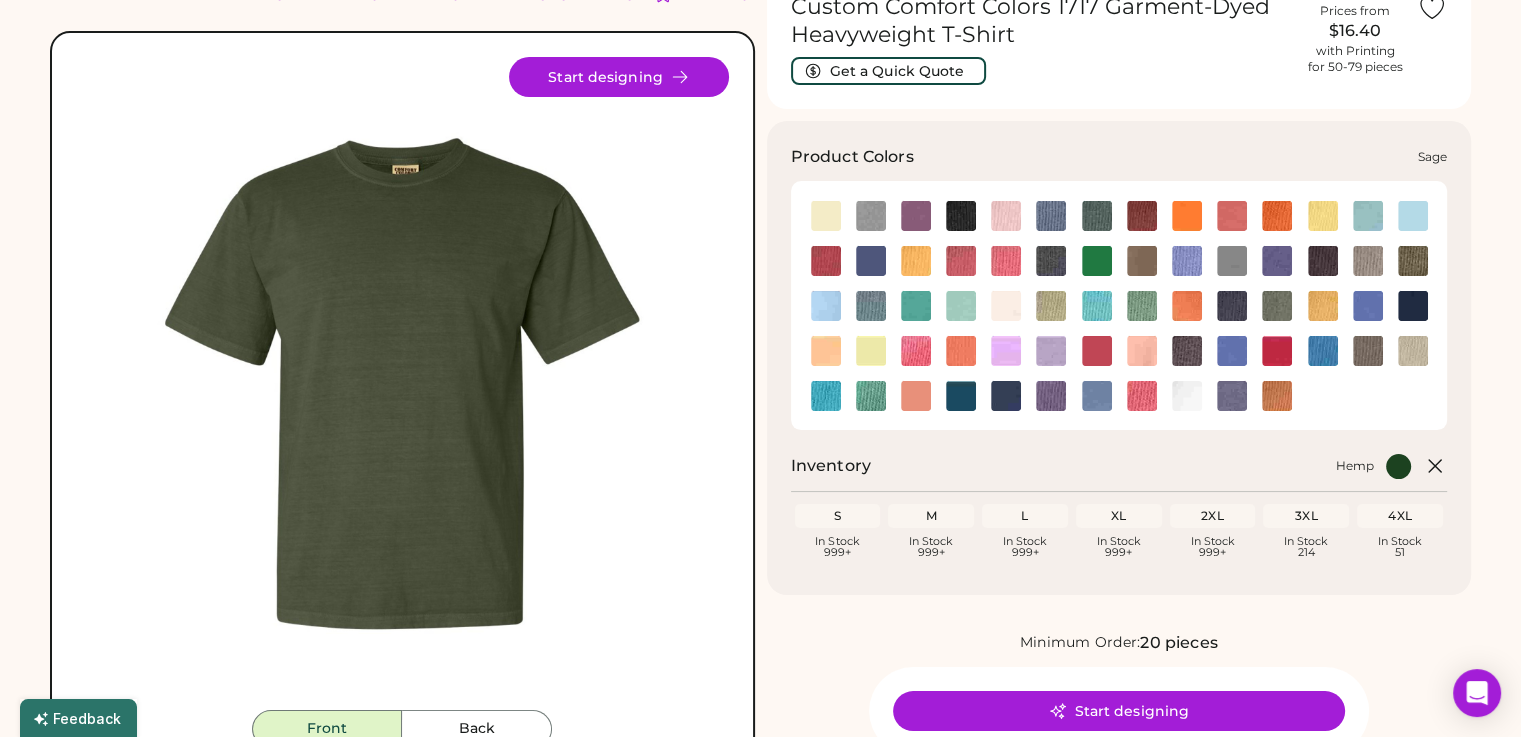 click 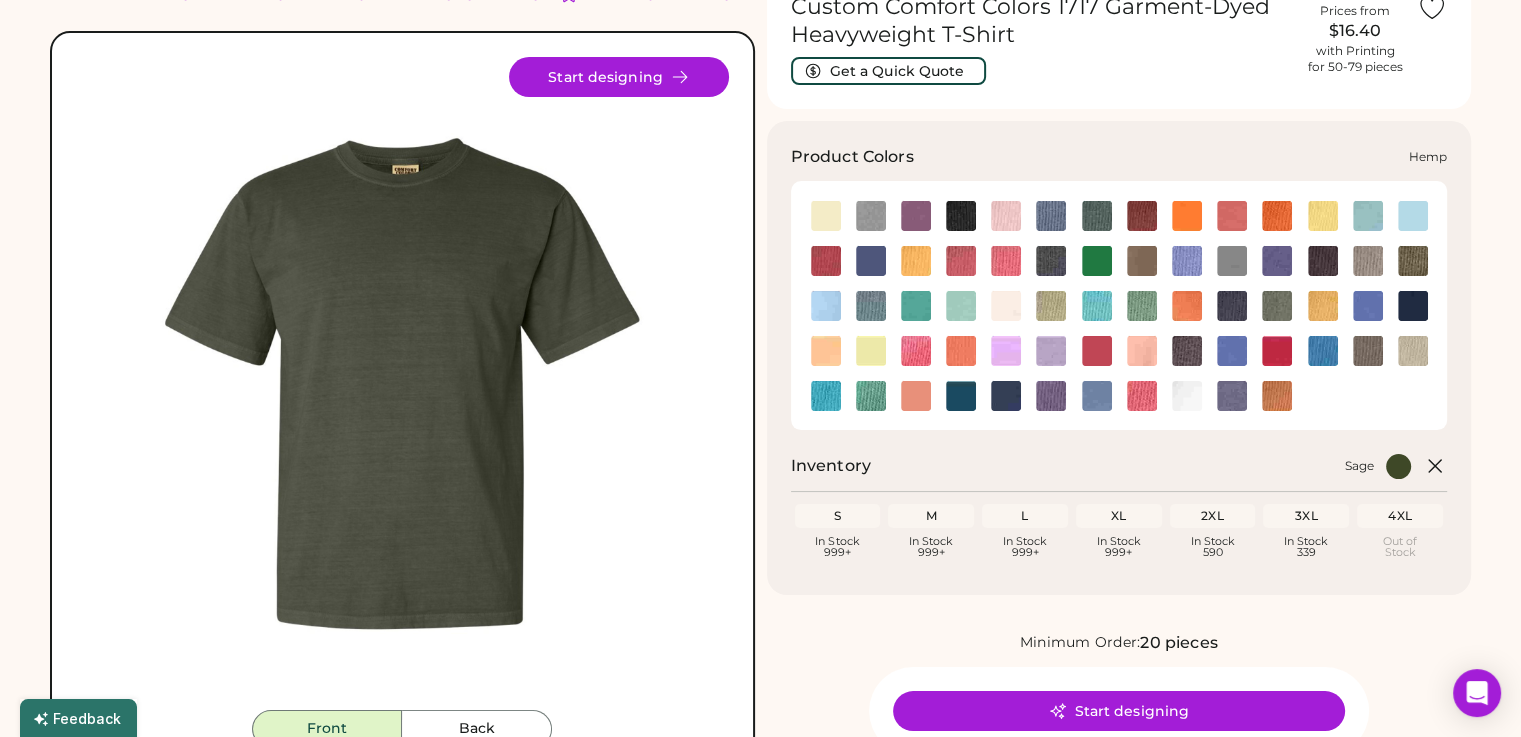 click 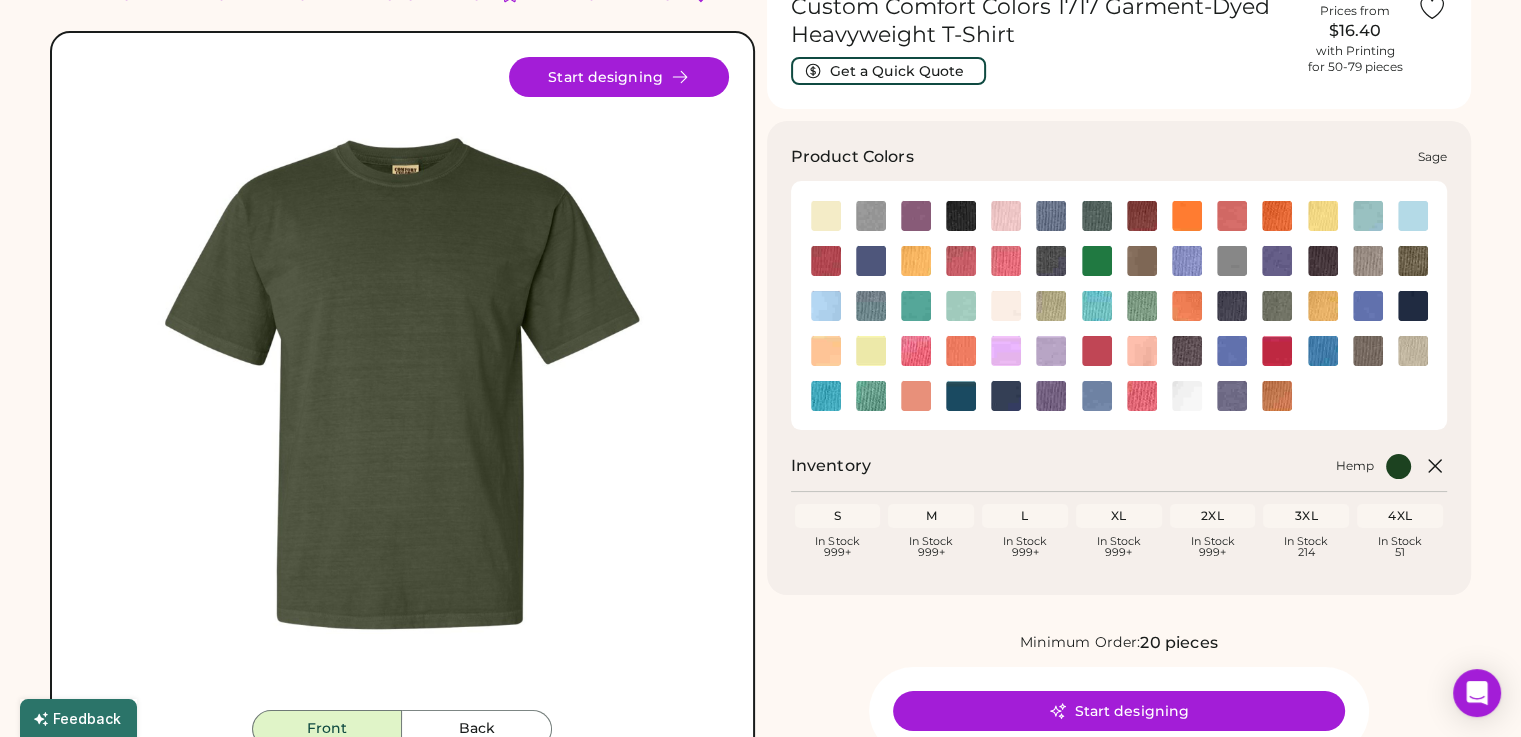 click 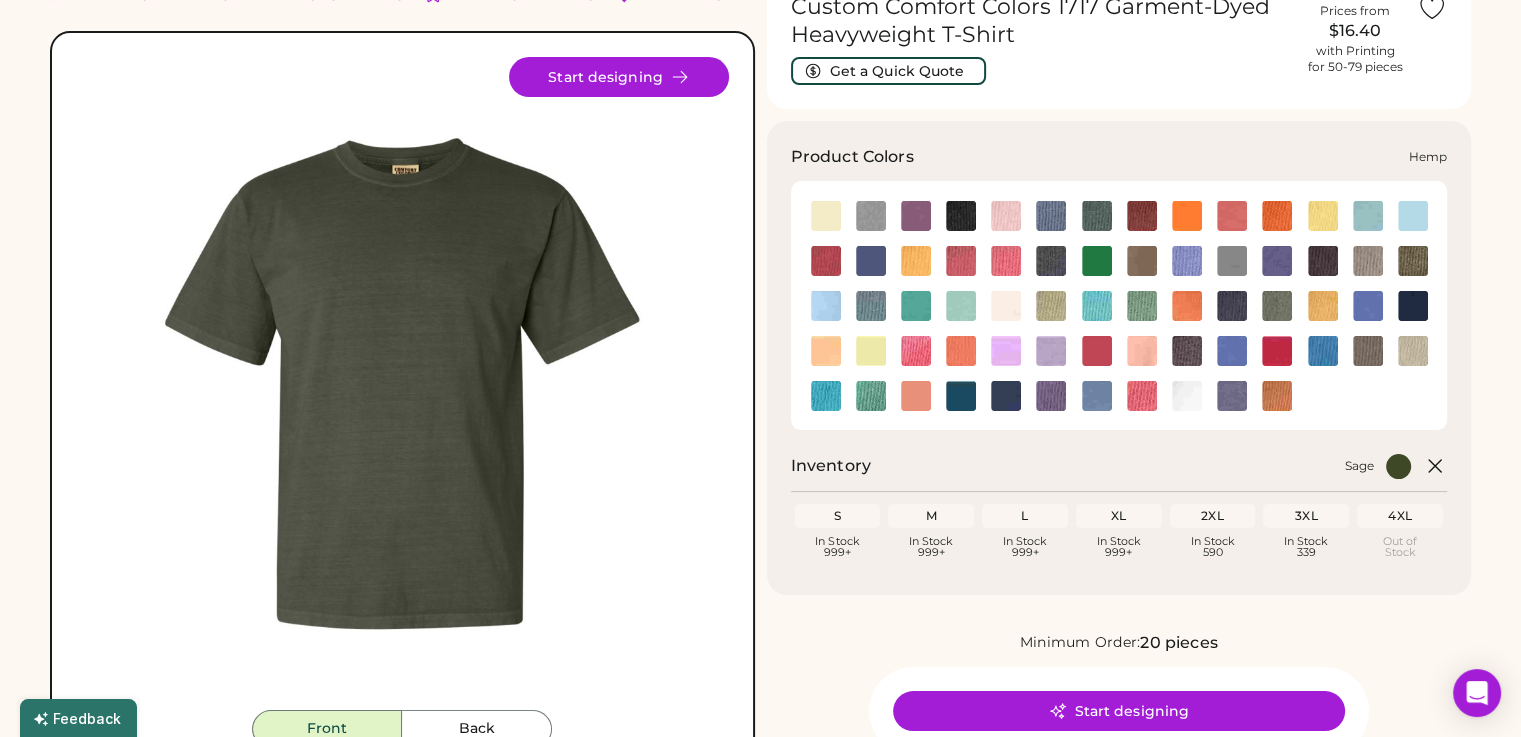 click 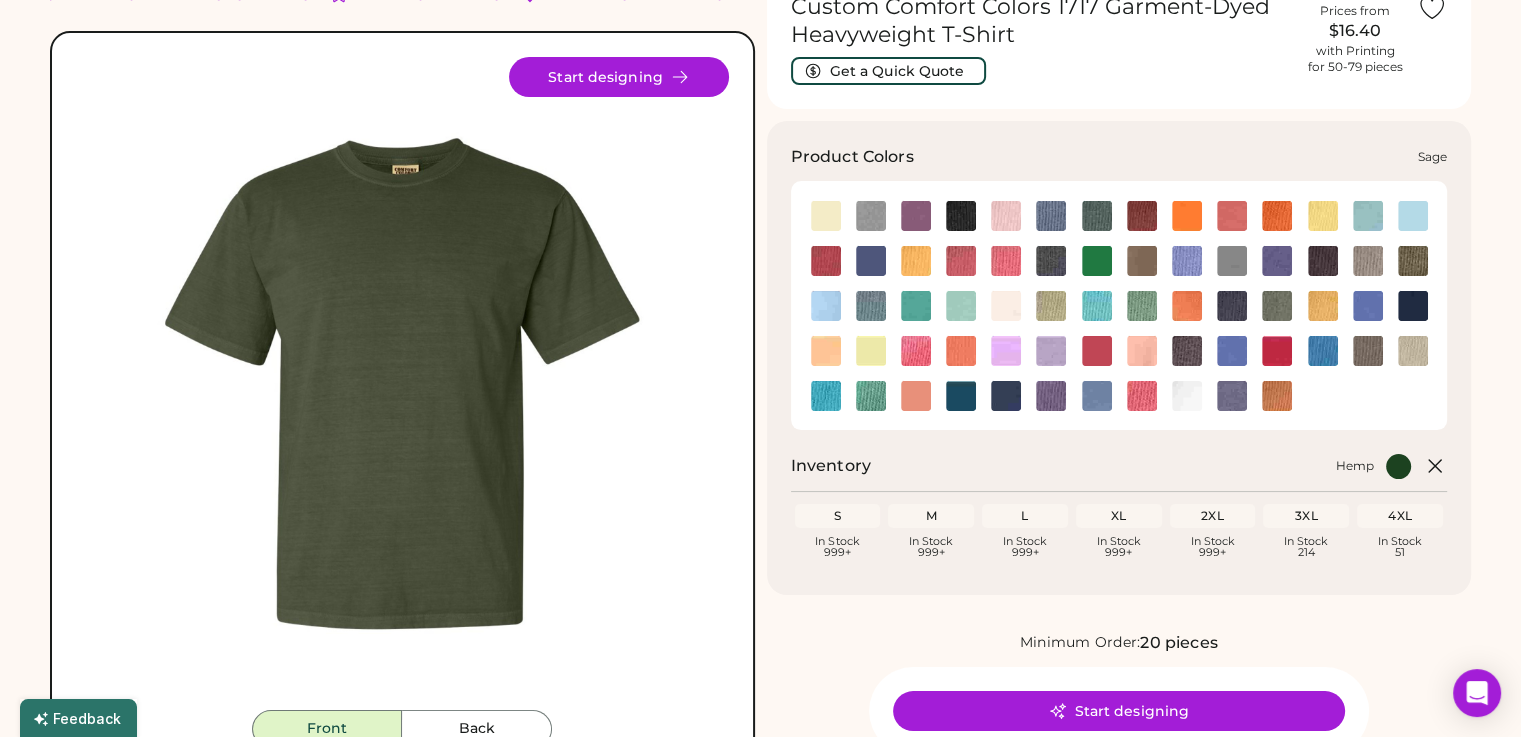 click 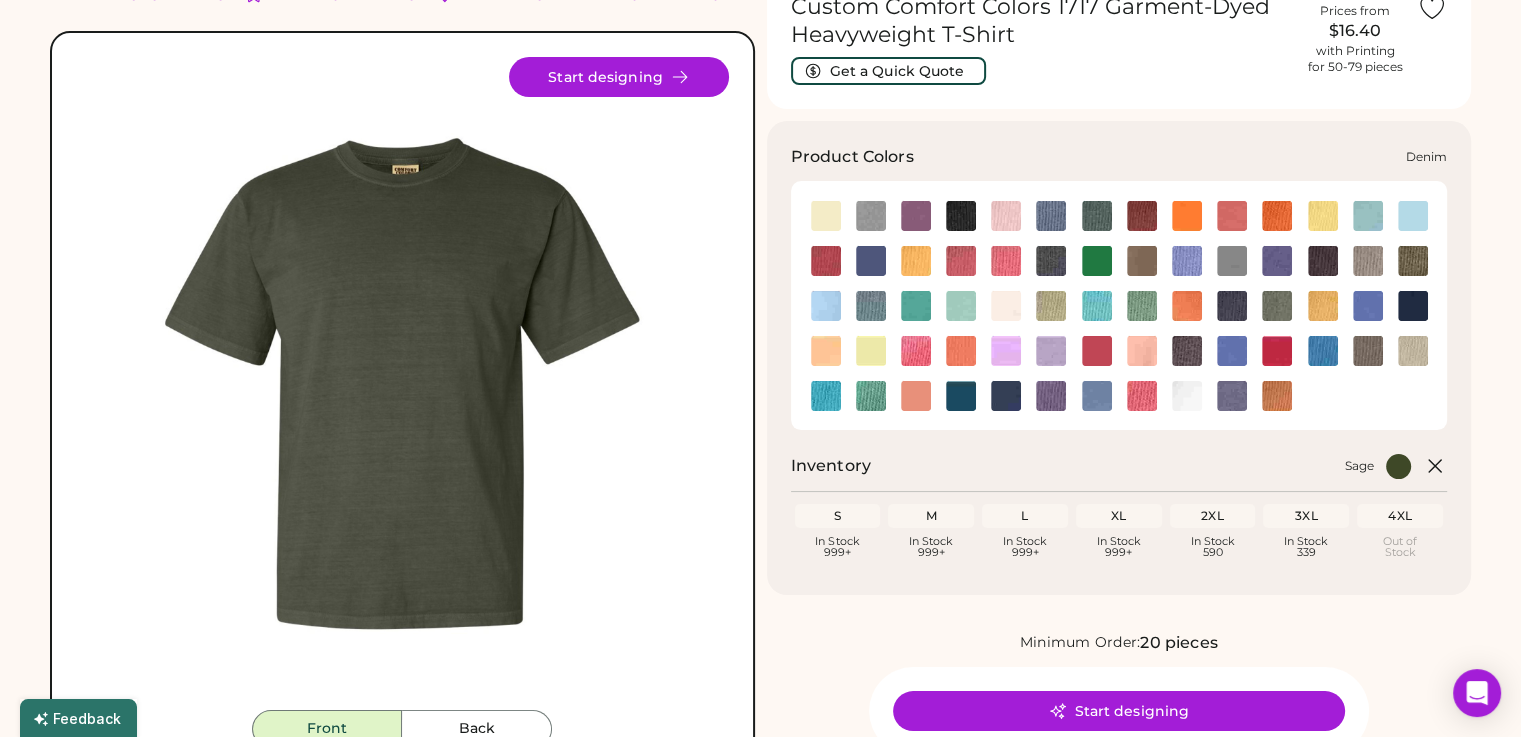 click 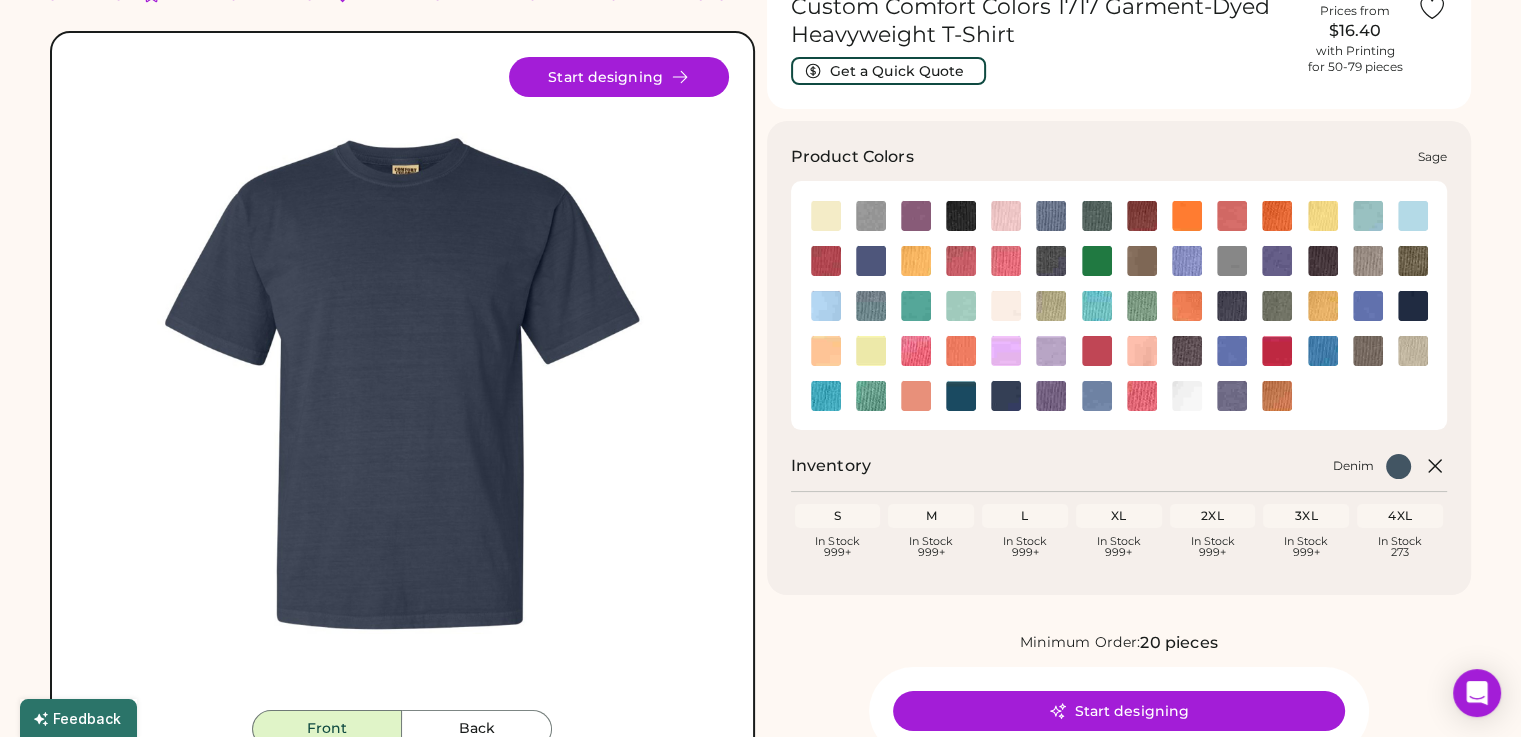 click 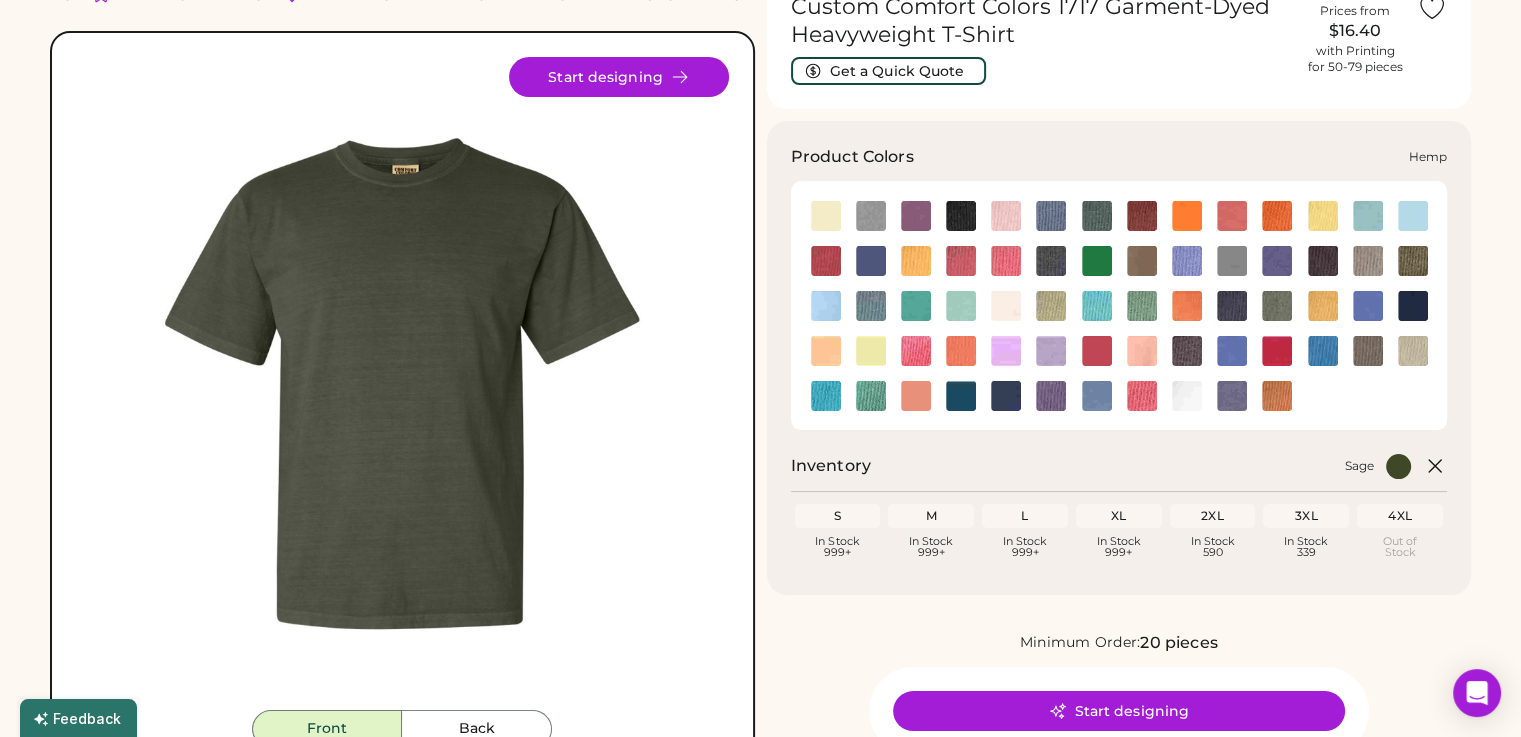 click 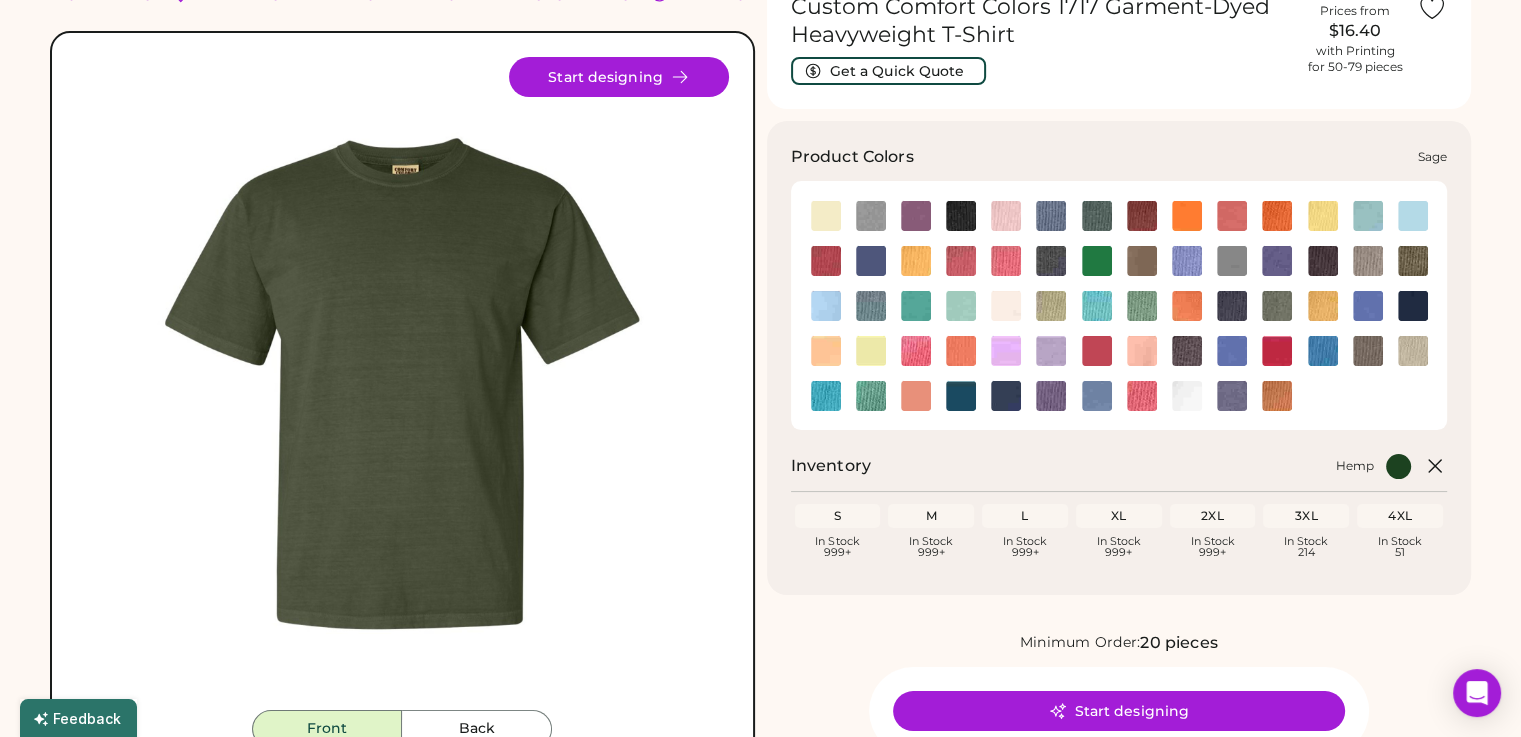 click 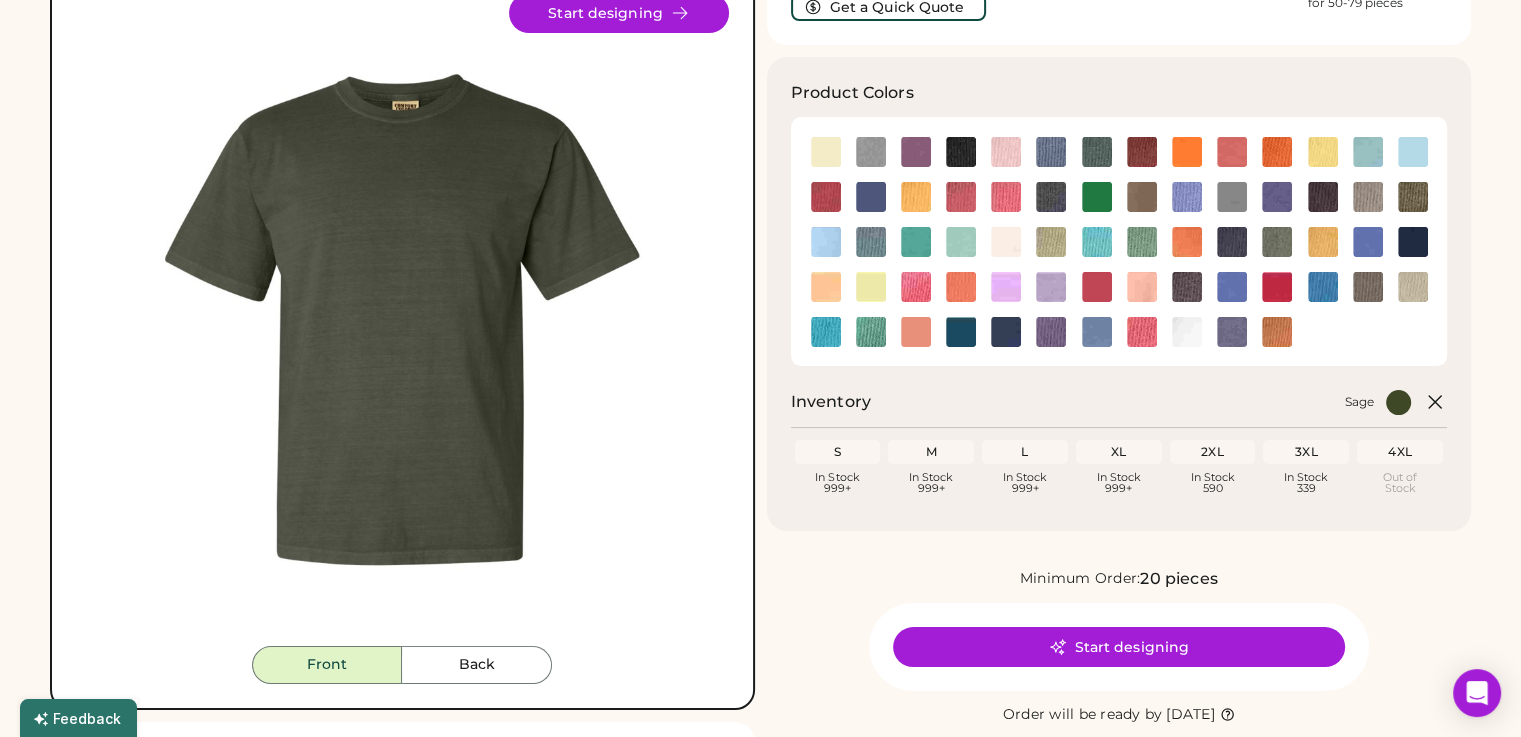 scroll, scrollTop: 172, scrollLeft: 0, axis: vertical 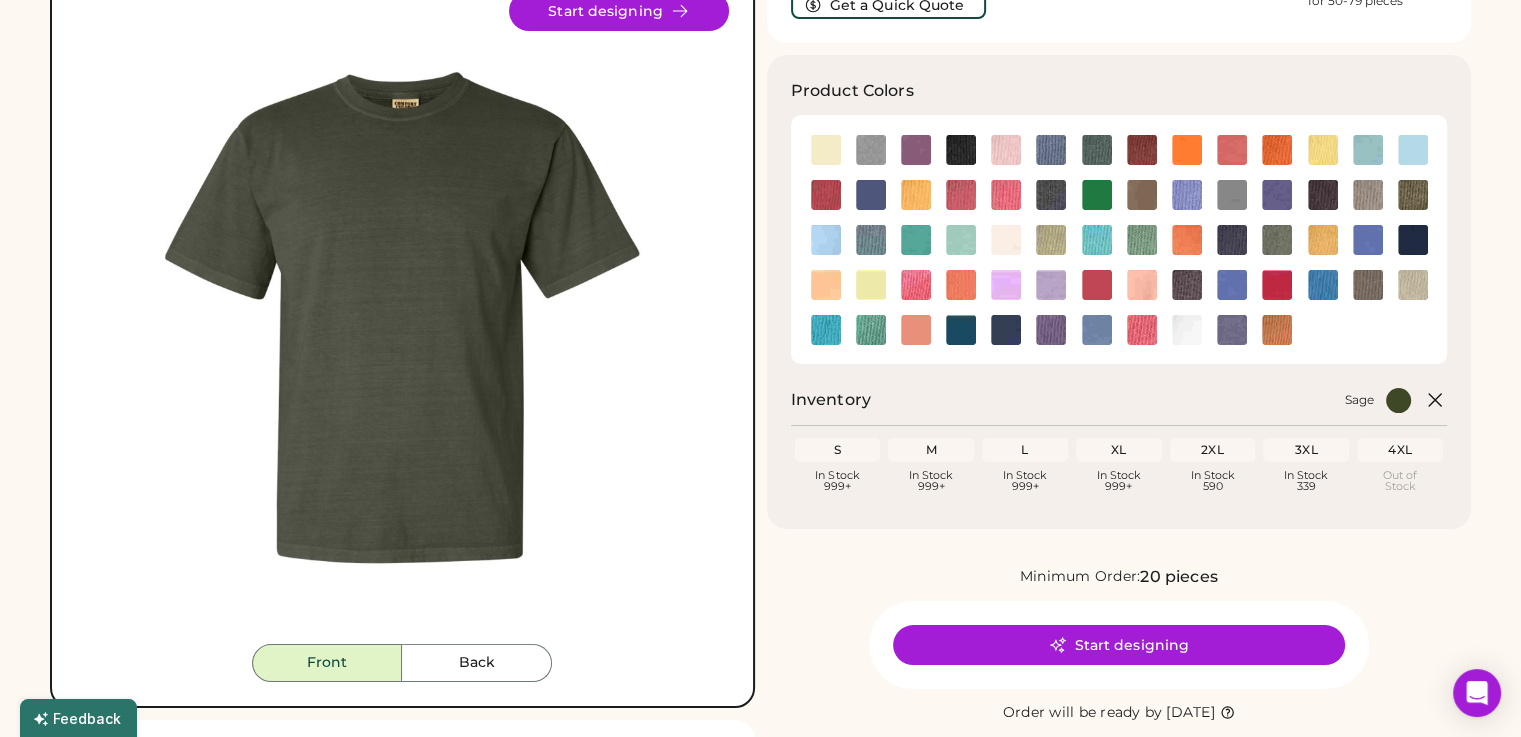 click at bounding box center (402, 317) 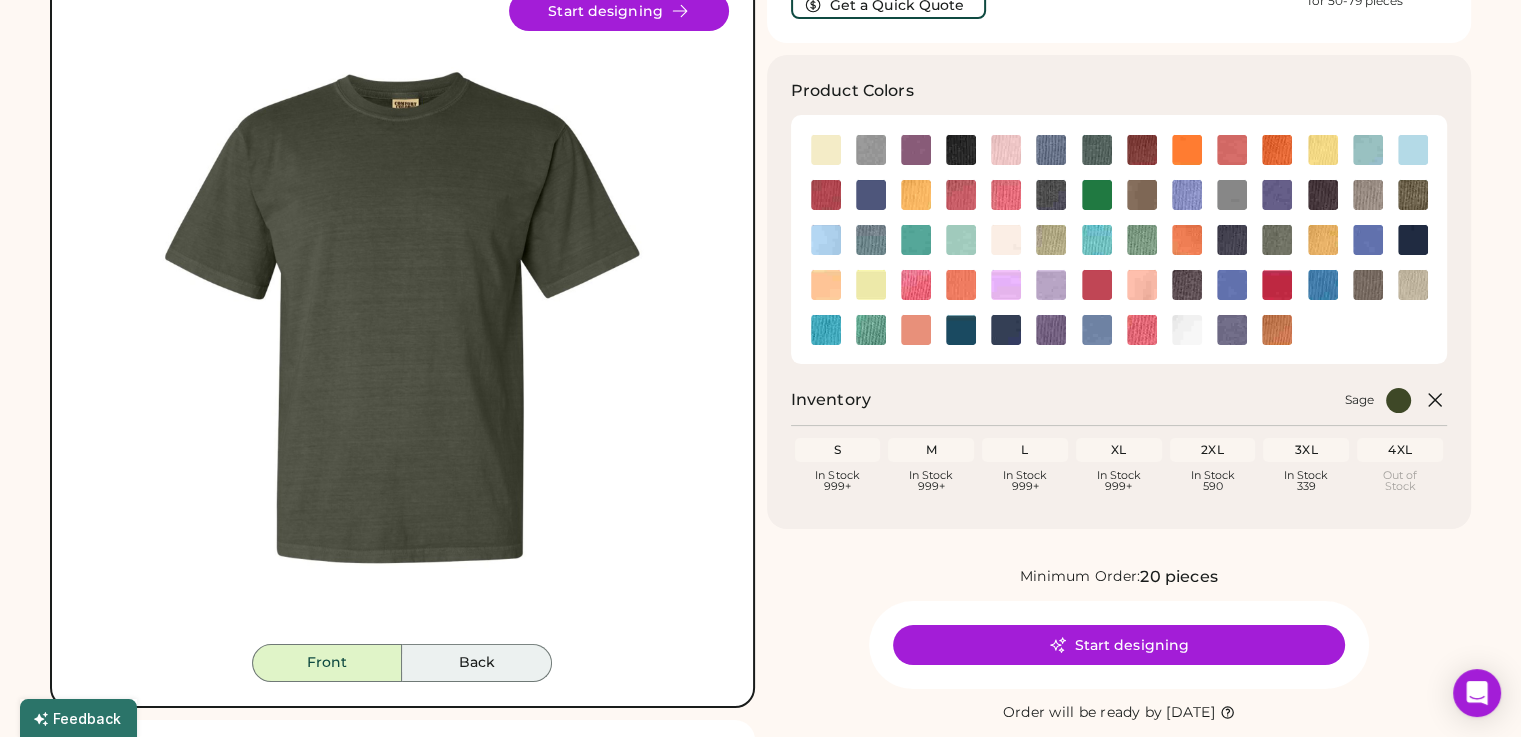 click on "Back" at bounding box center [477, 663] 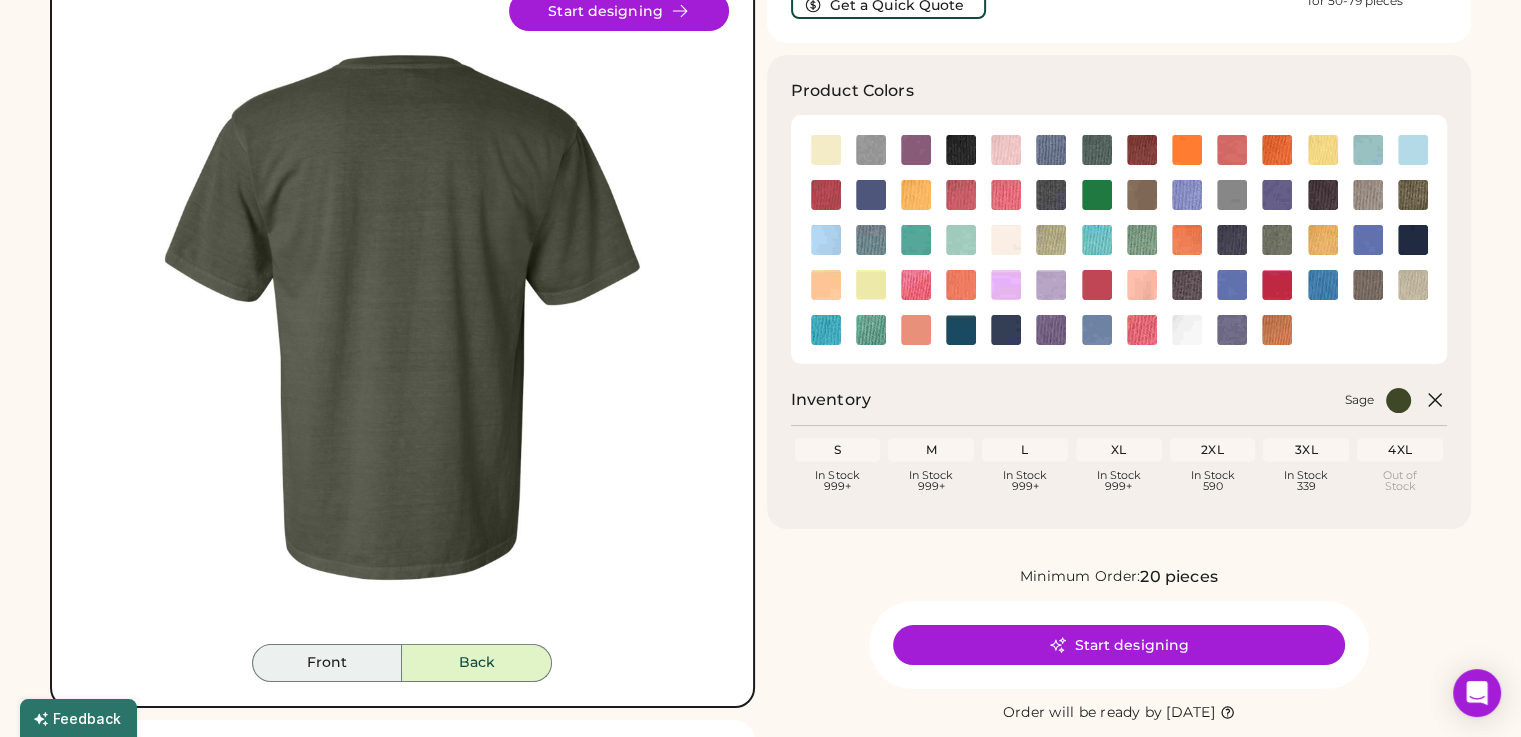 click on "Front" at bounding box center [327, 663] 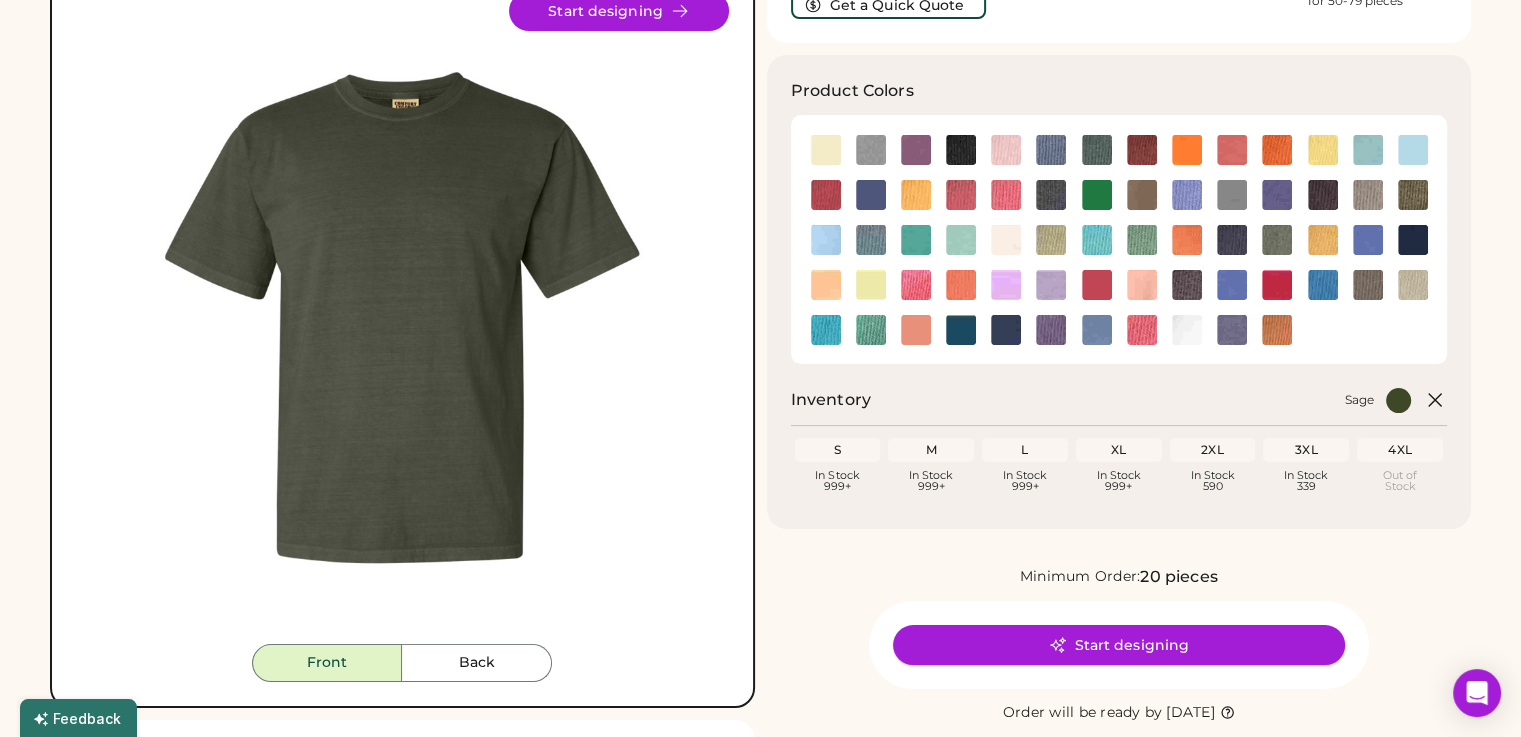 click on "Start designing" at bounding box center (1119, 645) 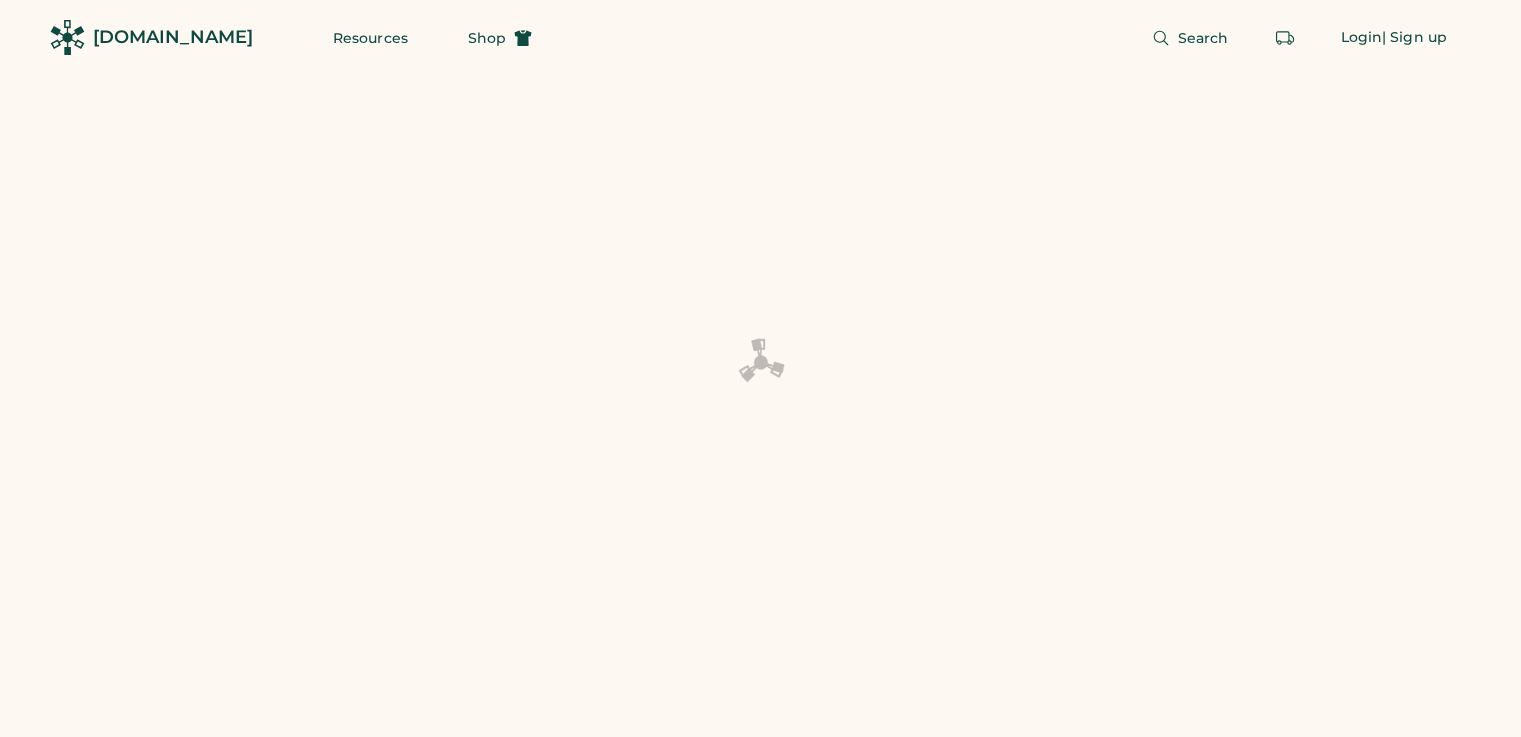 scroll, scrollTop: 0, scrollLeft: 0, axis: both 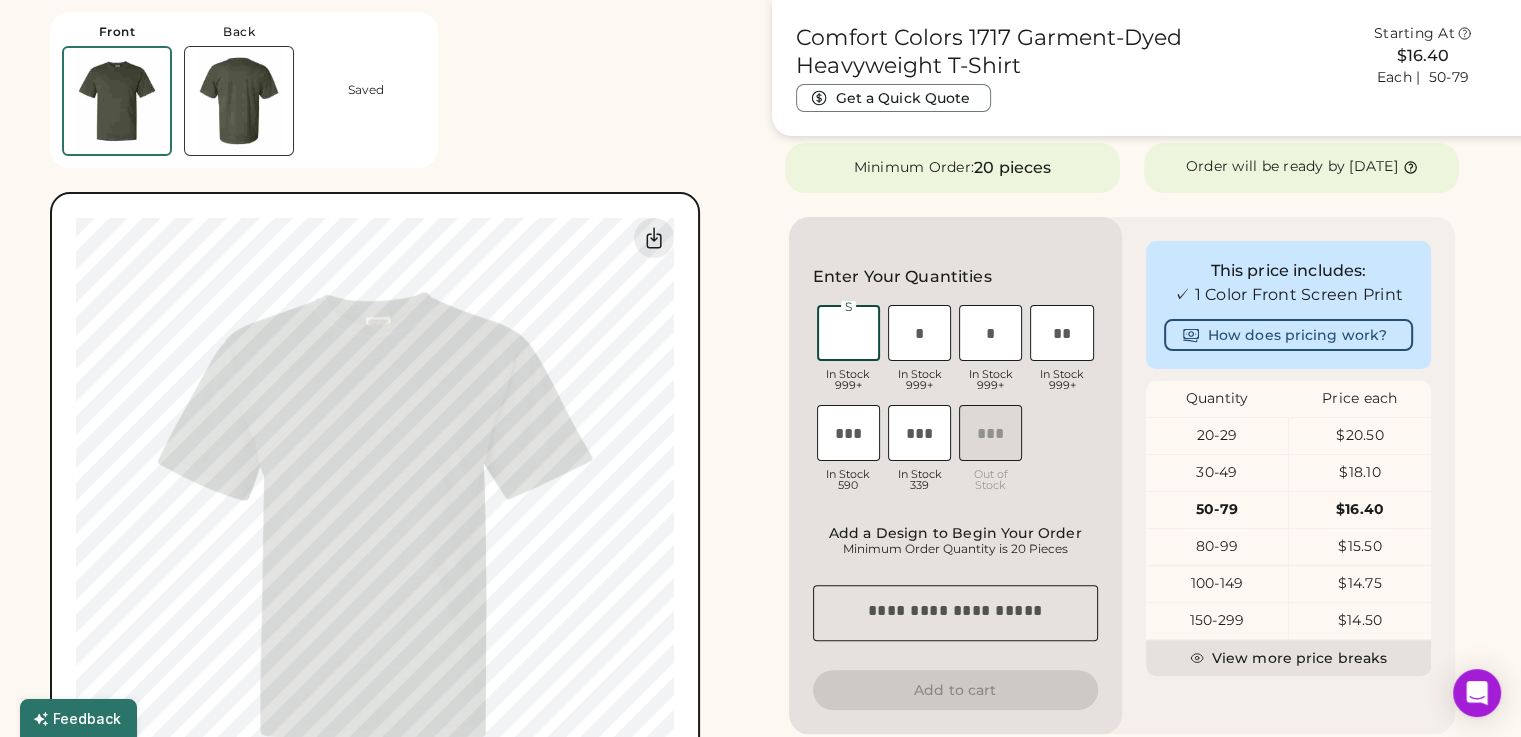 click at bounding box center [848, 333] 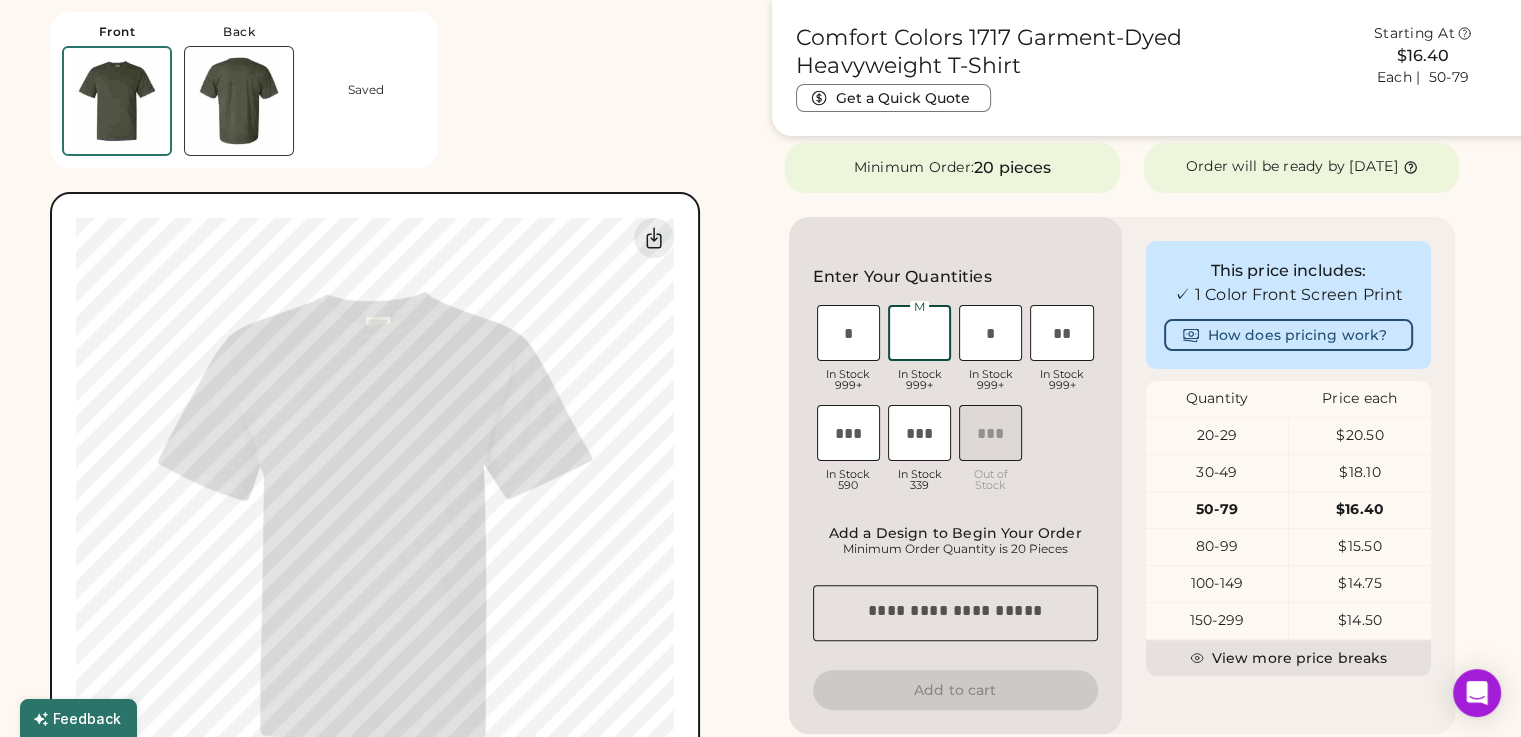 click at bounding box center [919, 333] 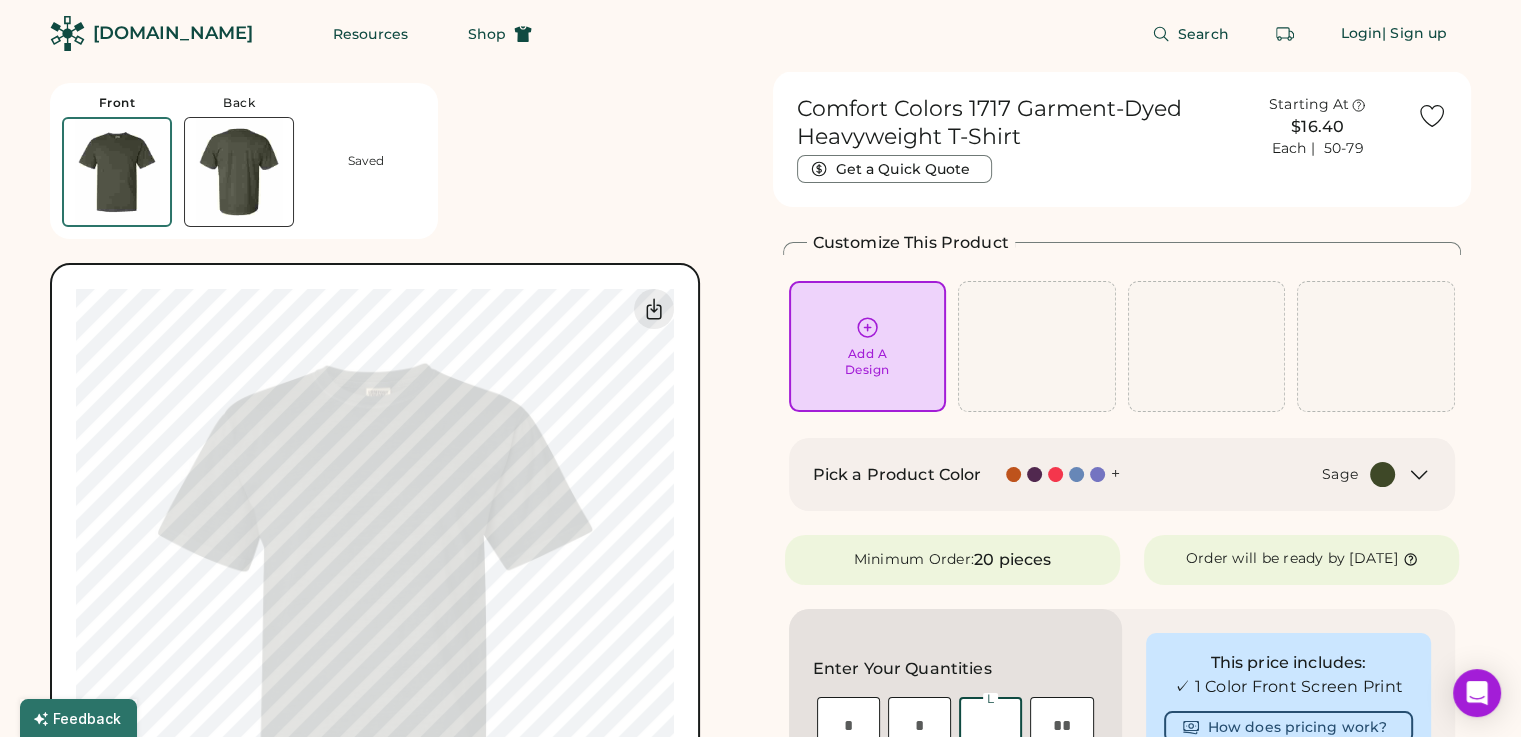 scroll, scrollTop: 0, scrollLeft: 0, axis: both 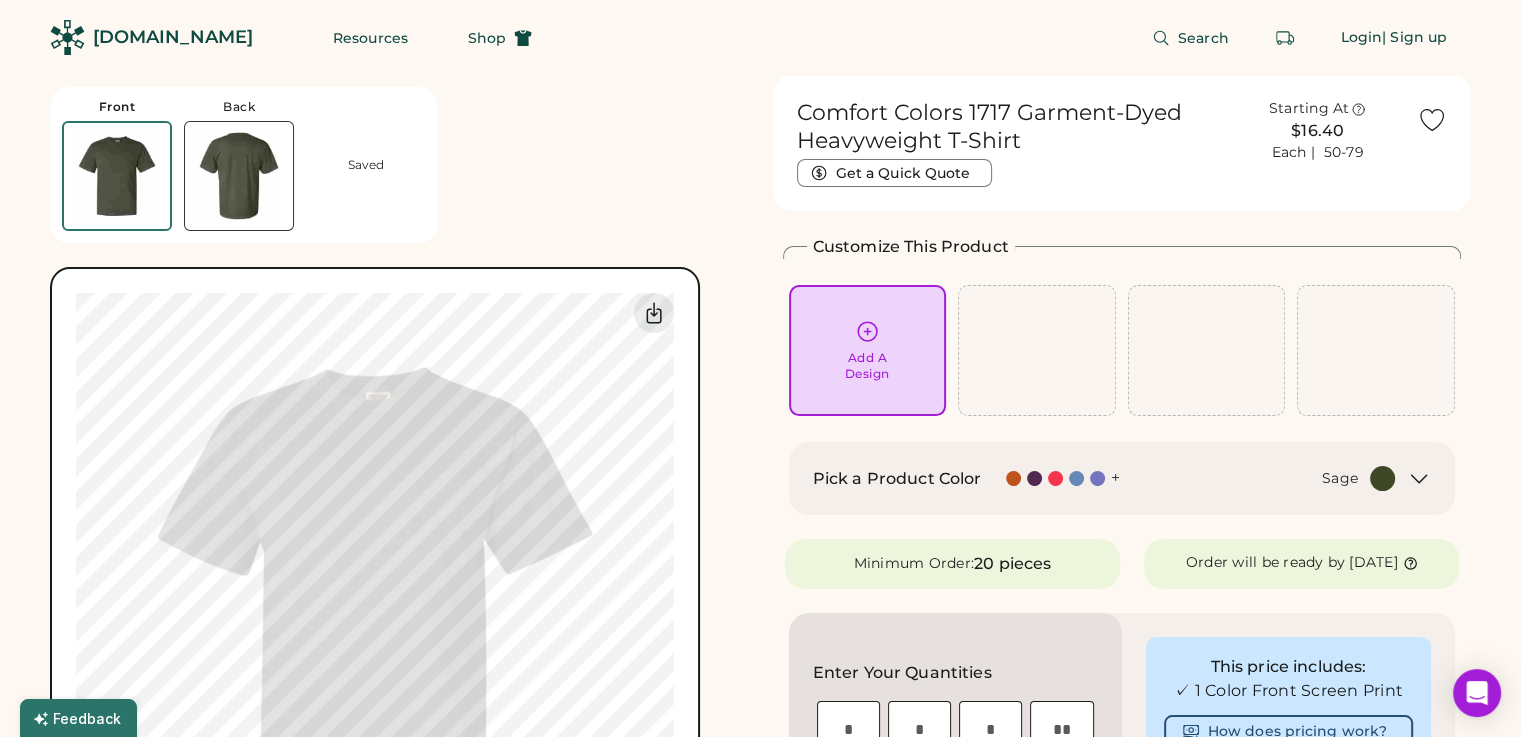 click on "Add A
Design" at bounding box center [867, 366] 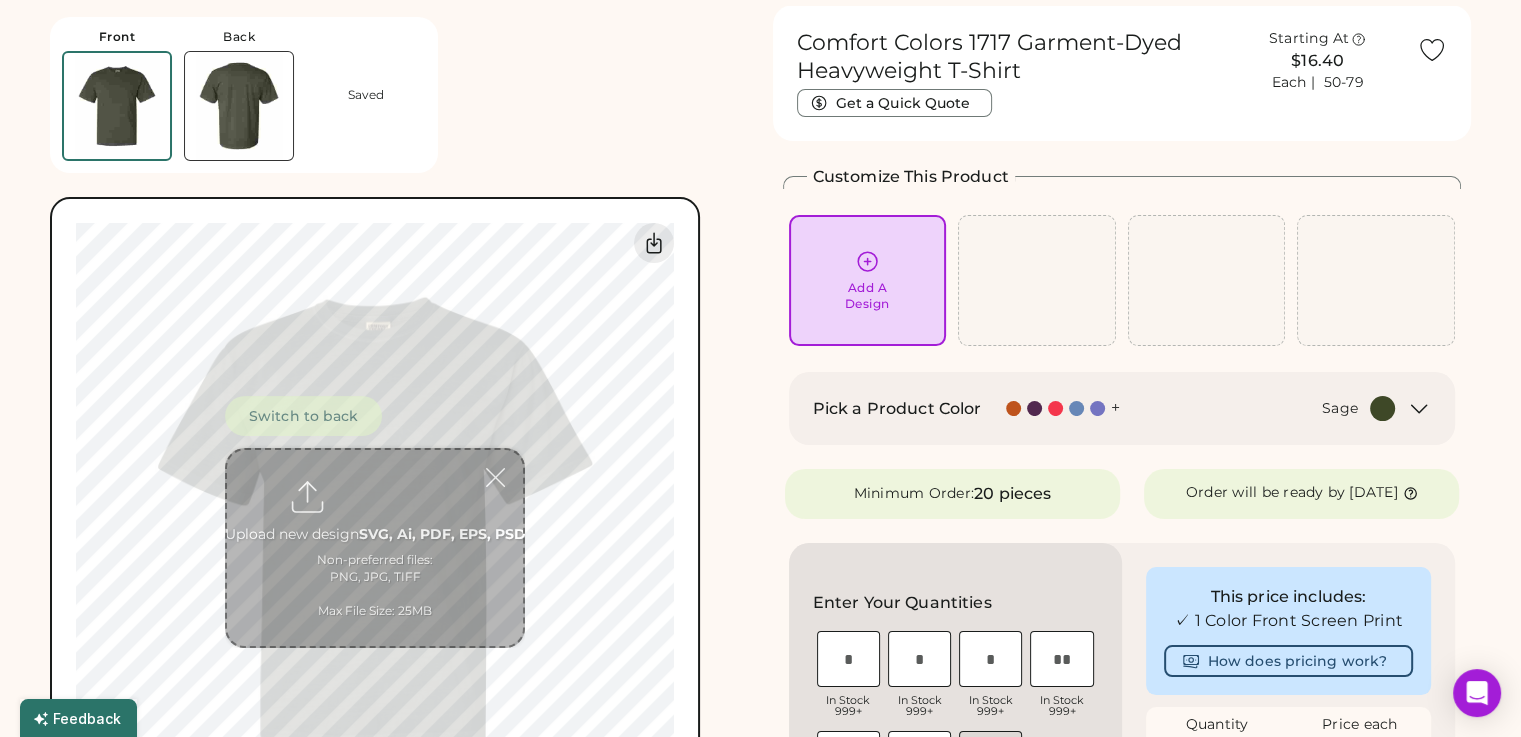 scroll, scrollTop: 75, scrollLeft: 0, axis: vertical 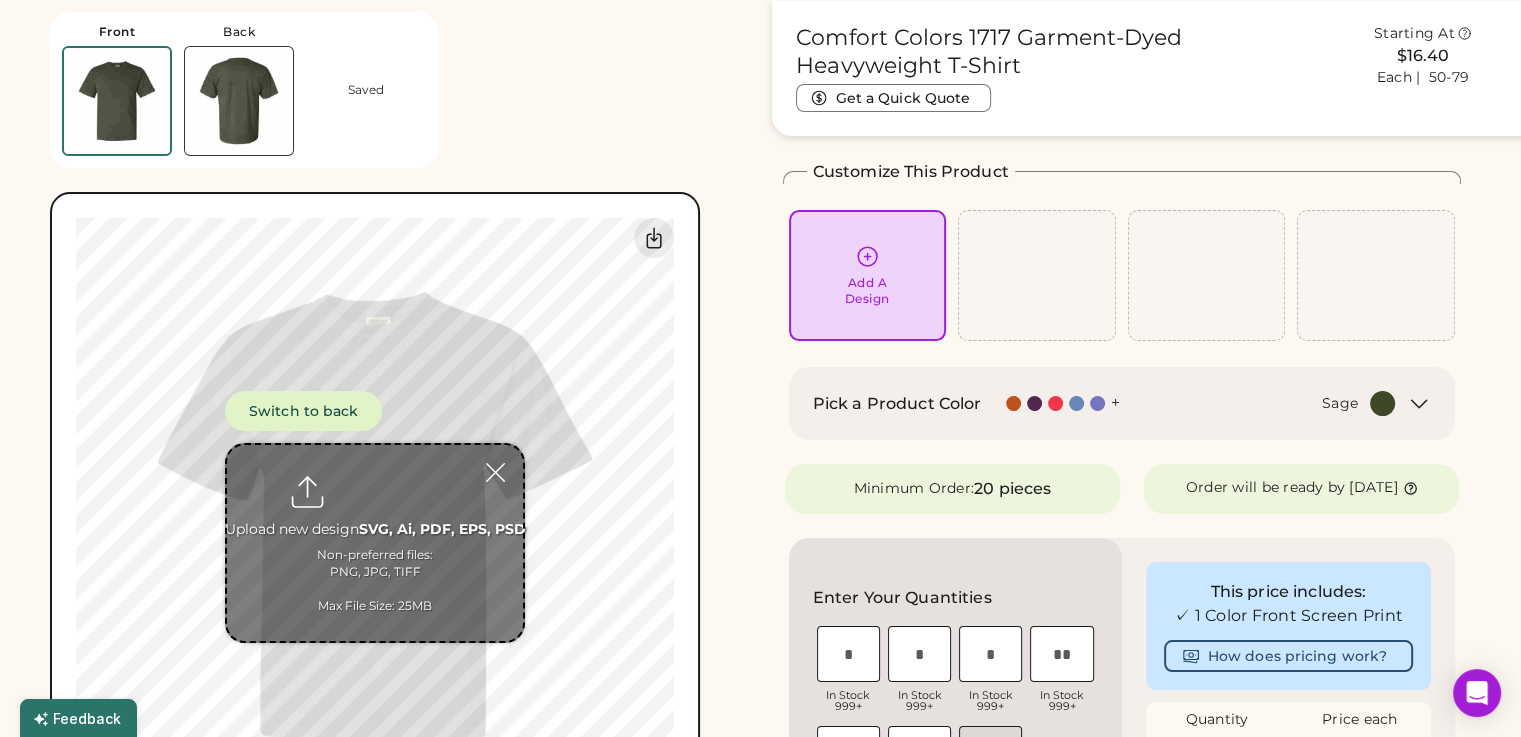 click at bounding box center (375, 543) 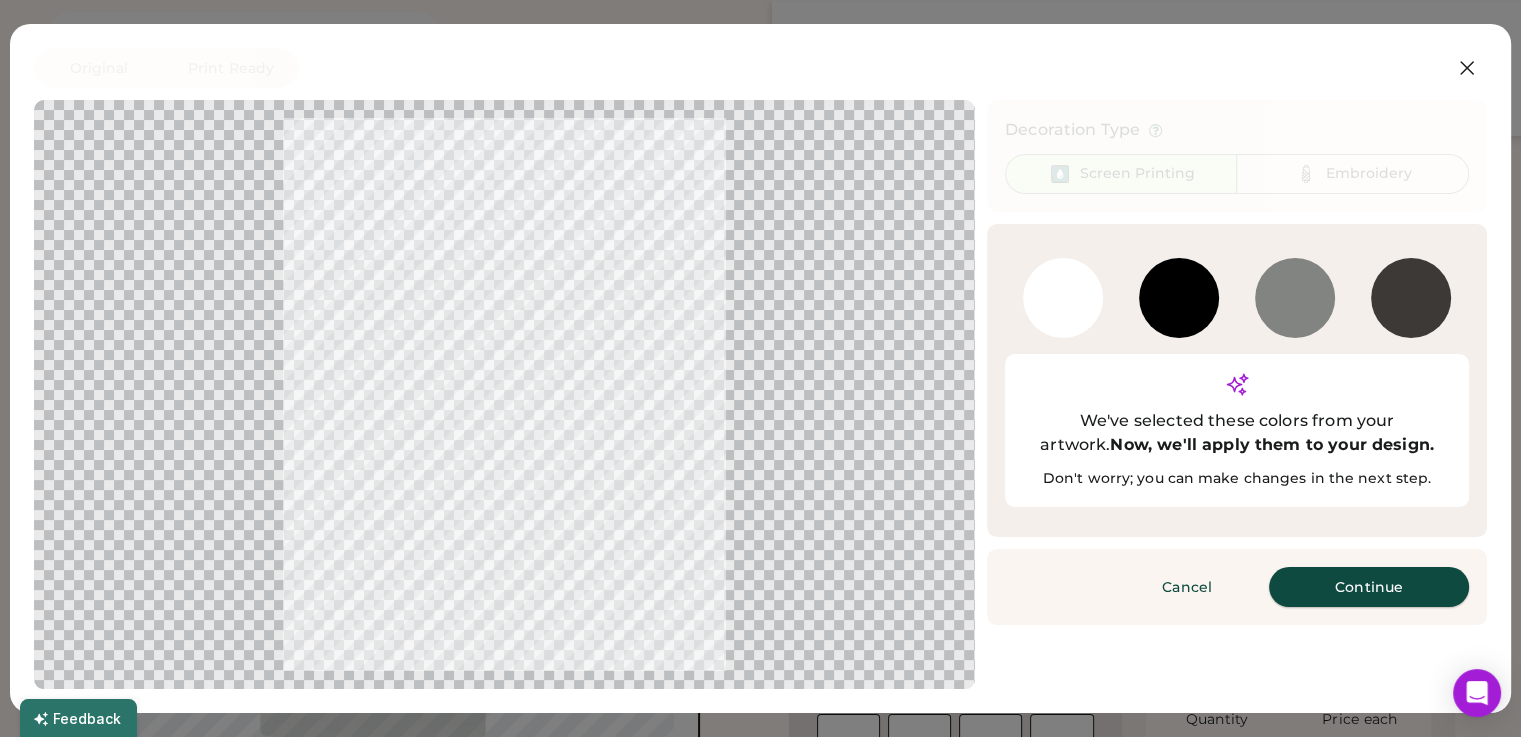 click on "Continue" at bounding box center (1369, 587) 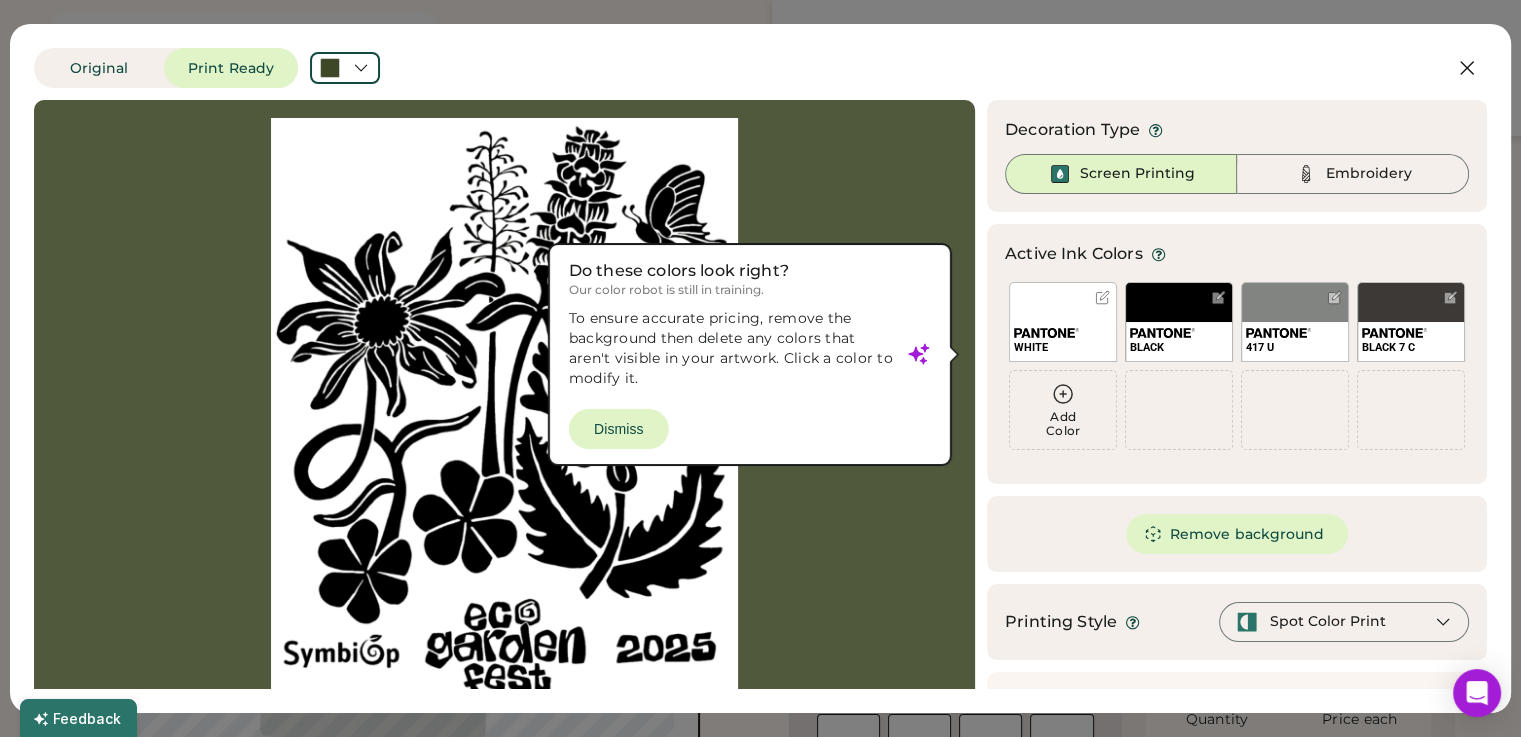 click on "Add
Color" at bounding box center [1063, 410] 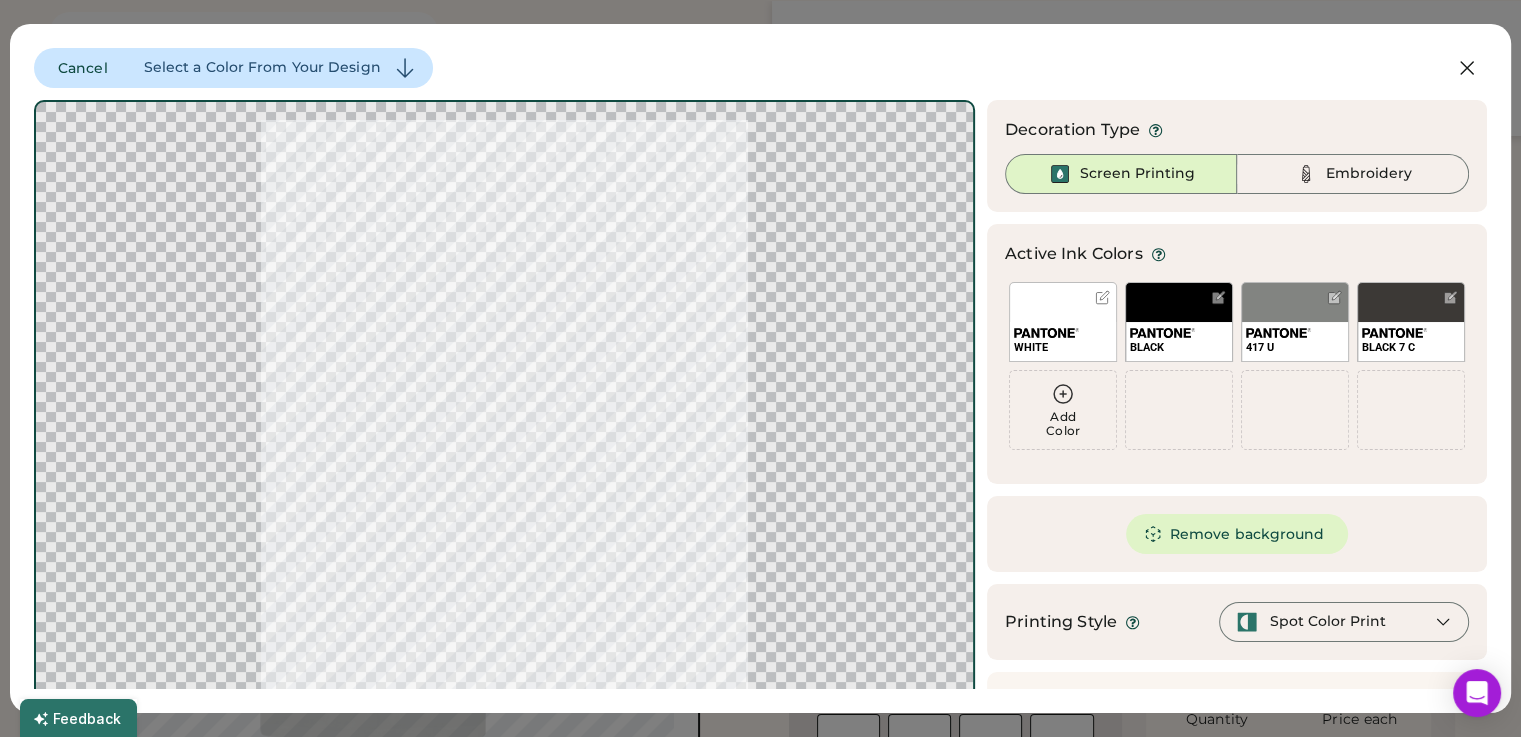 click on "Add
Color" at bounding box center (1063, 410) 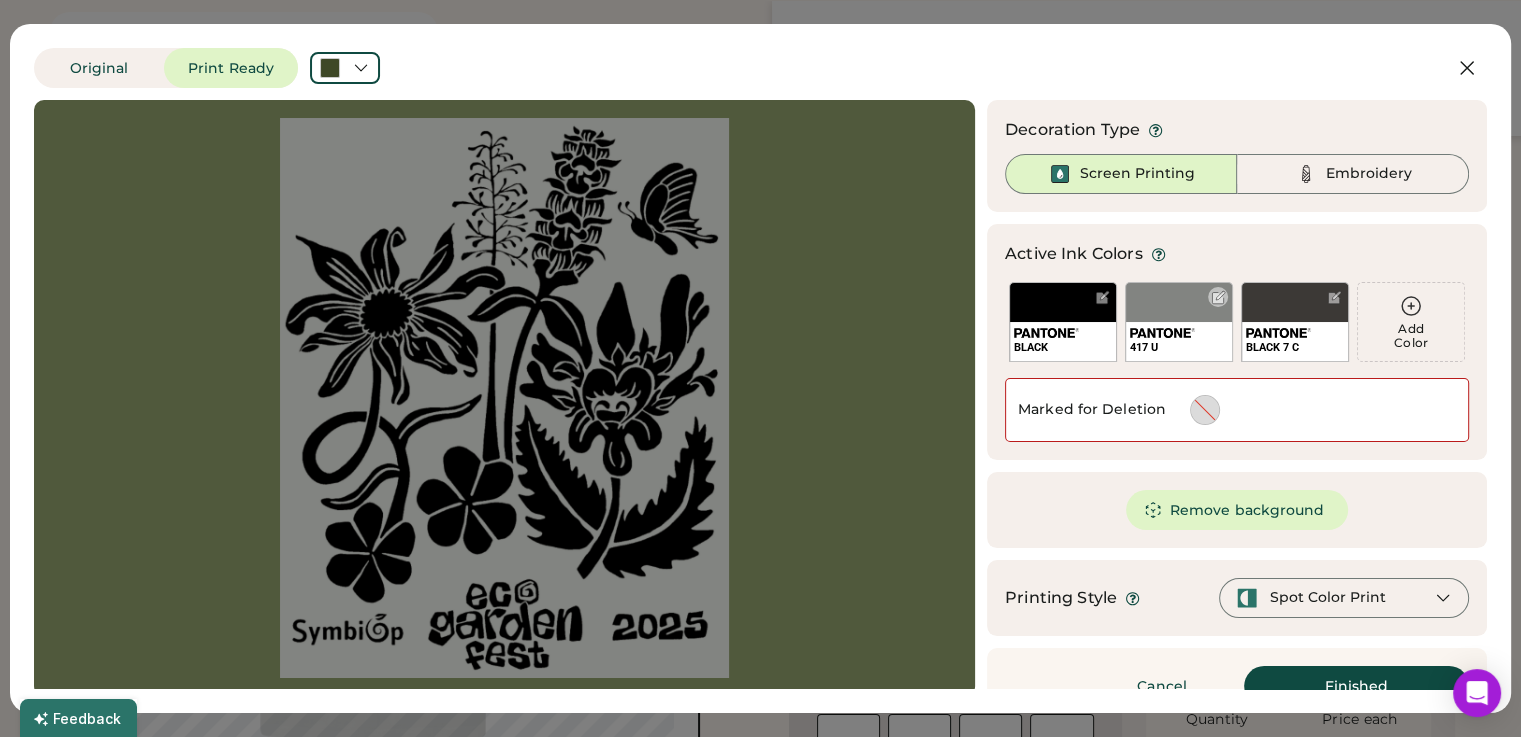 click on "417 U" at bounding box center [1179, 322] 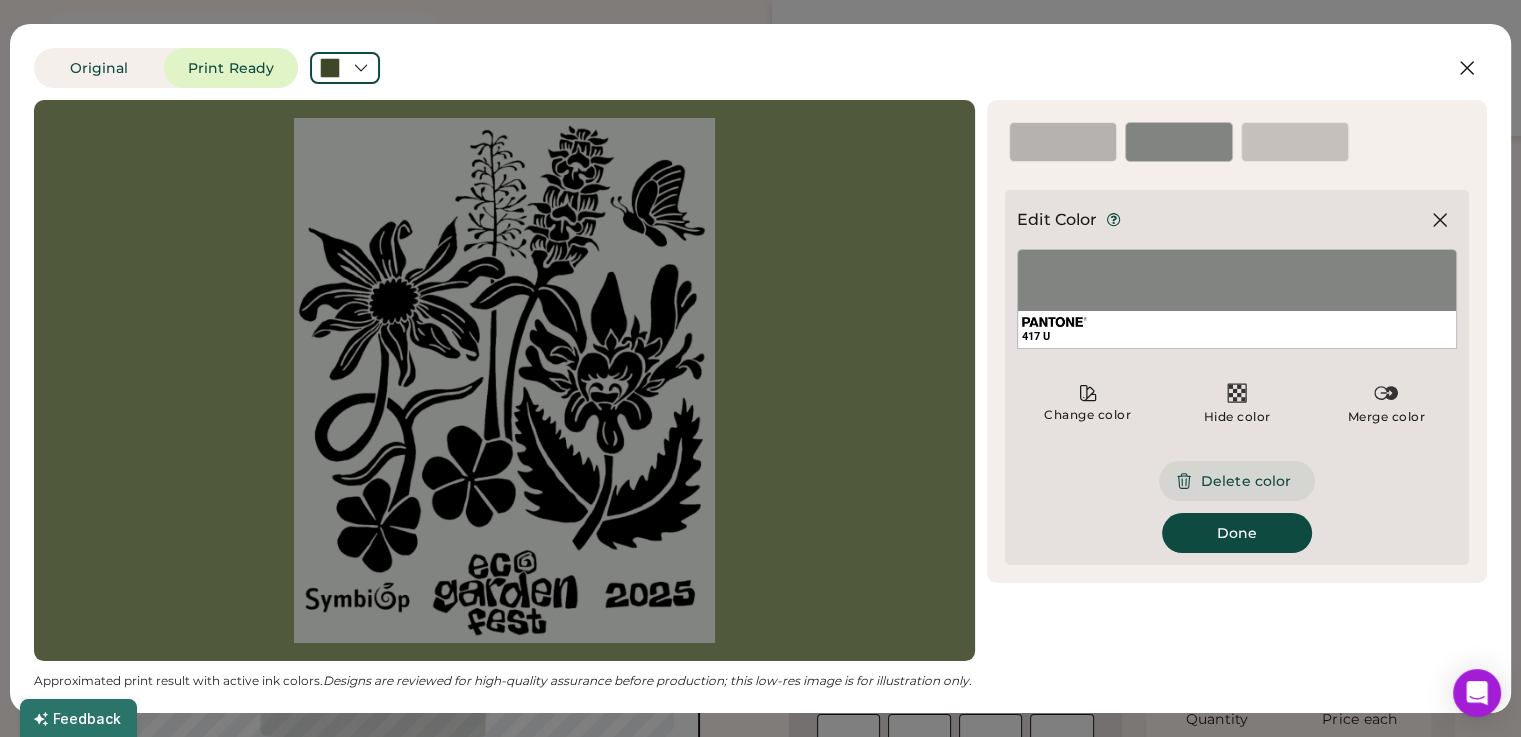 click on "Delete color" at bounding box center [1237, 481] 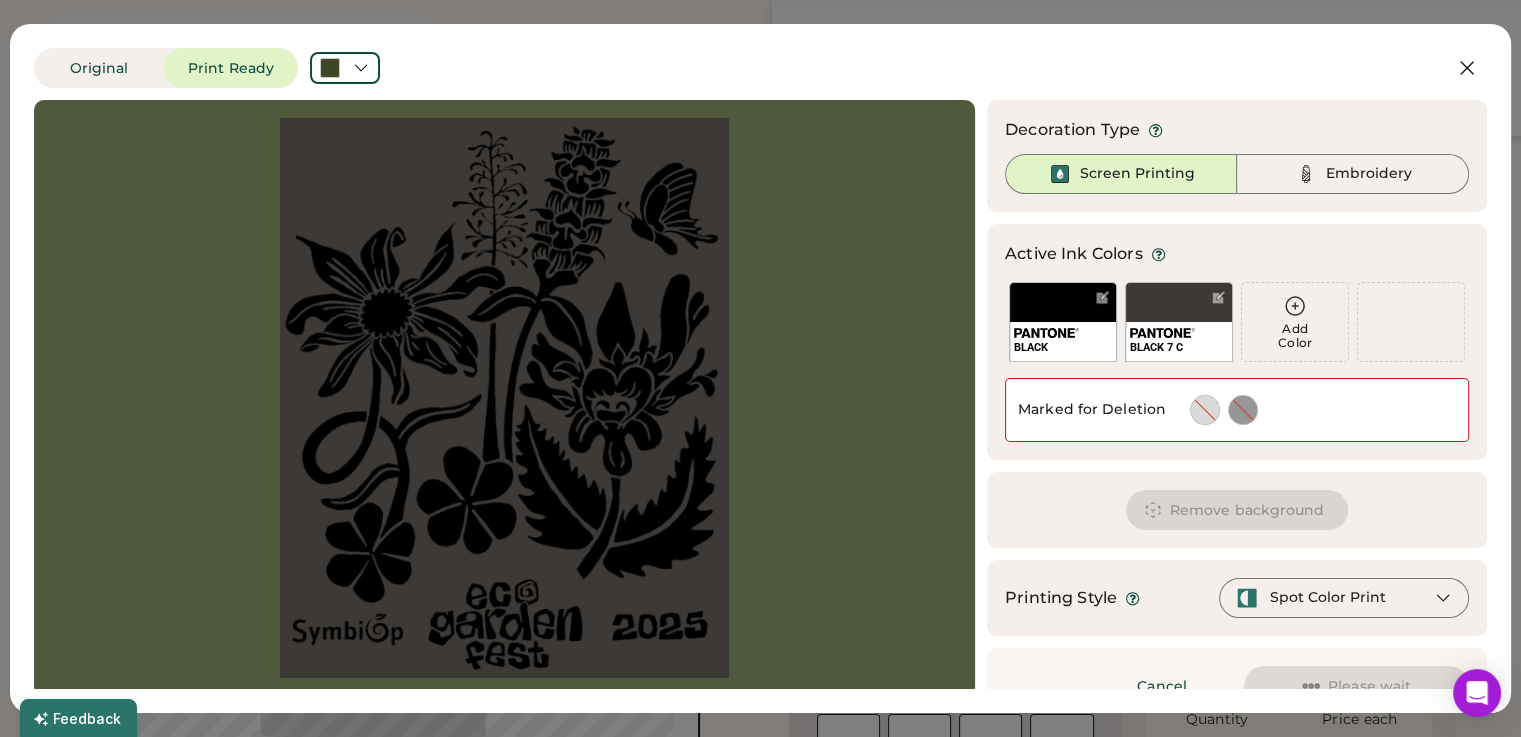 scroll, scrollTop: 34, scrollLeft: 0, axis: vertical 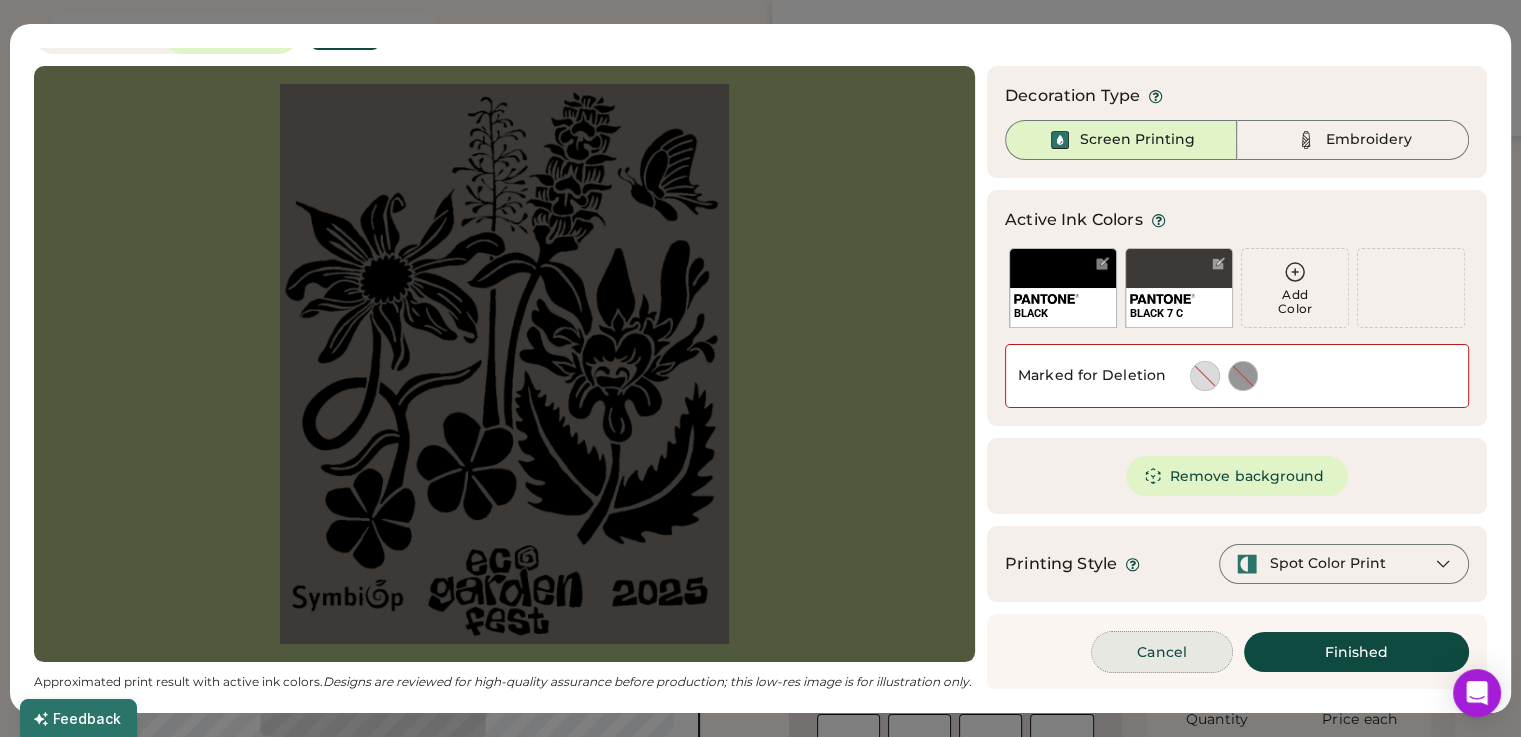 click on "Cancel" at bounding box center [1162, 652] 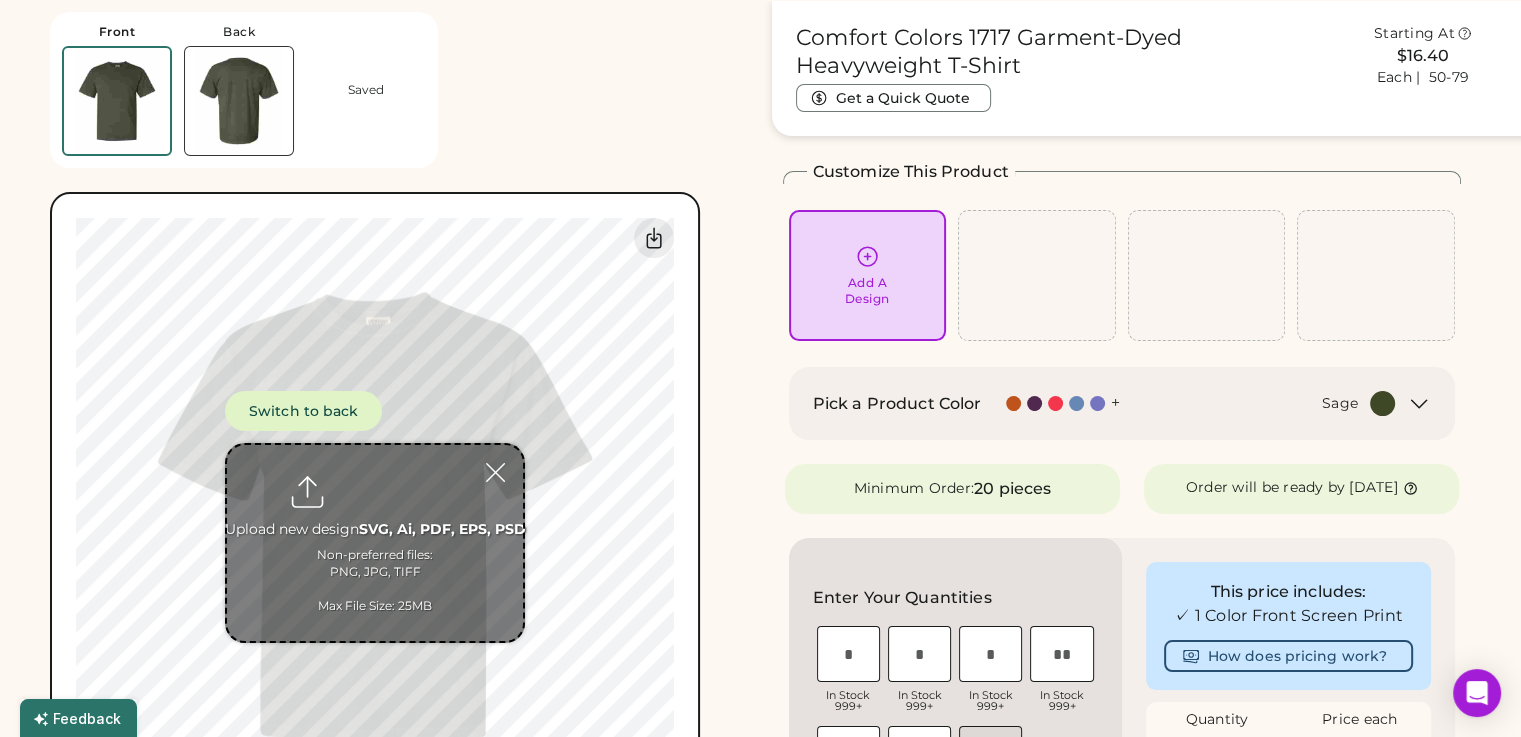 click on "Add A
Design" at bounding box center (867, 291) 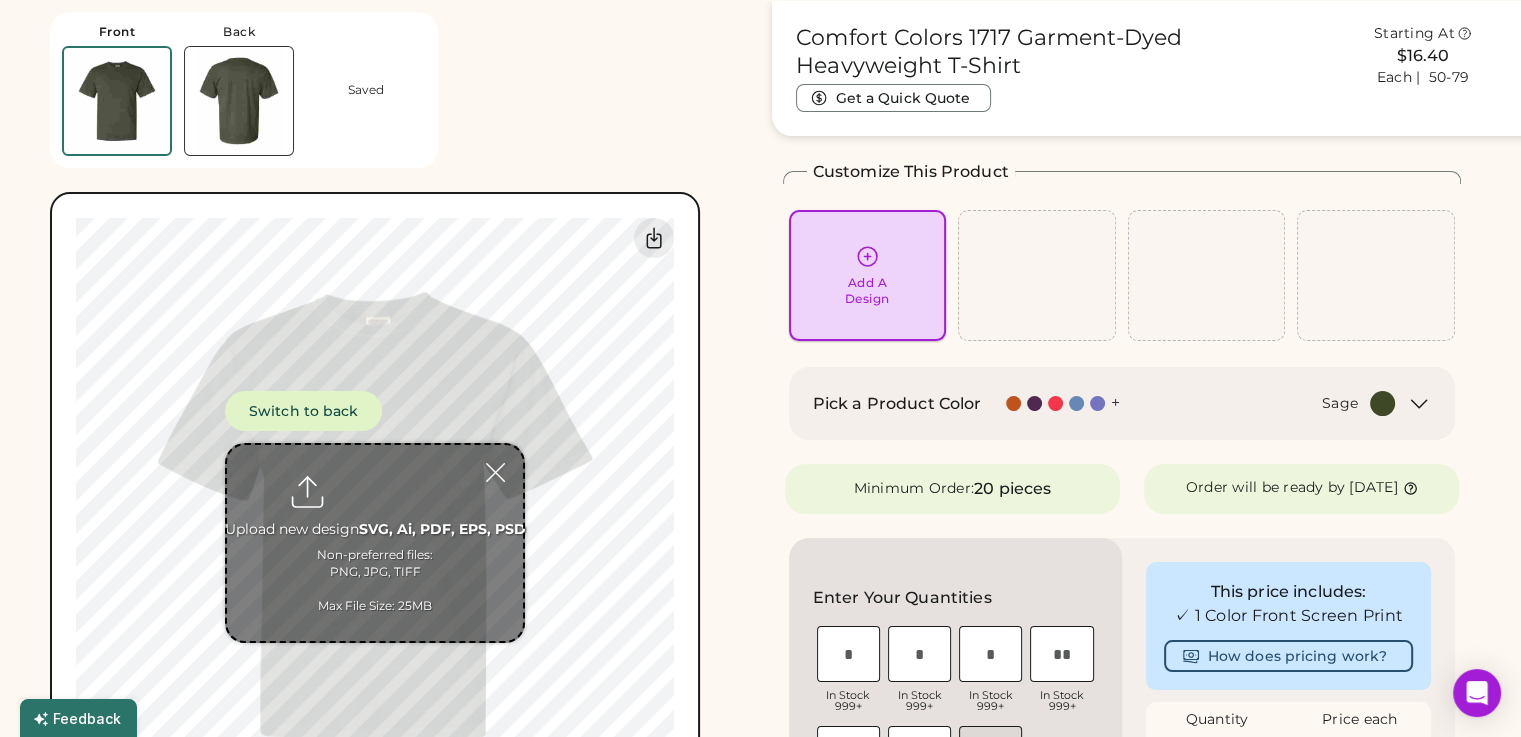 click on "Add A
Design" at bounding box center (868, 275) 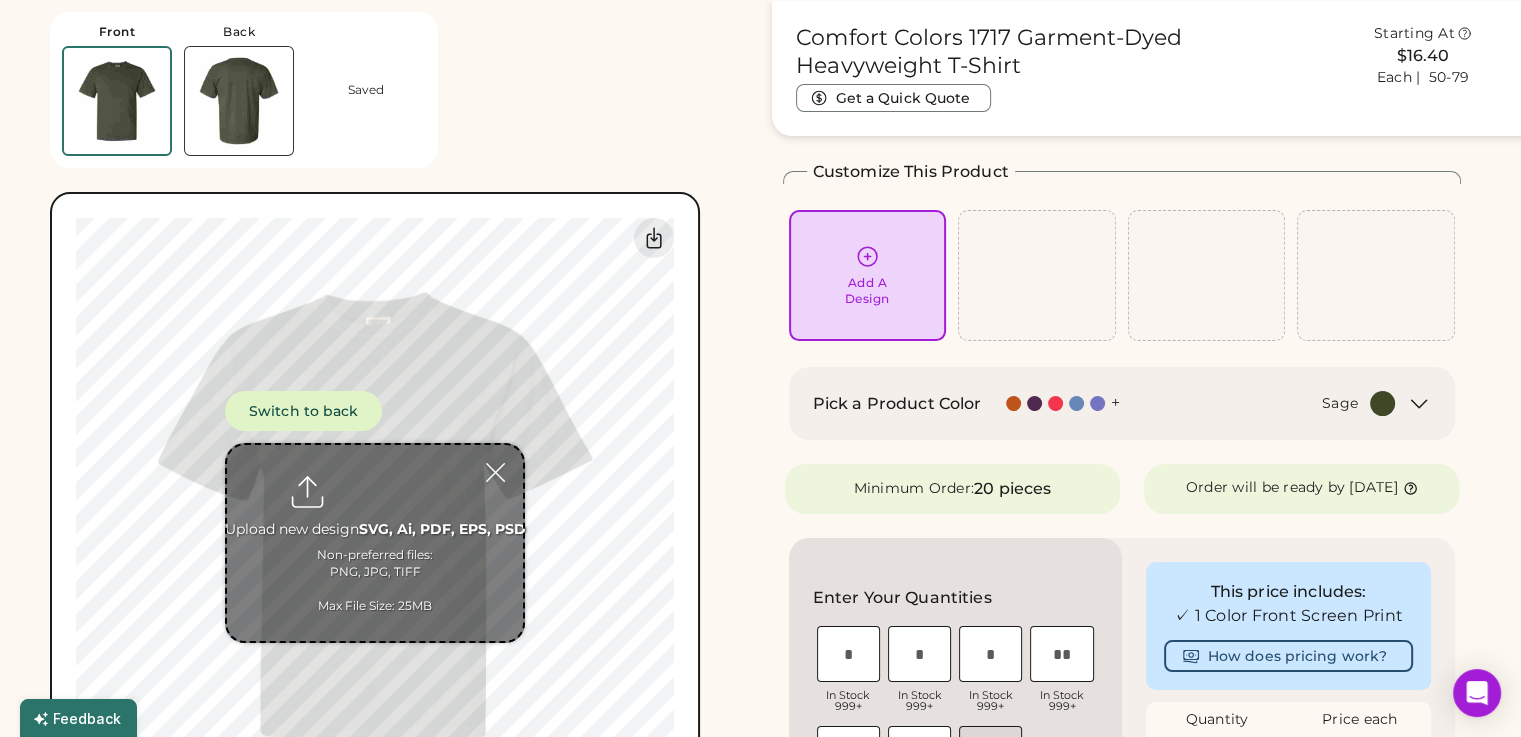 click at bounding box center [375, 543] 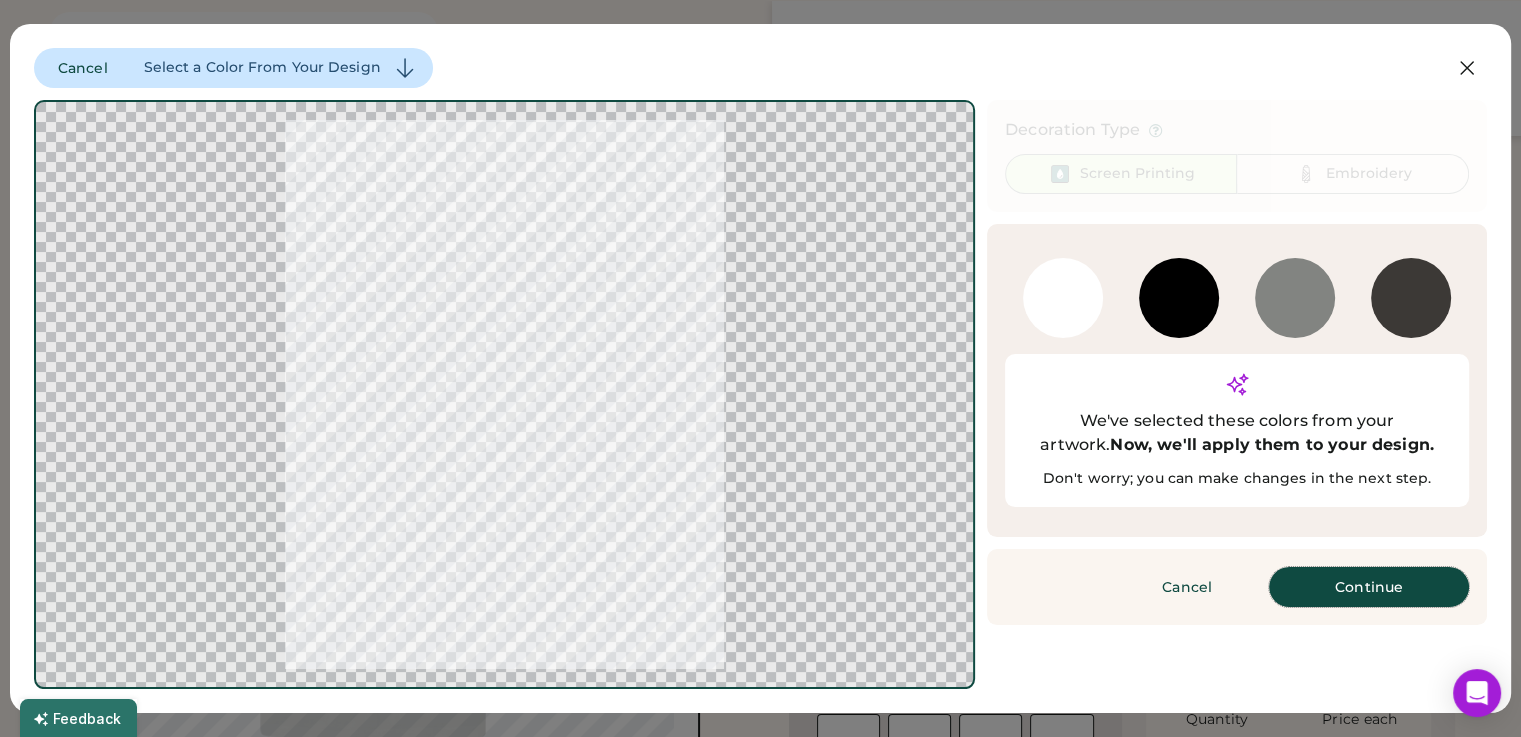 click on "Continue" at bounding box center (1369, 587) 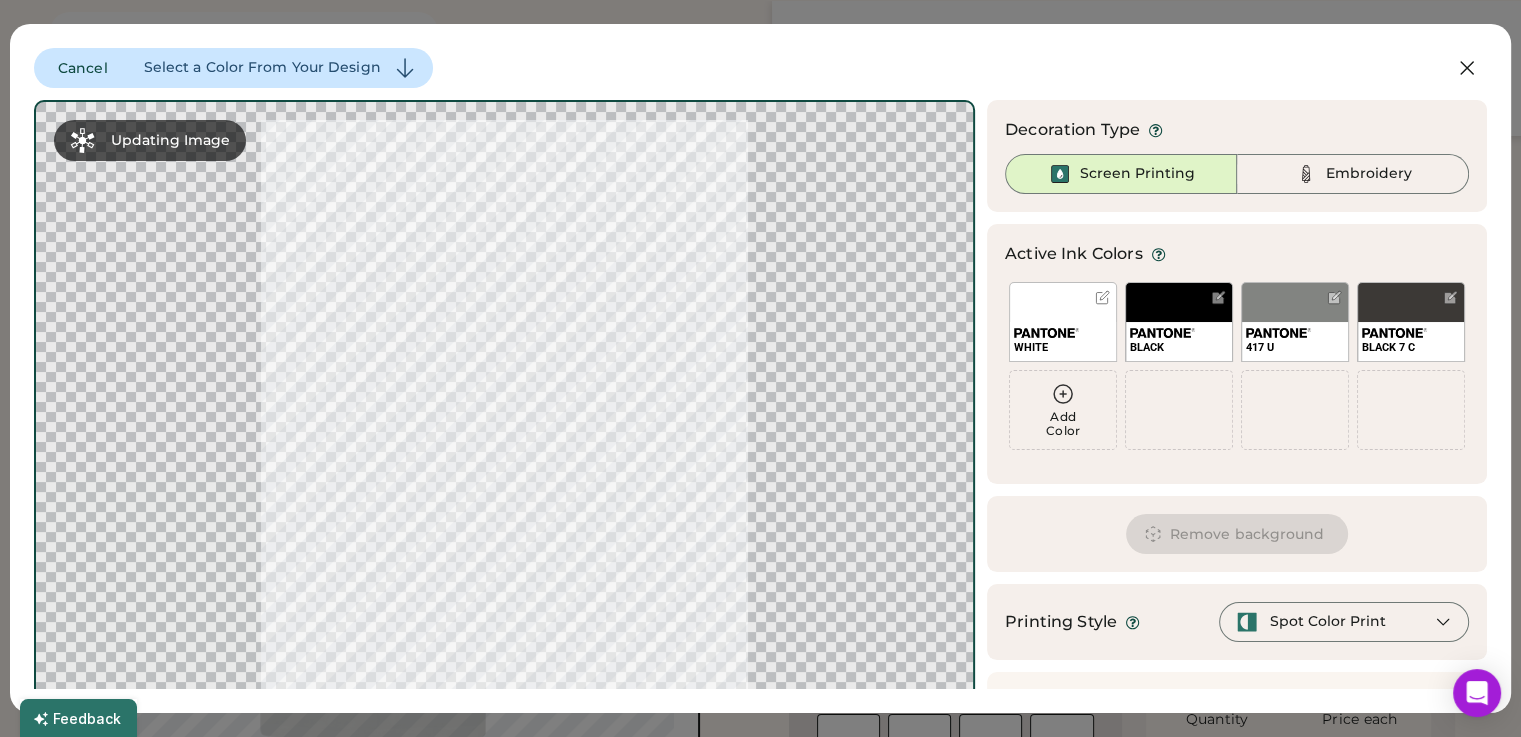 scroll, scrollTop: 58, scrollLeft: 0, axis: vertical 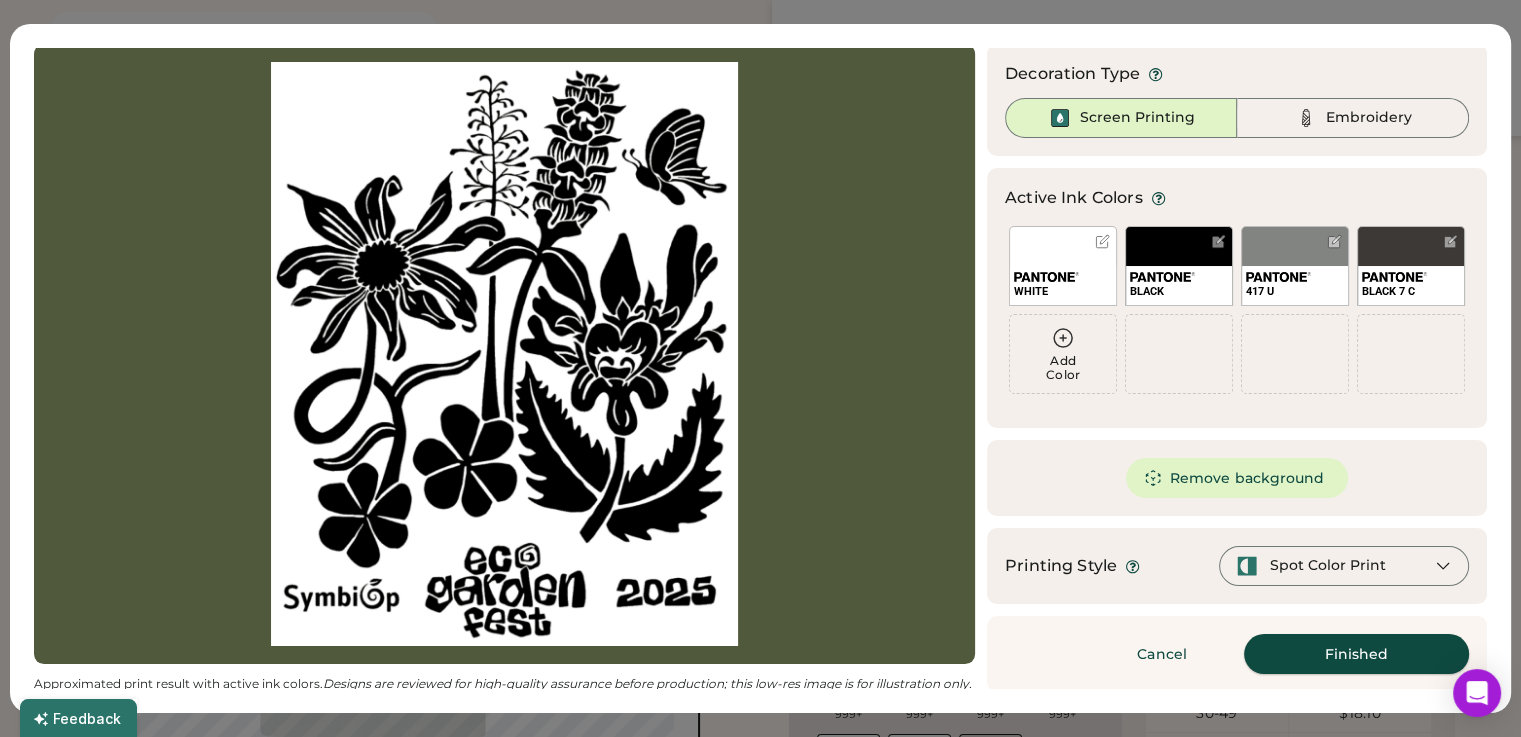 click on "Finished" at bounding box center [1356, 654] 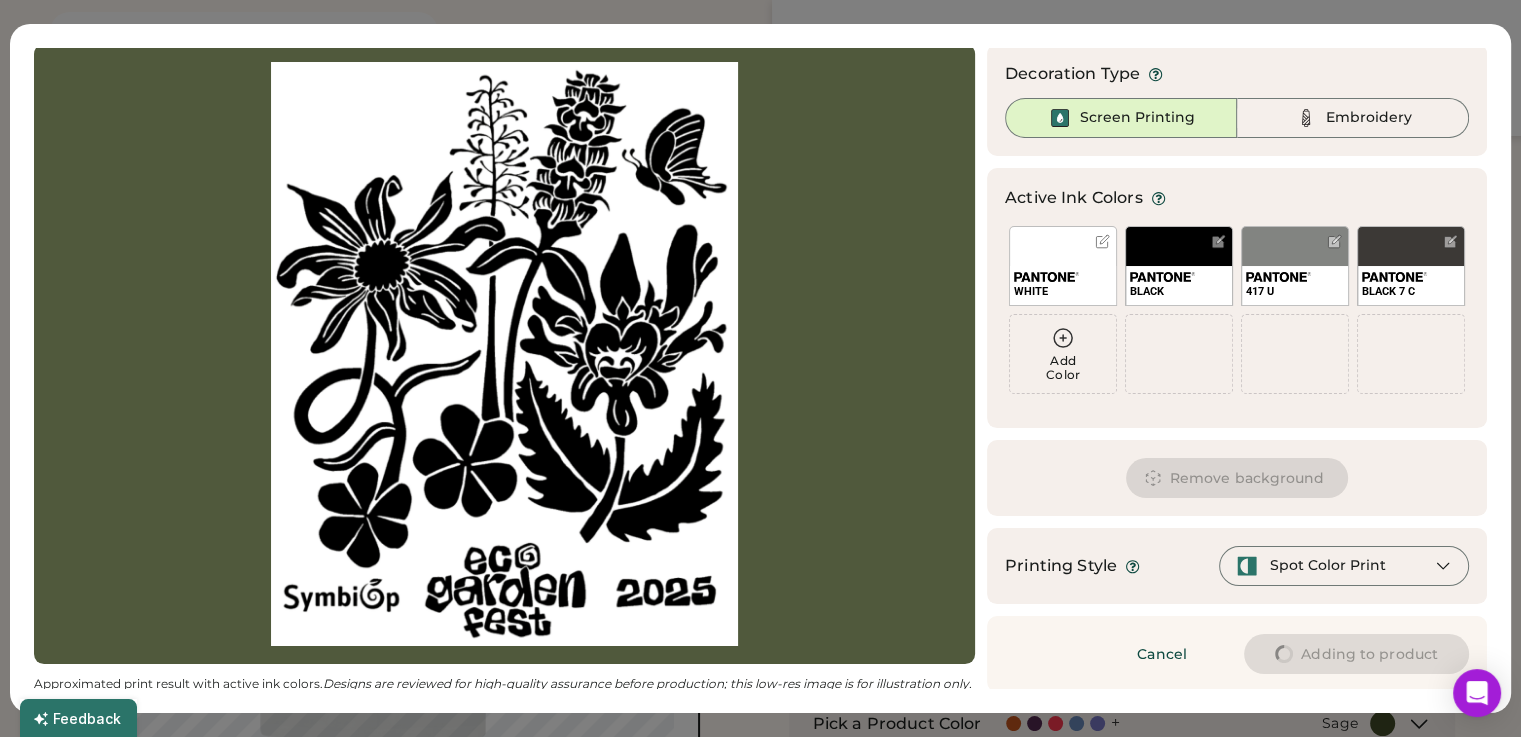 type on "****" 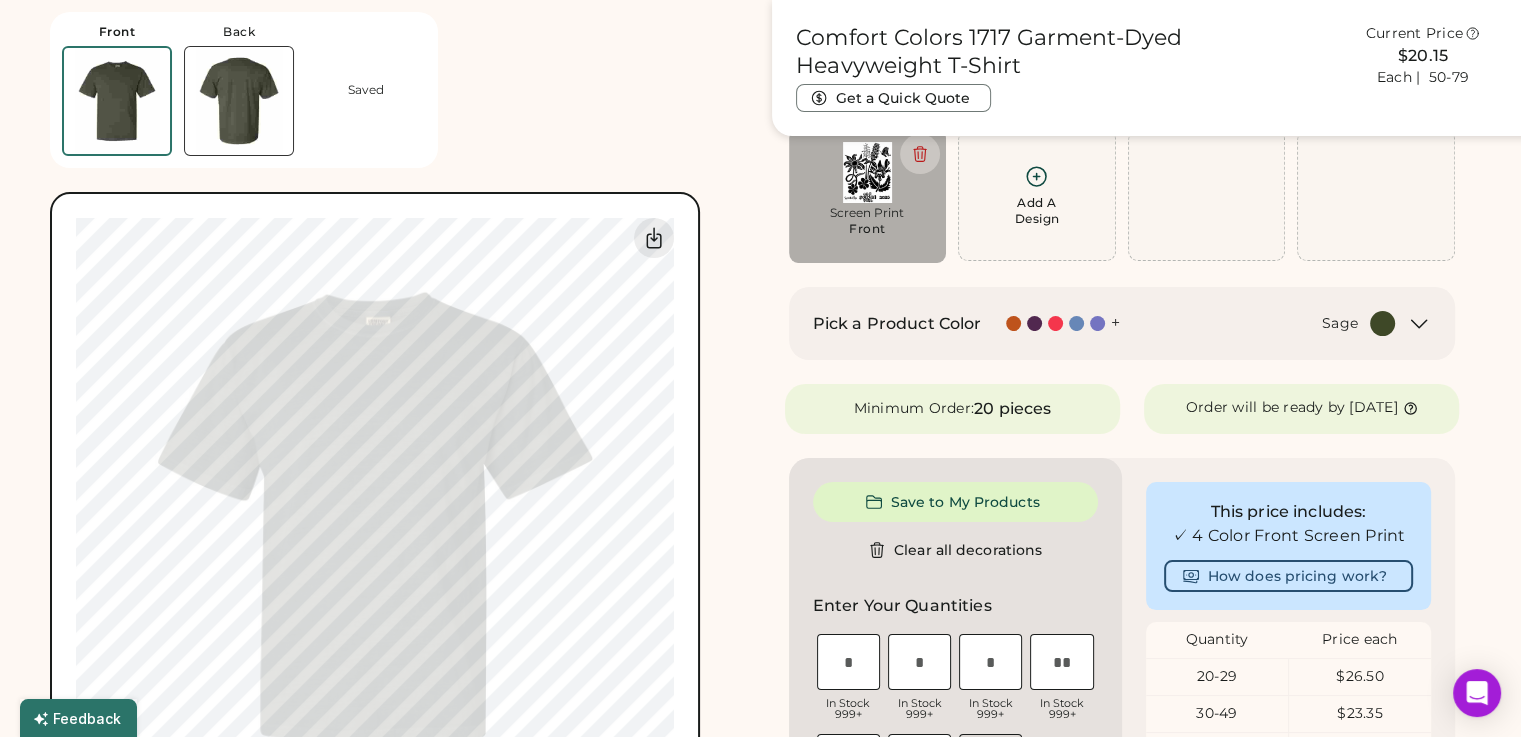 type on "****" 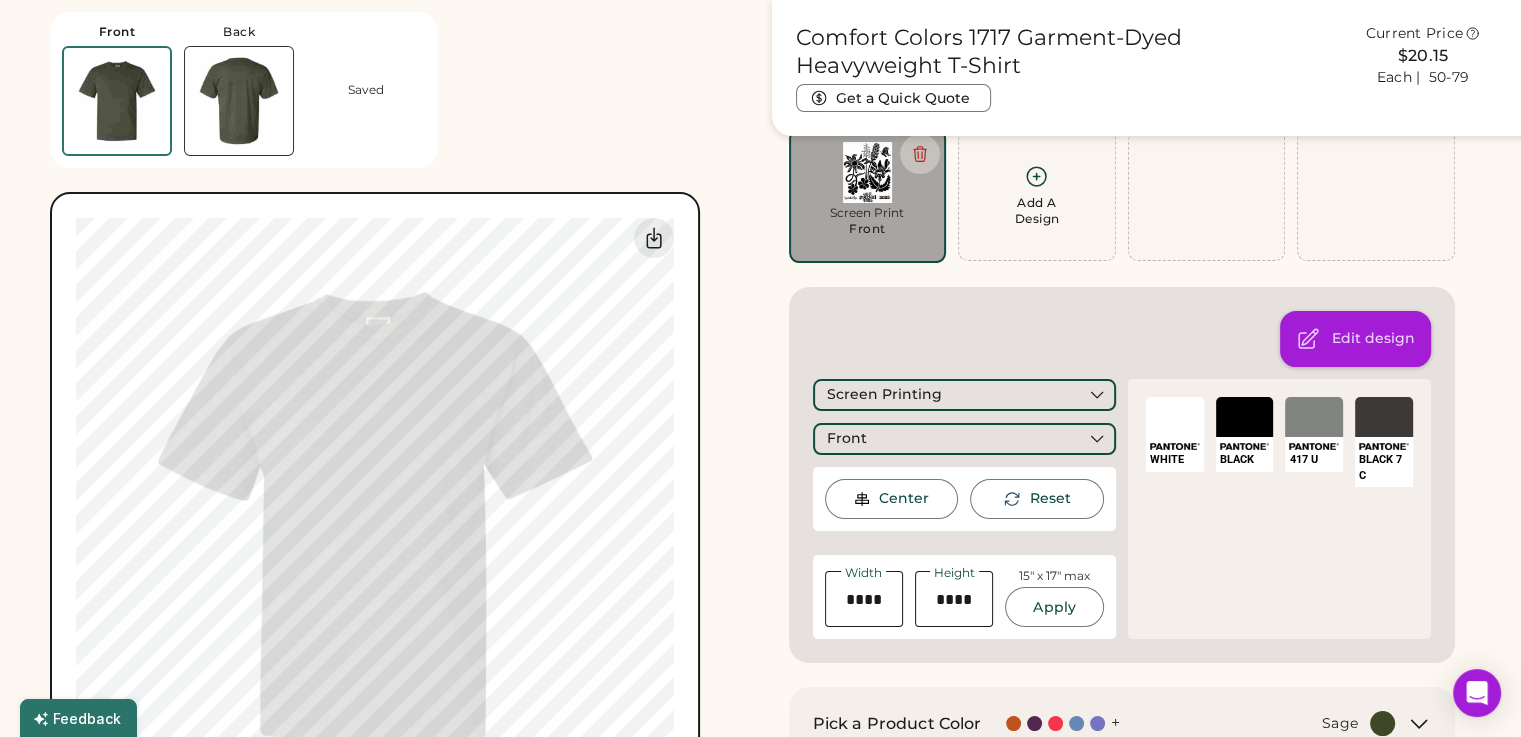 click on "Edit design" at bounding box center [1373, 339] 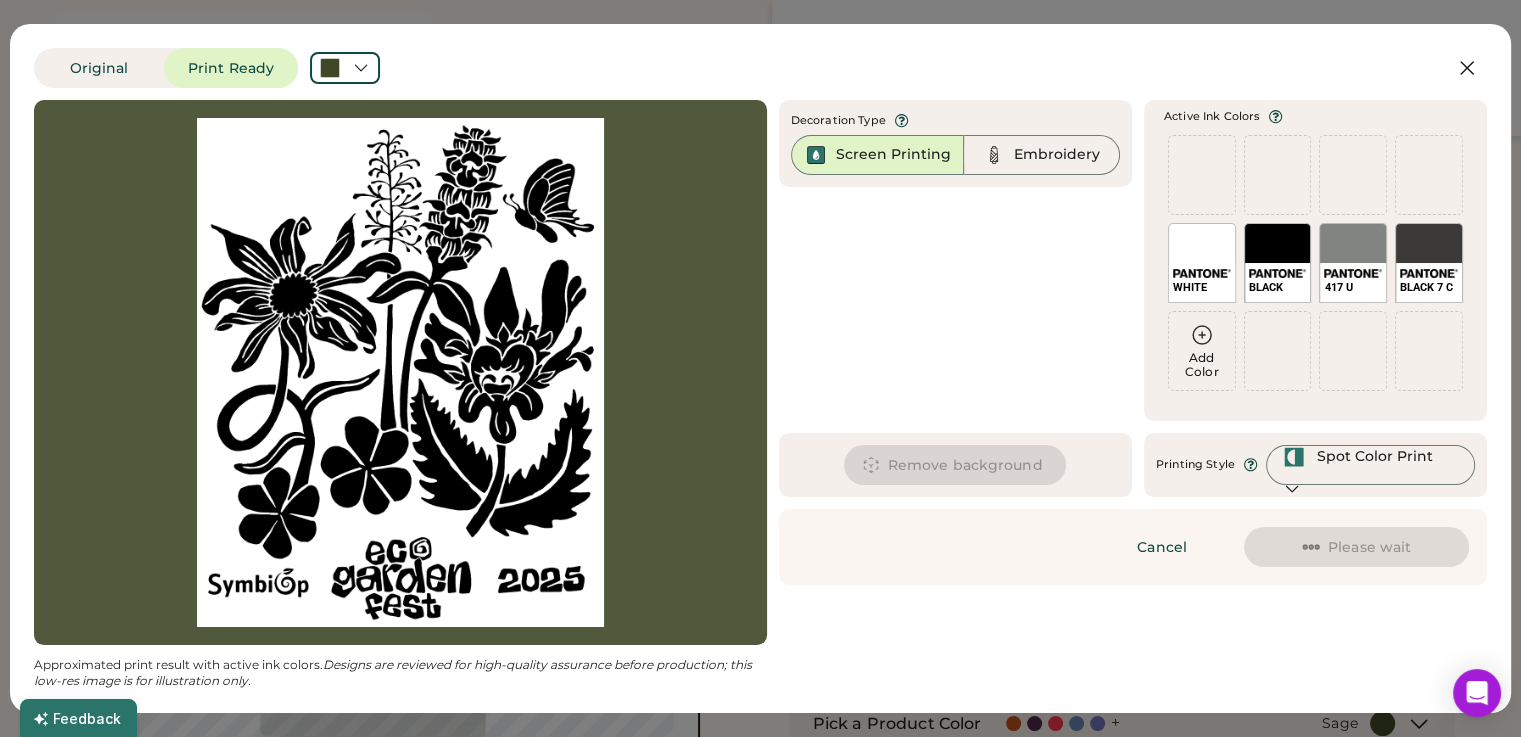scroll, scrollTop: 0, scrollLeft: 0, axis: both 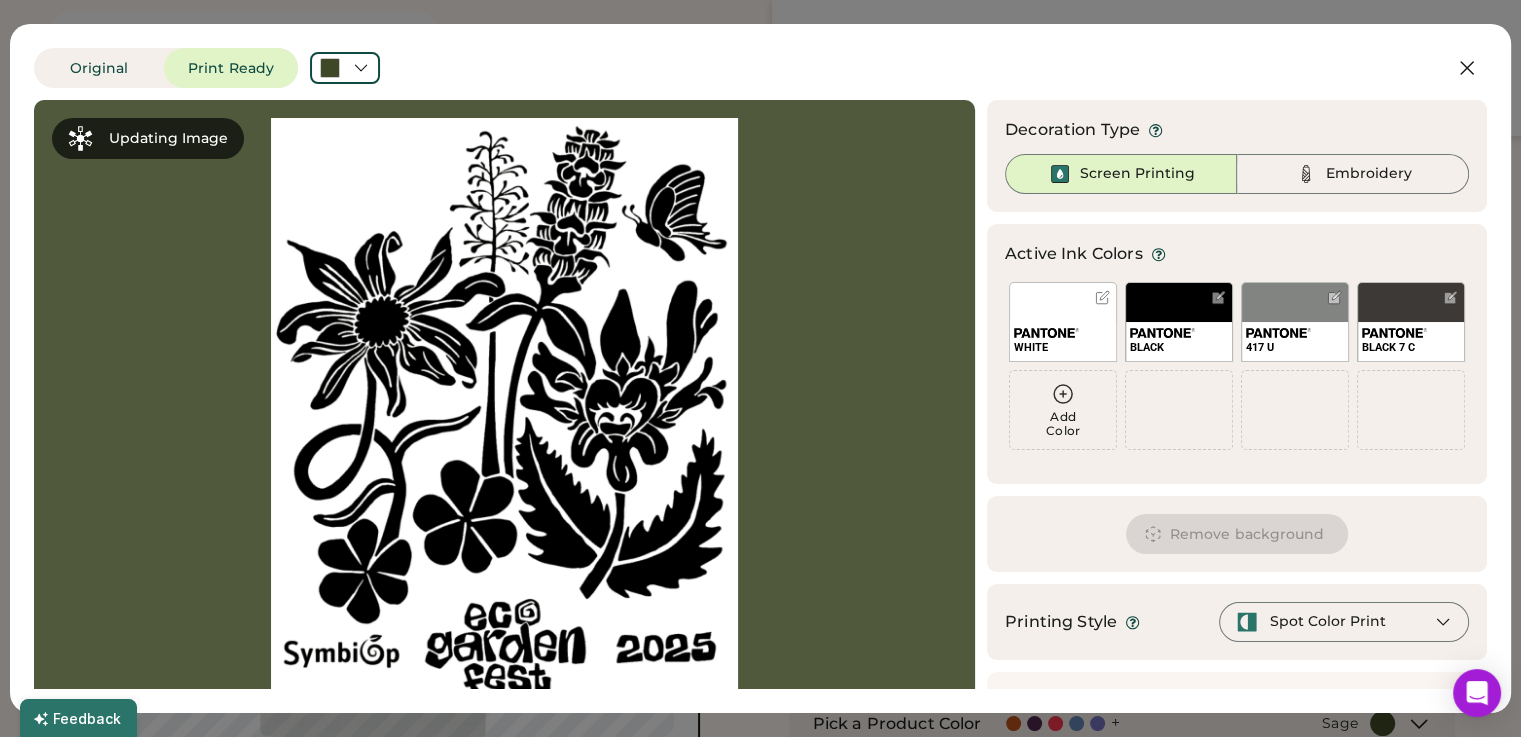 click on "Remove background" at bounding box center (1237, 534) 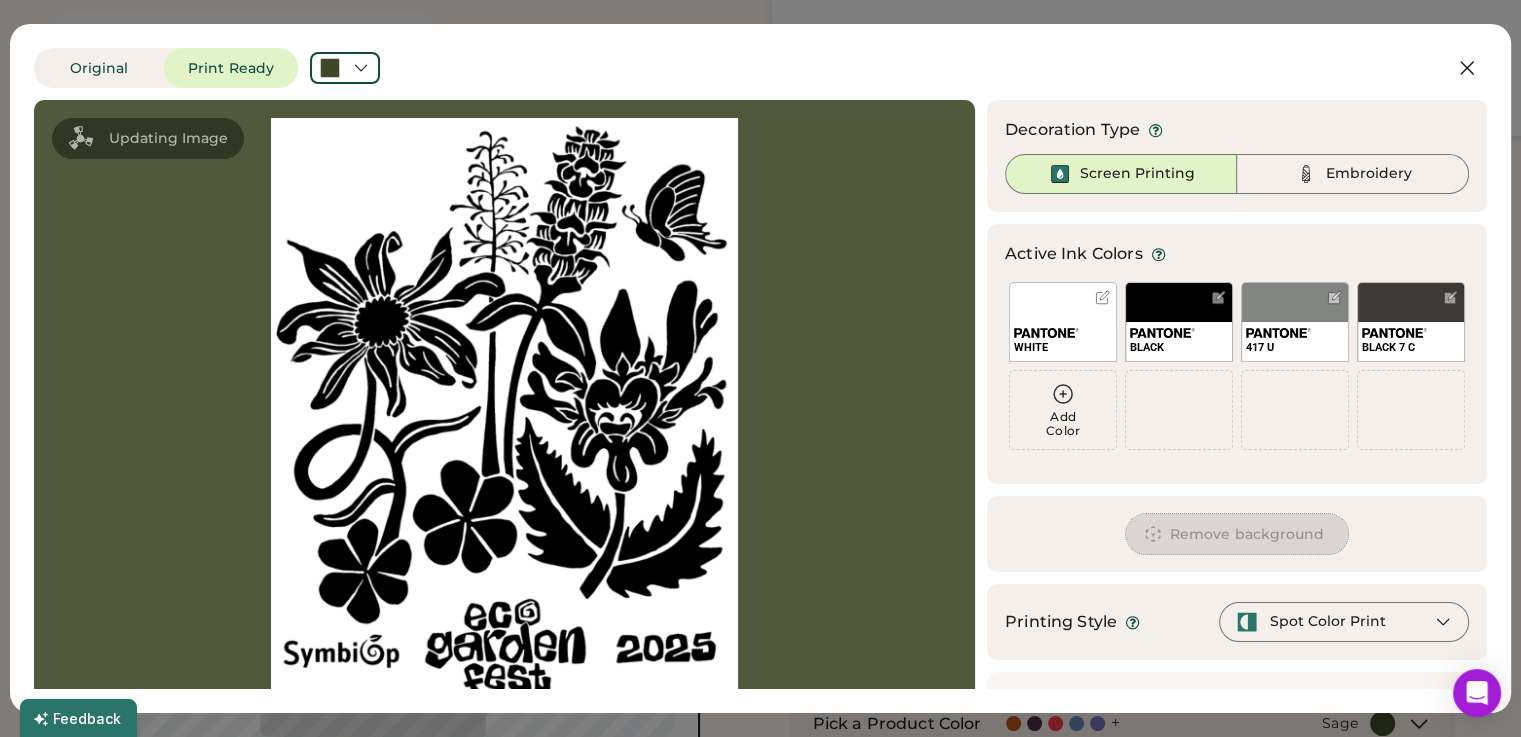 click on "Remove background" at bounding box center [1237, 534] 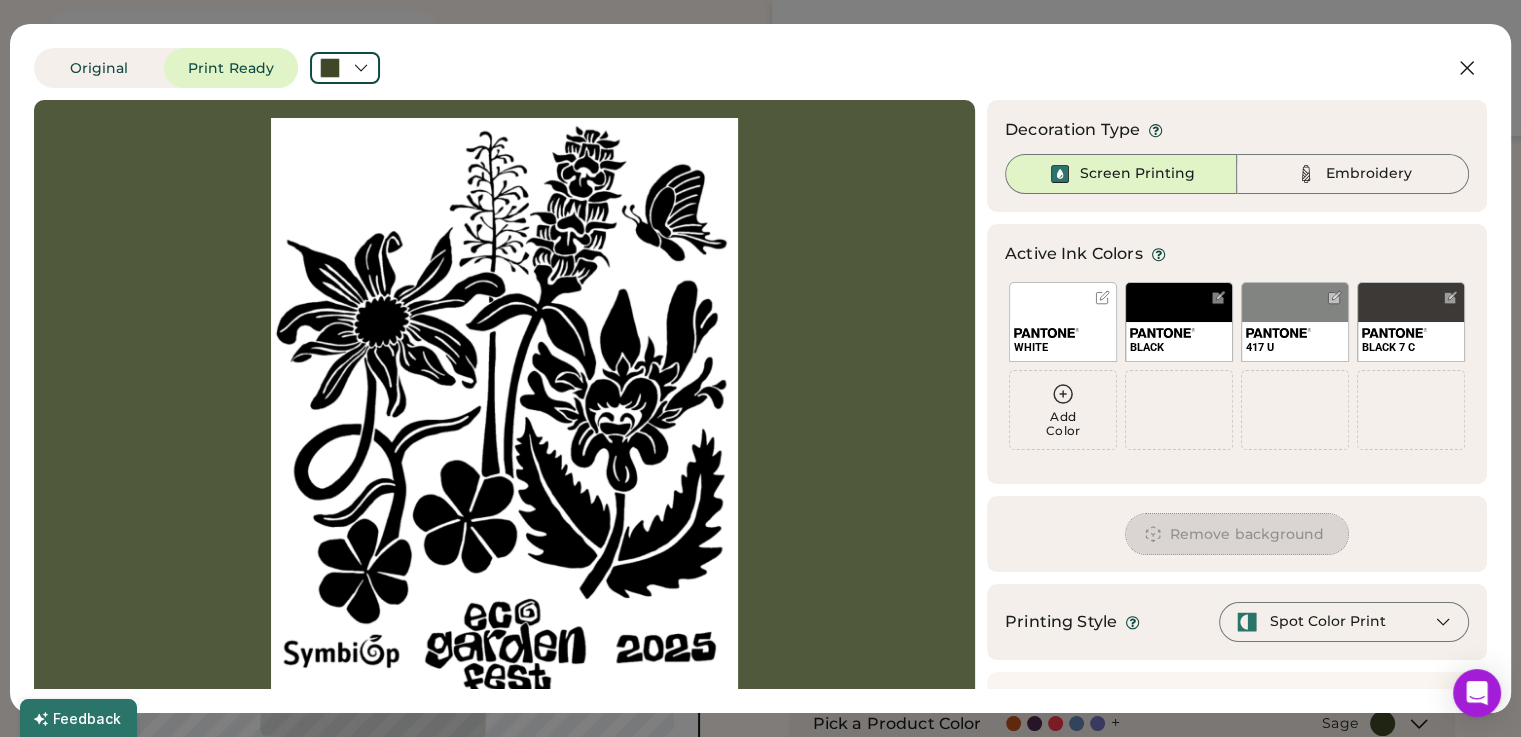 click on "Remove background" at bounding box center (1237, 534) 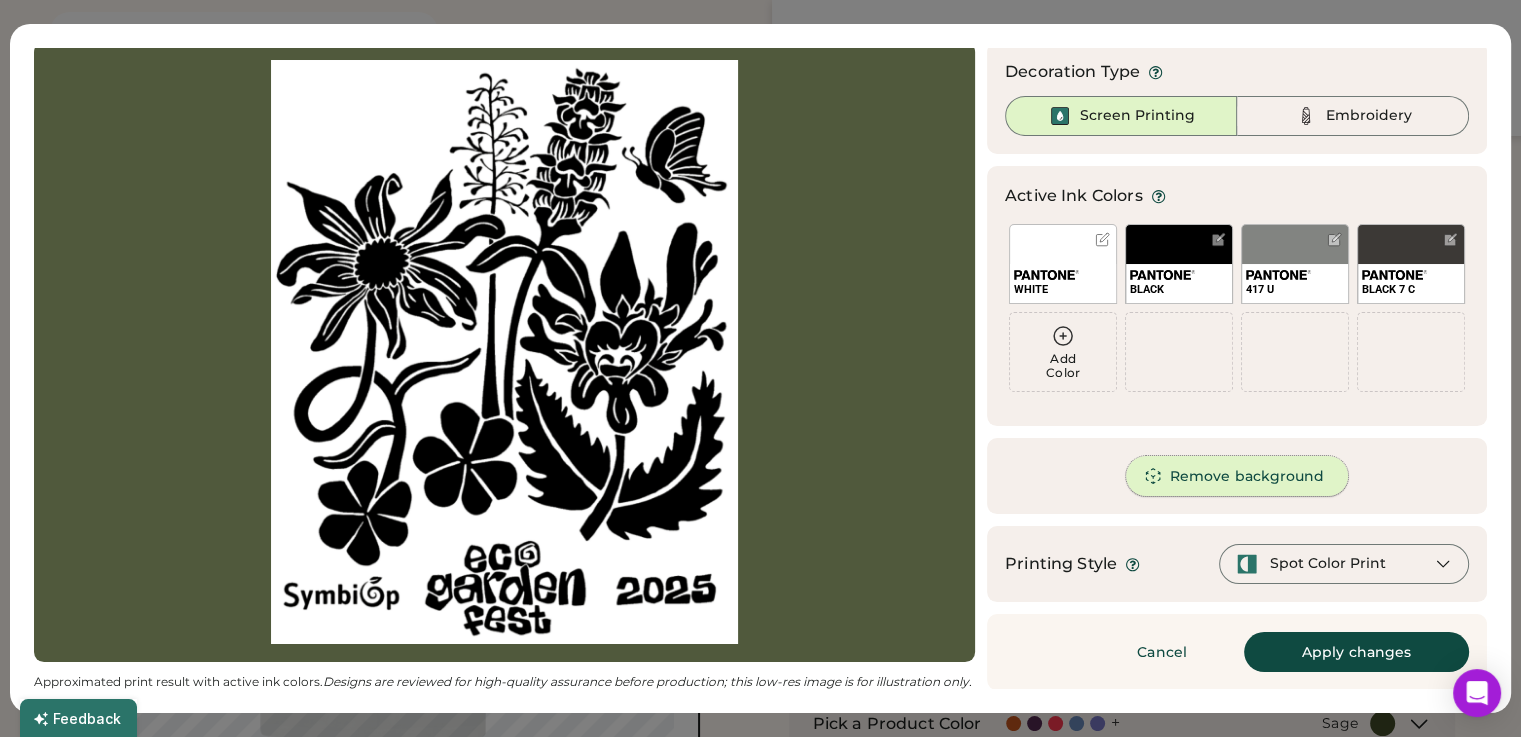 click on "Remove background" at bounding box center [1237, 476] 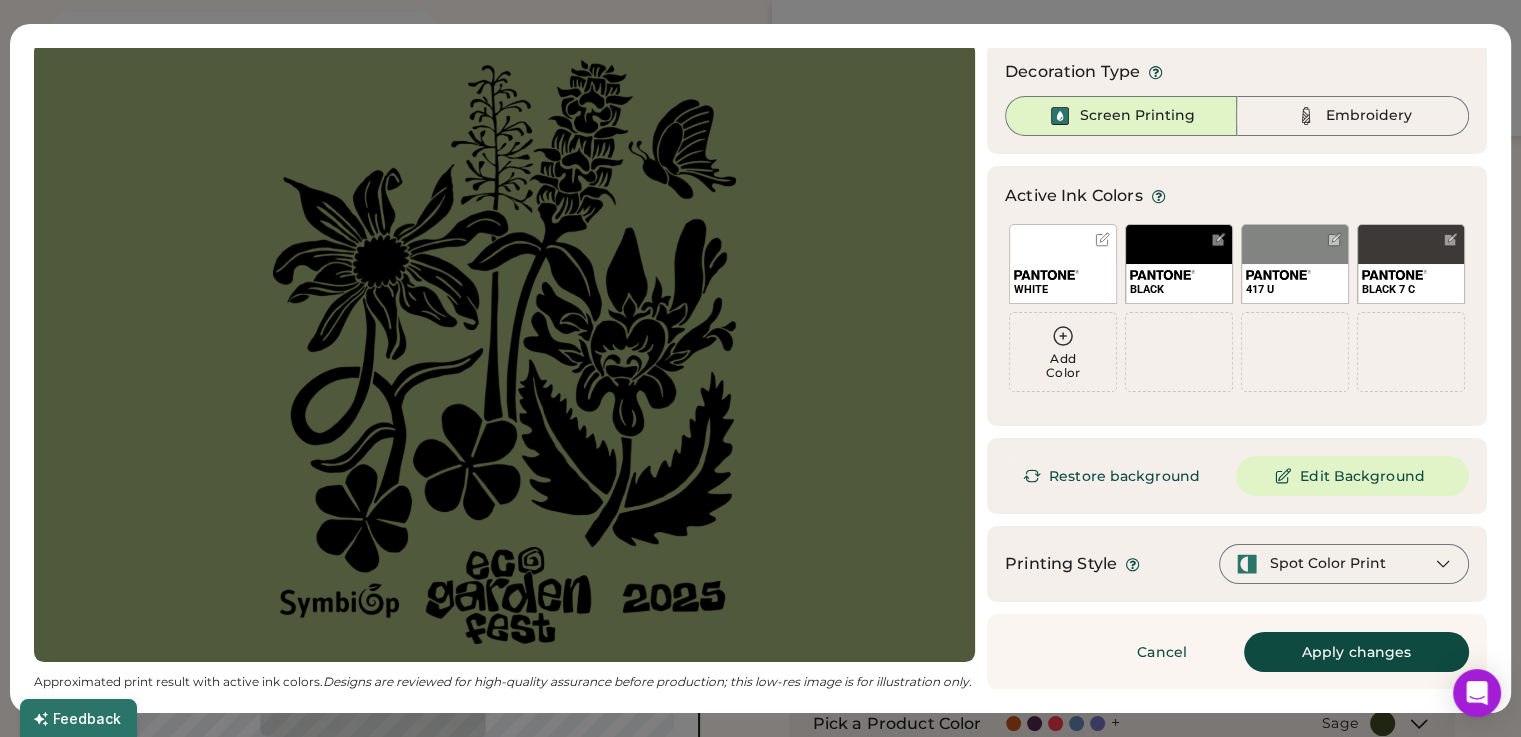 click on "Spot Color Print" at bounding box center (1328, 564) 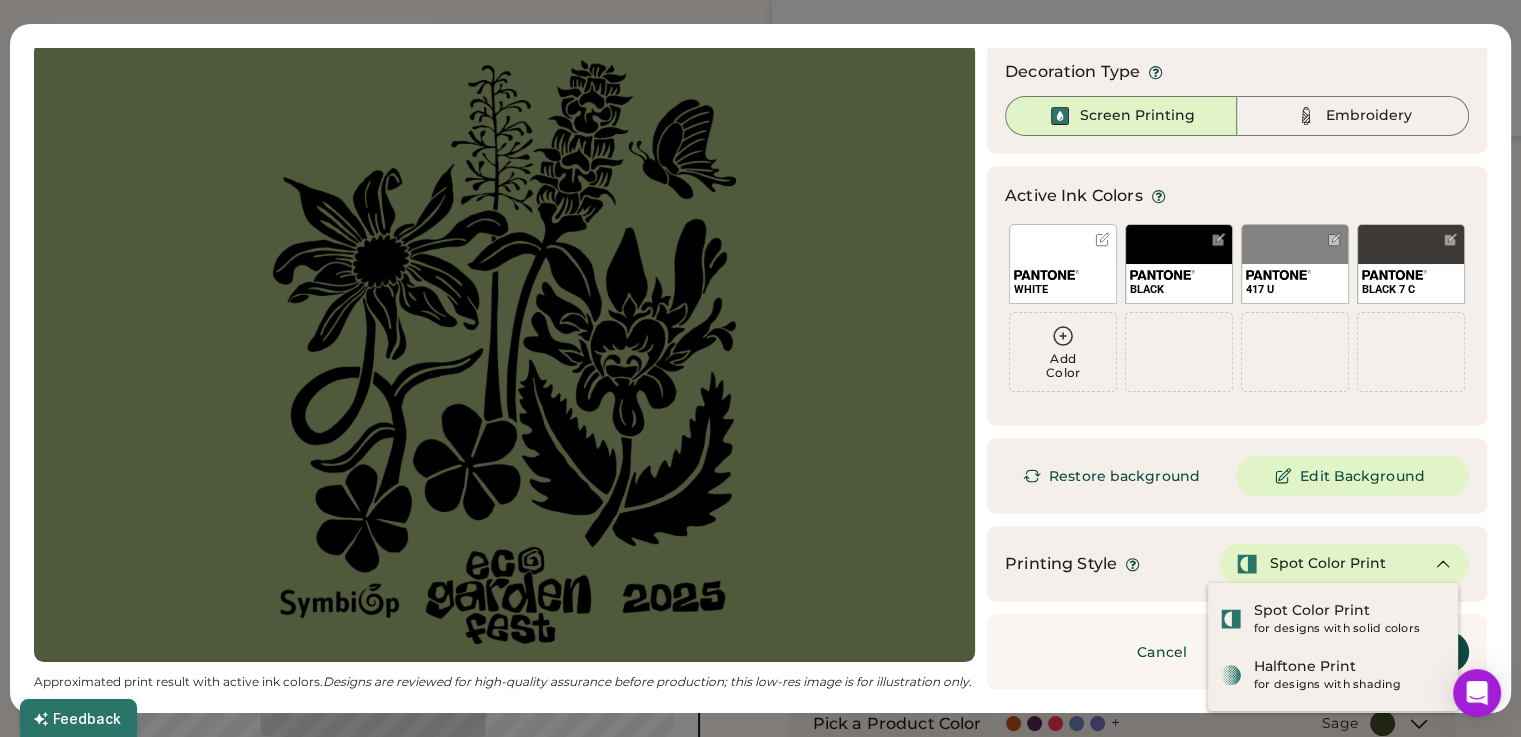 click on "Spot Color Print" at bounding box center (1328, 564) 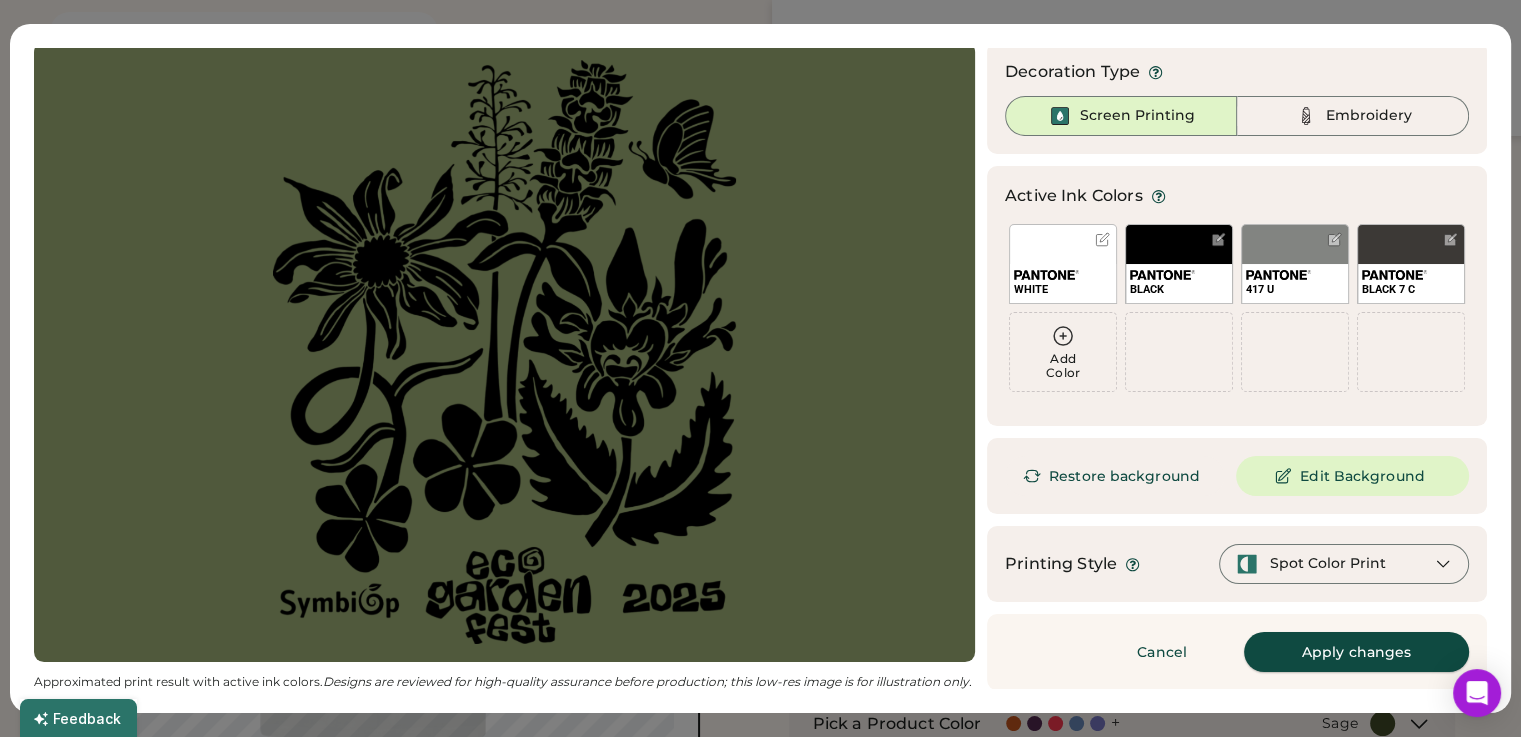 click on "Apply changes" at bounding box center (1356, 652) 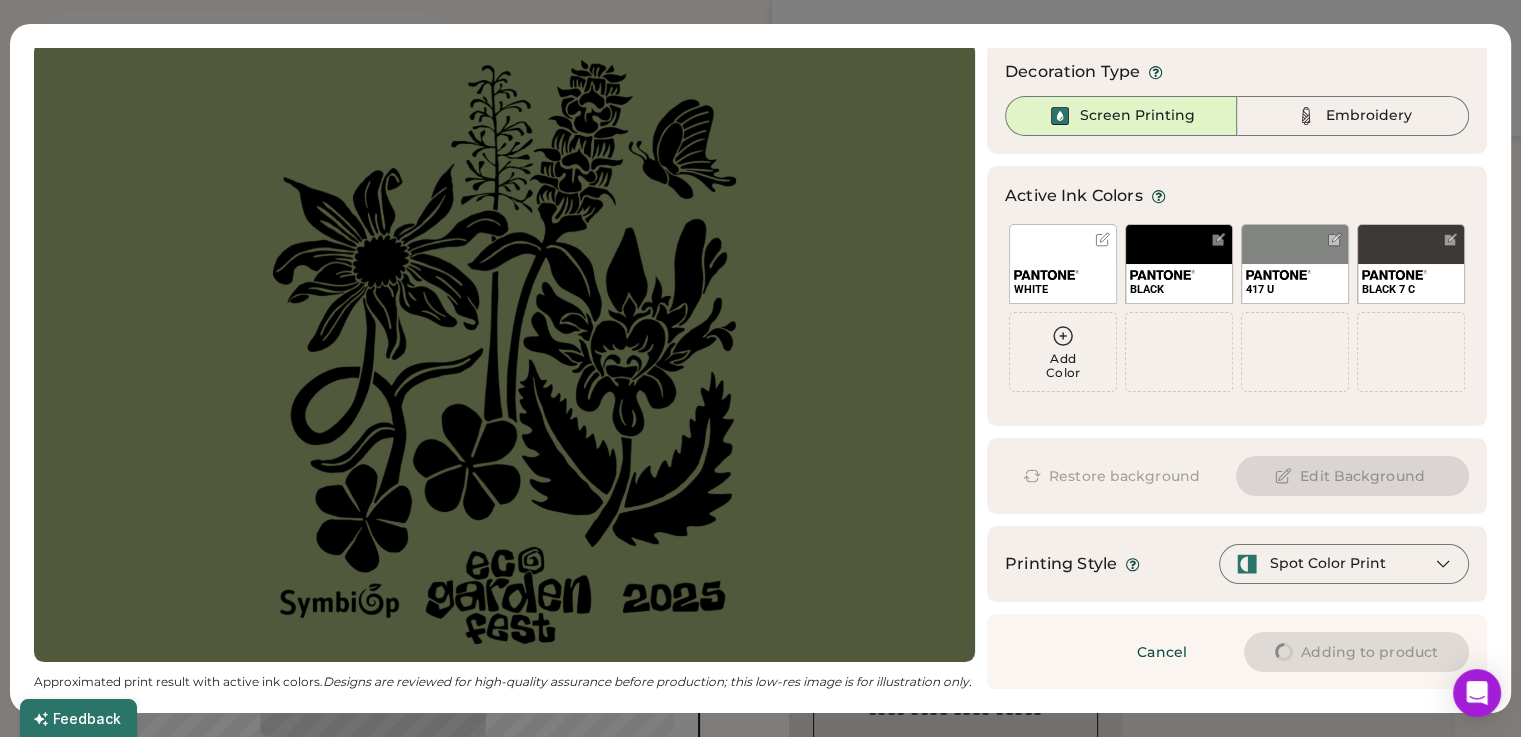 scroll, scrollTop: 1870, scrollLeft: 0, axis: vertical 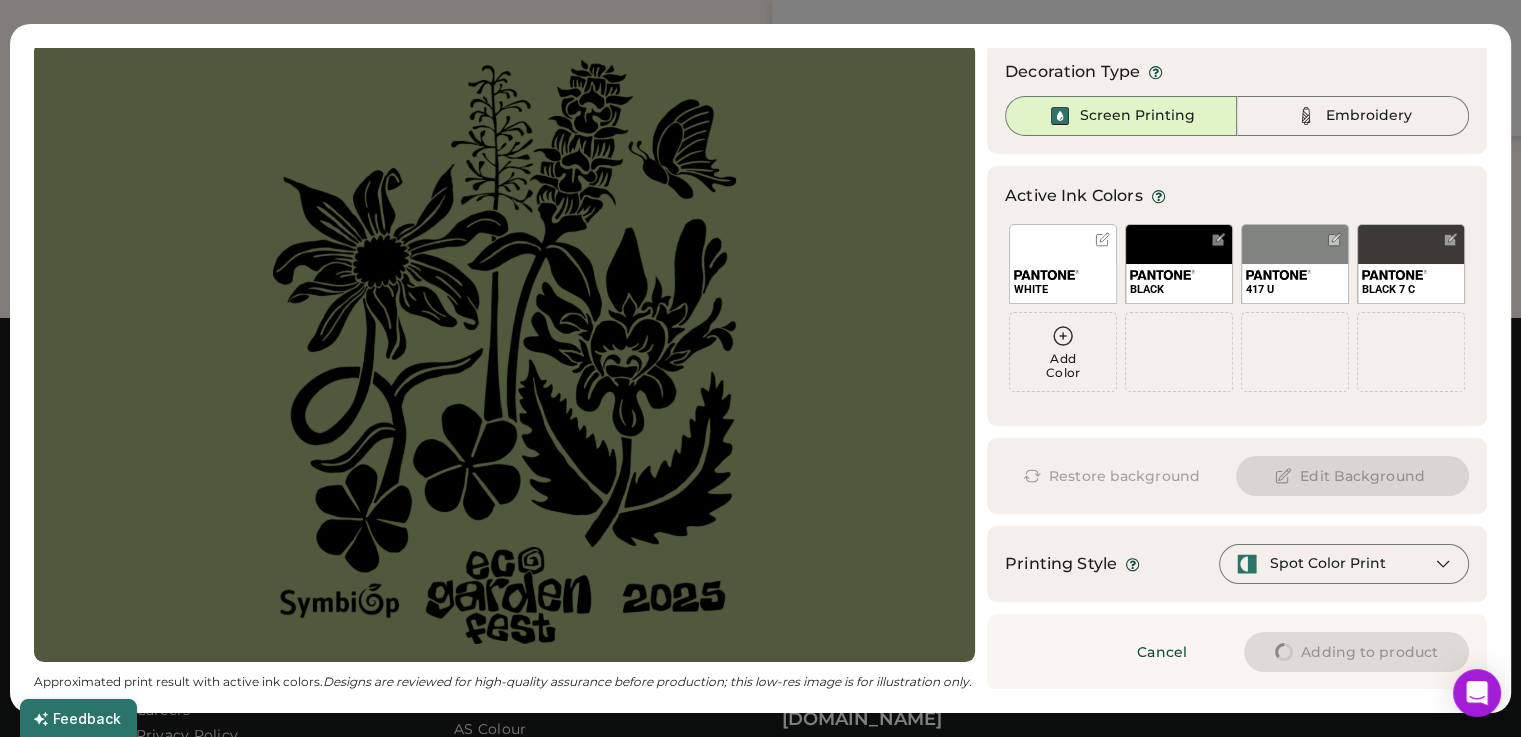 type on "****" 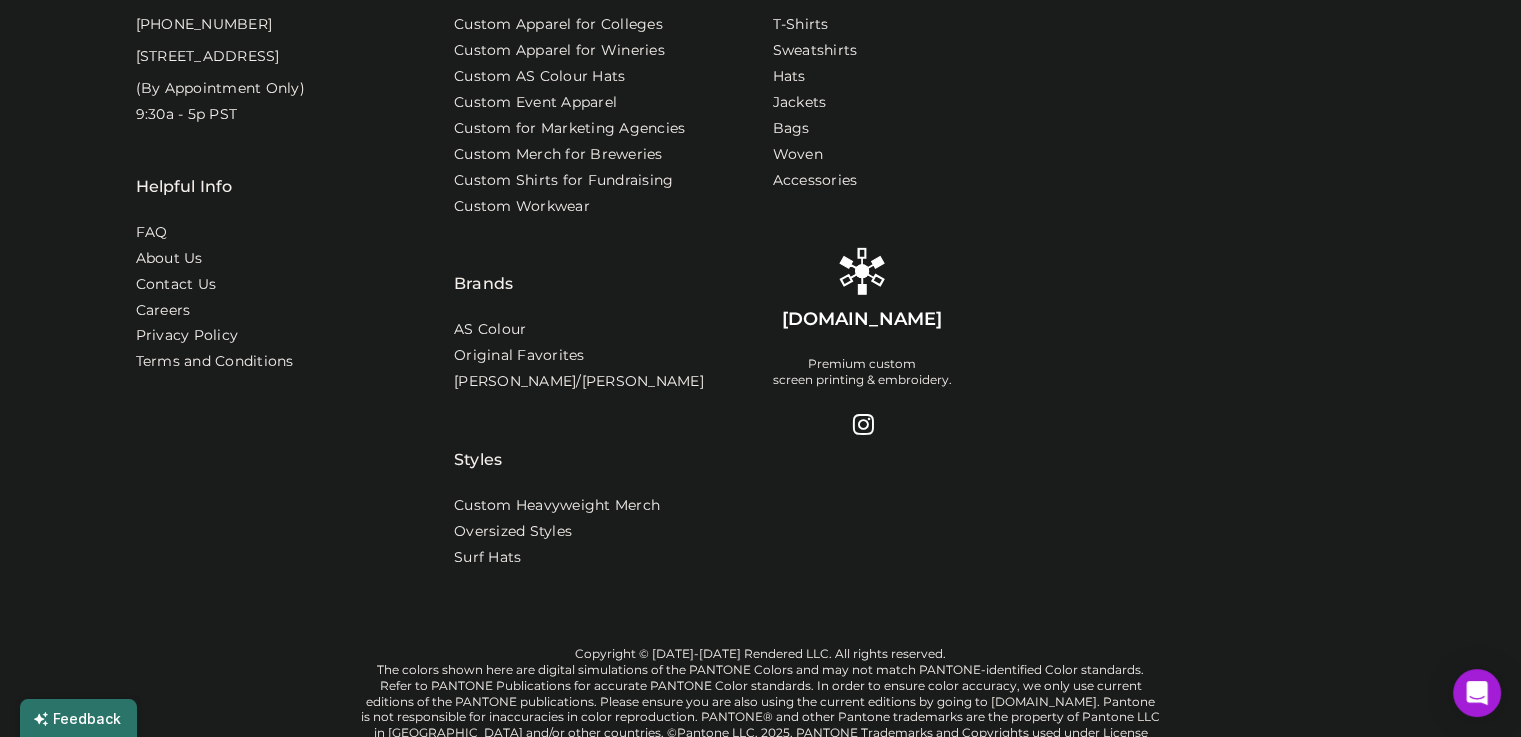 type on "****" 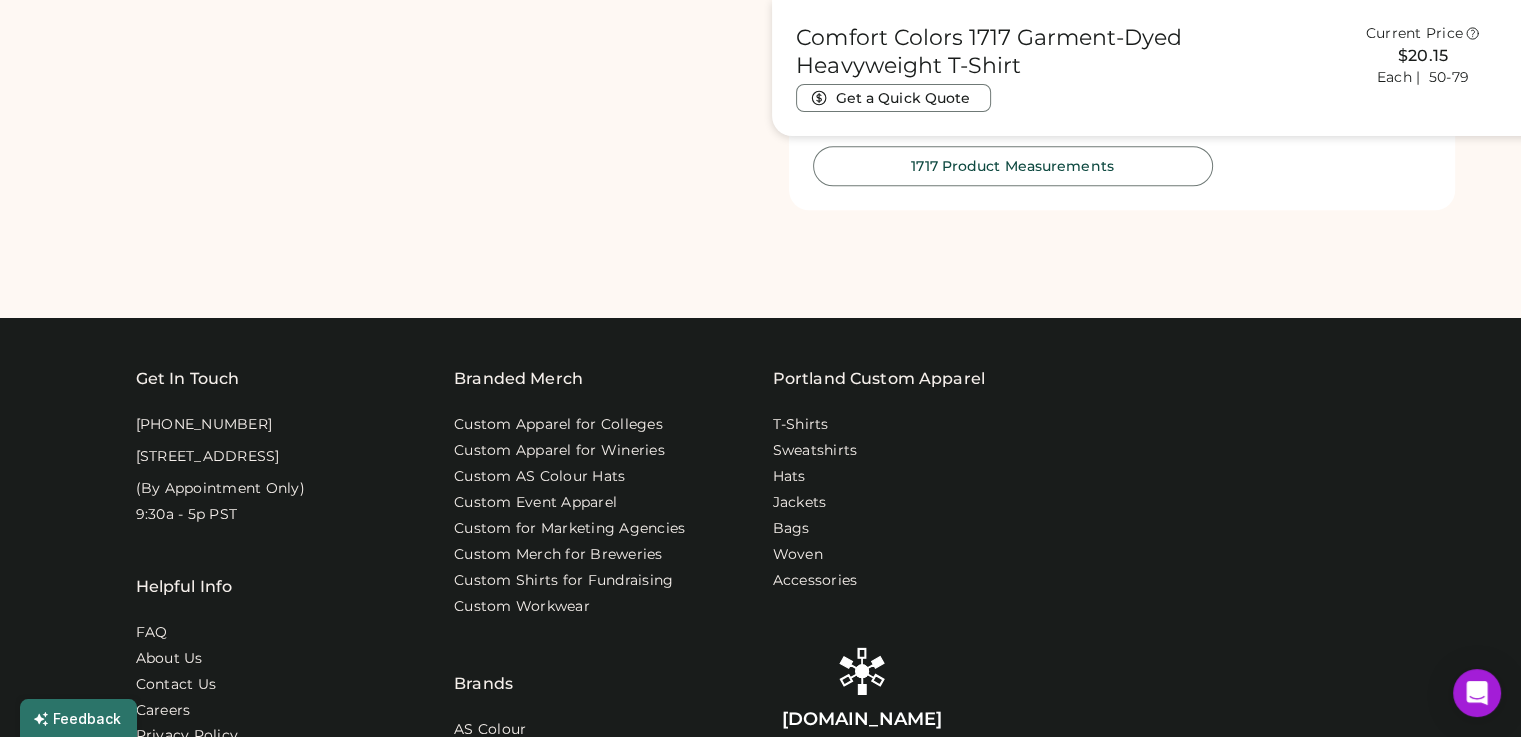 scroll, scrollTop: 2270, scrollLeft: 0, axis: vertical 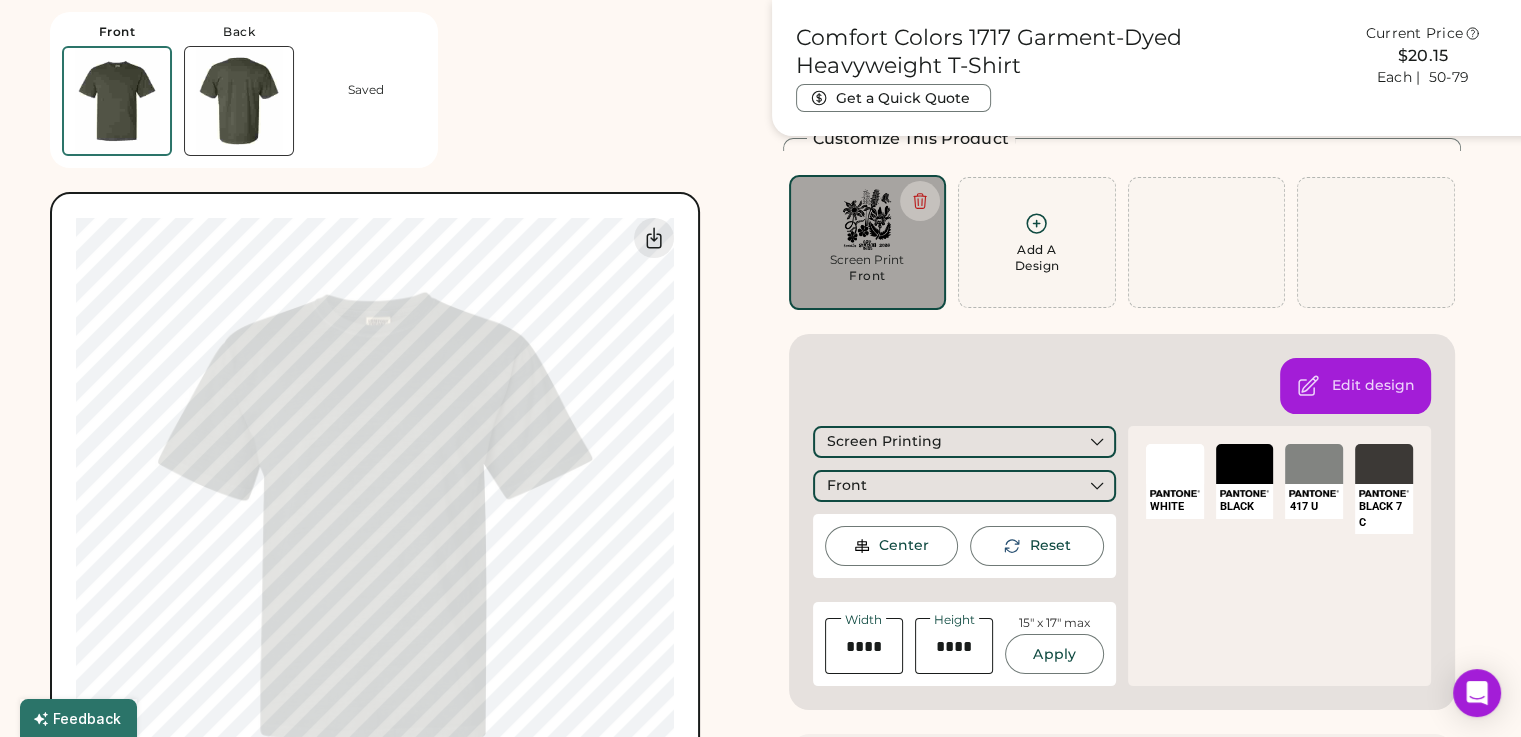 click at bounding box center (1175, 464) 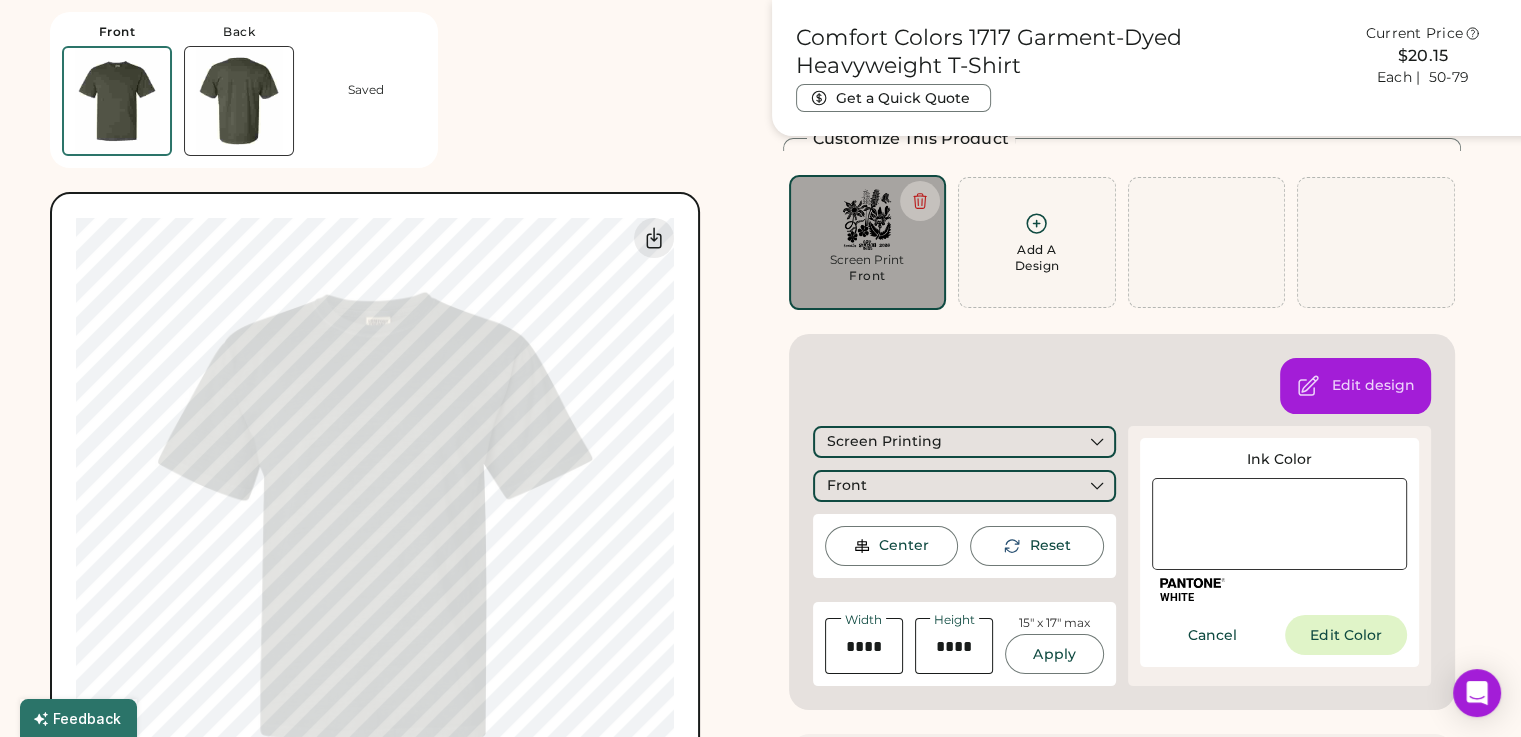 click on "Edit design Screen Printing    Front    Center    Reset Width Height 15" x 17" max Apply WHITE SELECT
A COLOR BLACK SELECT
A COLOR 417 U SELECT
A COLOR BLACK 7 C Ink Color WHITE Cancel Edit Color" at bounding box center [1122, 522] 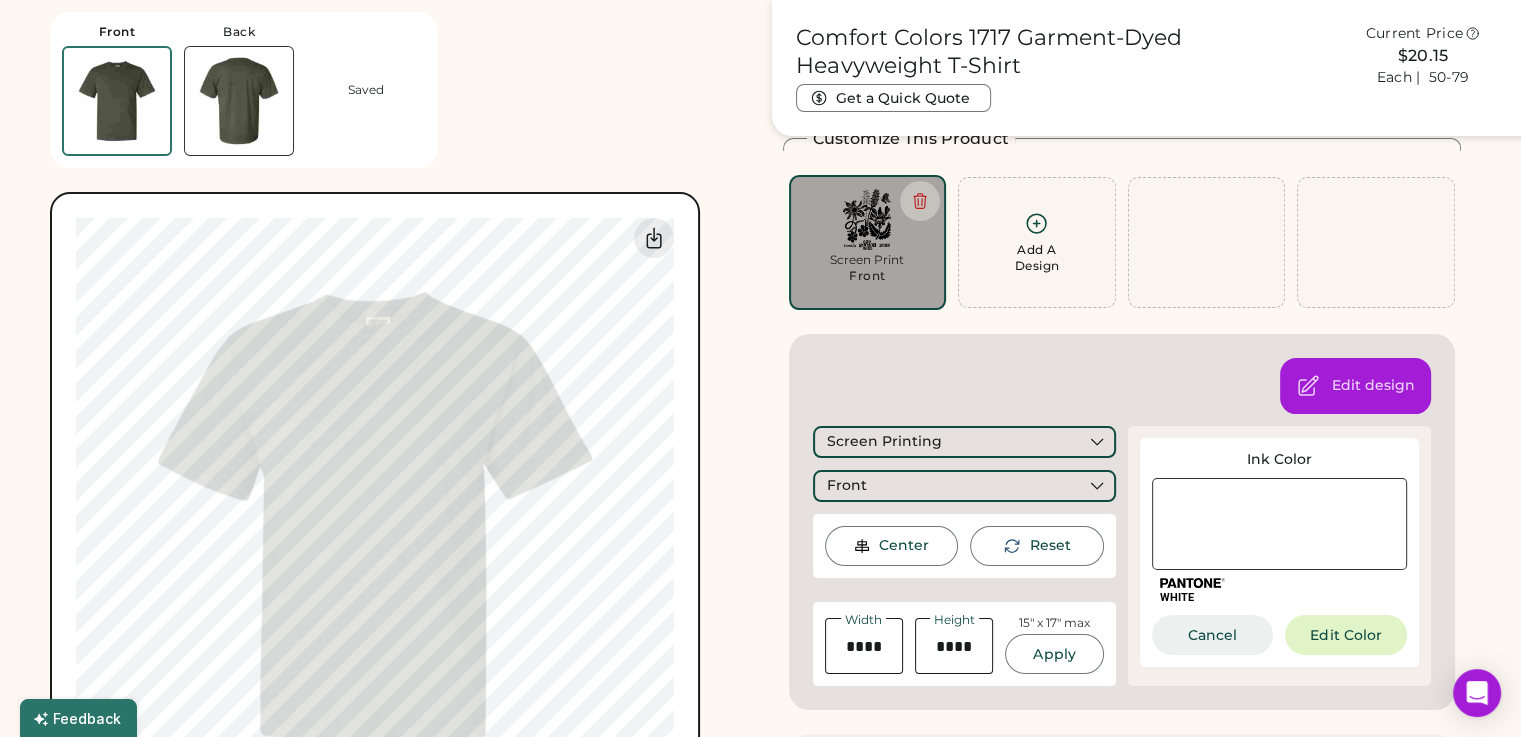 click on "Cancel" at bounding box center [1213, 635] 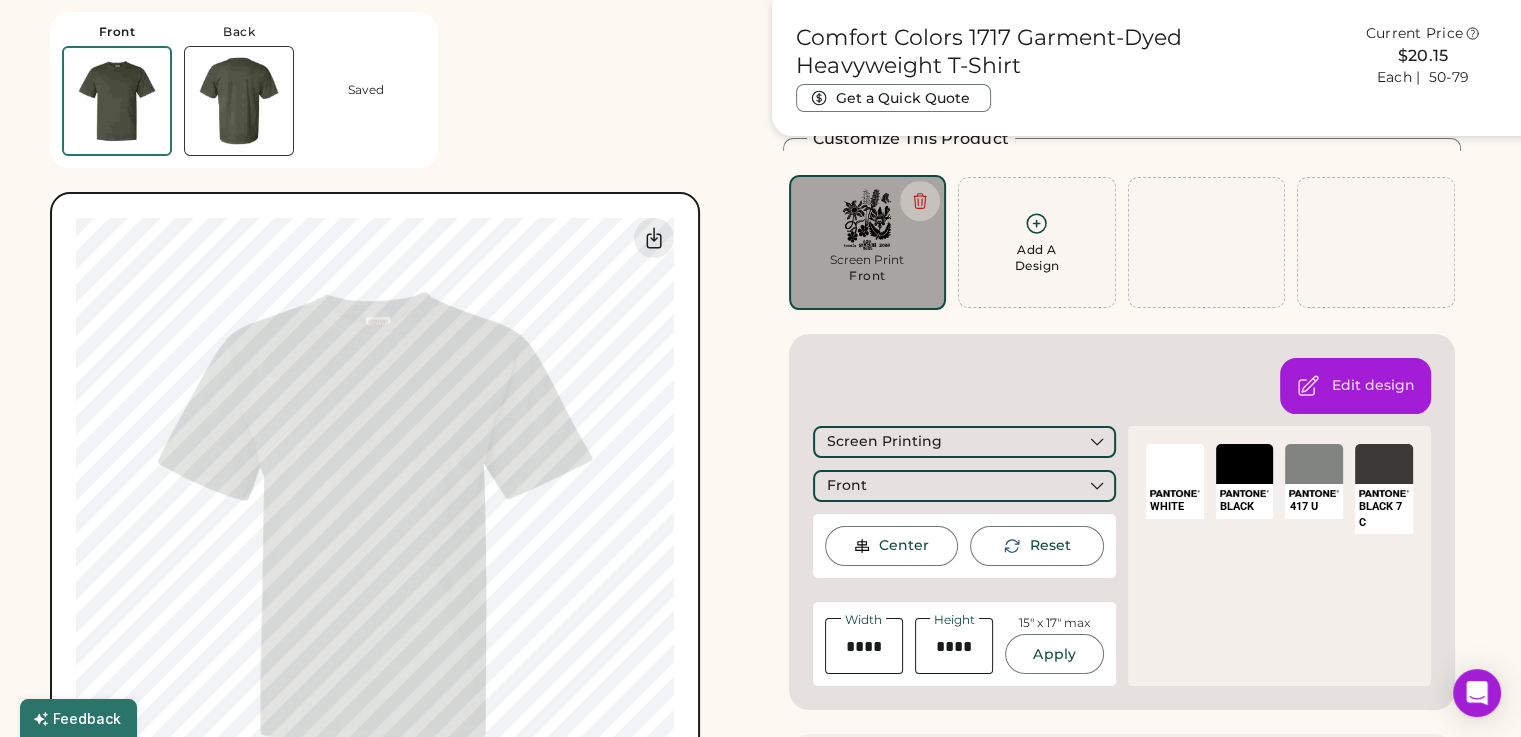 click on "BLACK" at bounding box center [1245, 506] 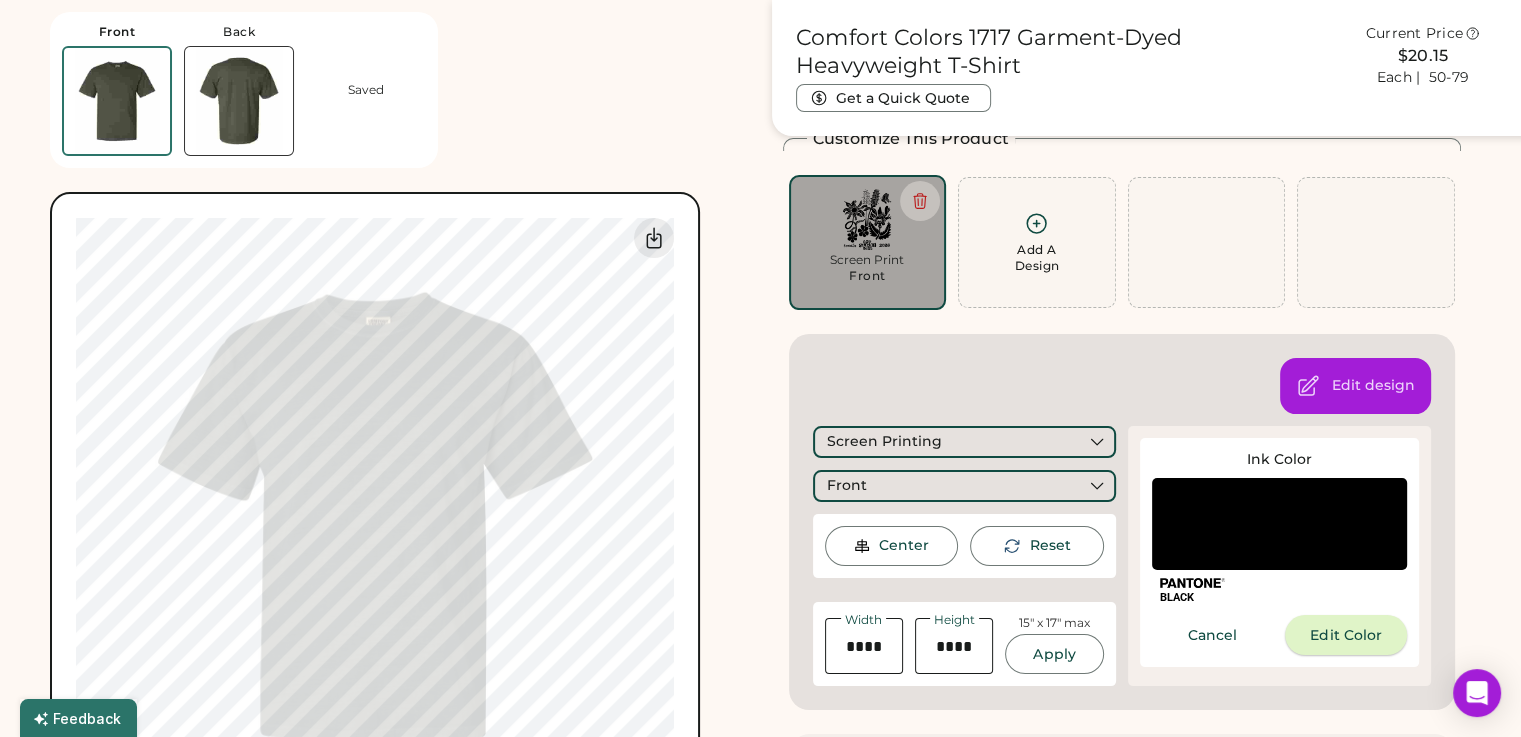 click on "Edit Color" at bounding box center [1346, 635] 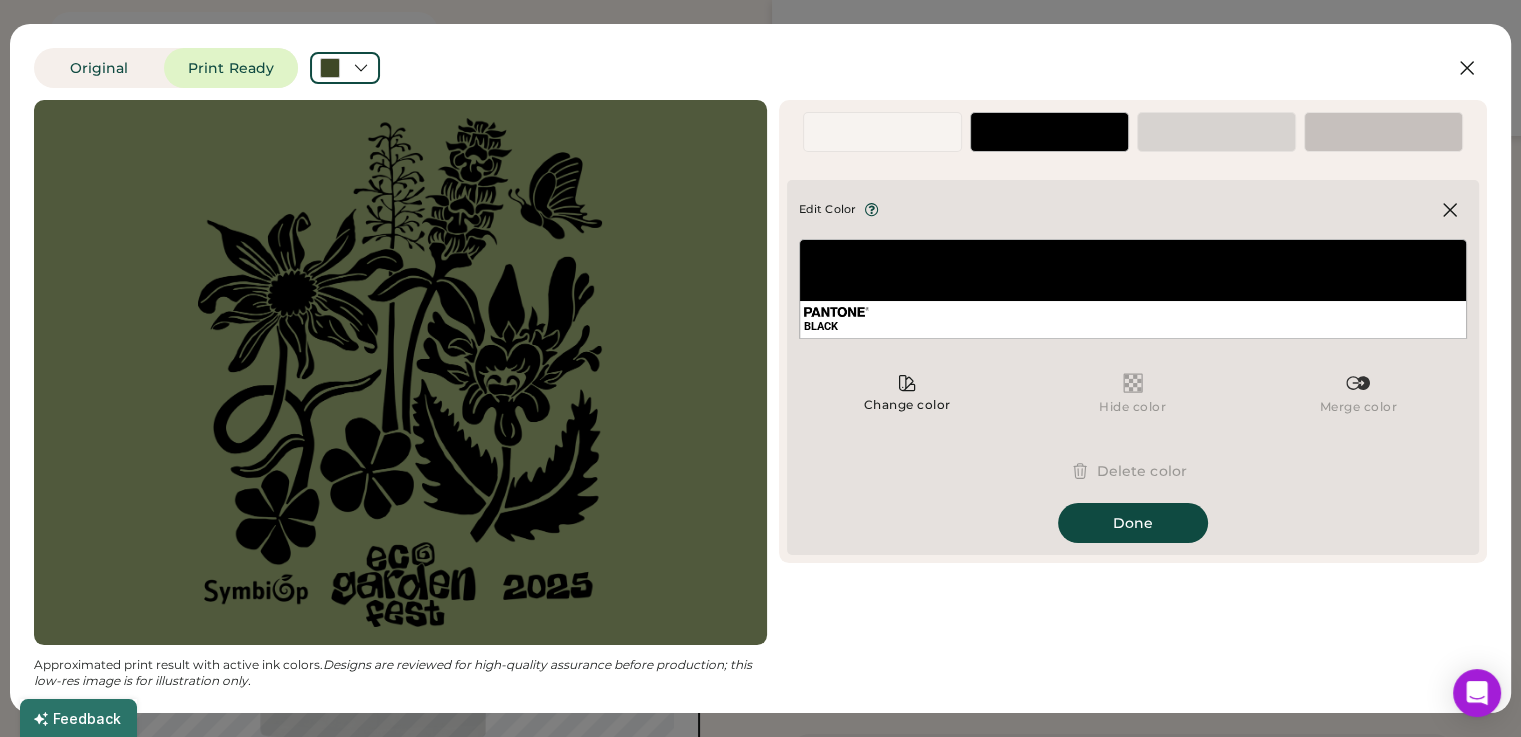 scroll, scrollTop: 0, scrollLeft: 0, axis: both 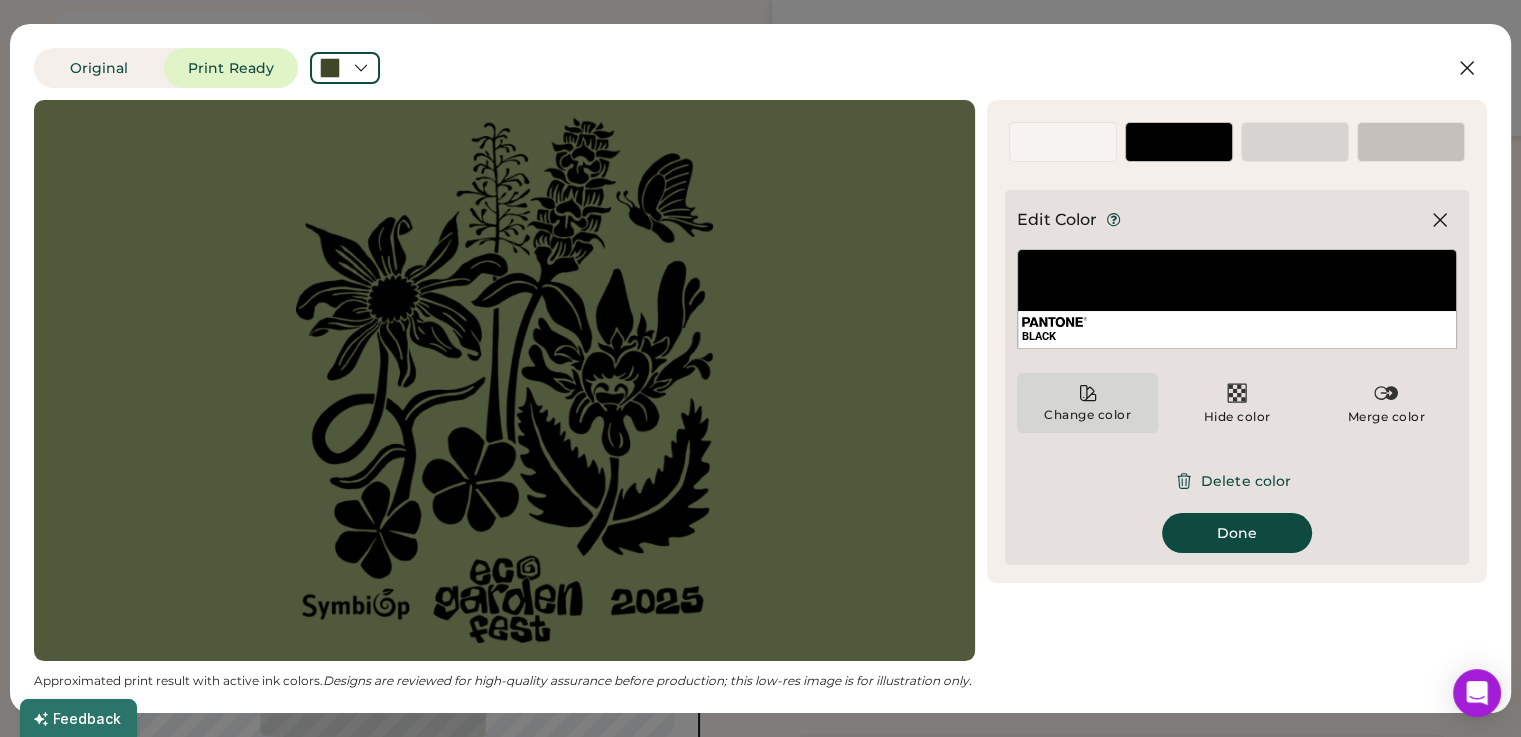 click 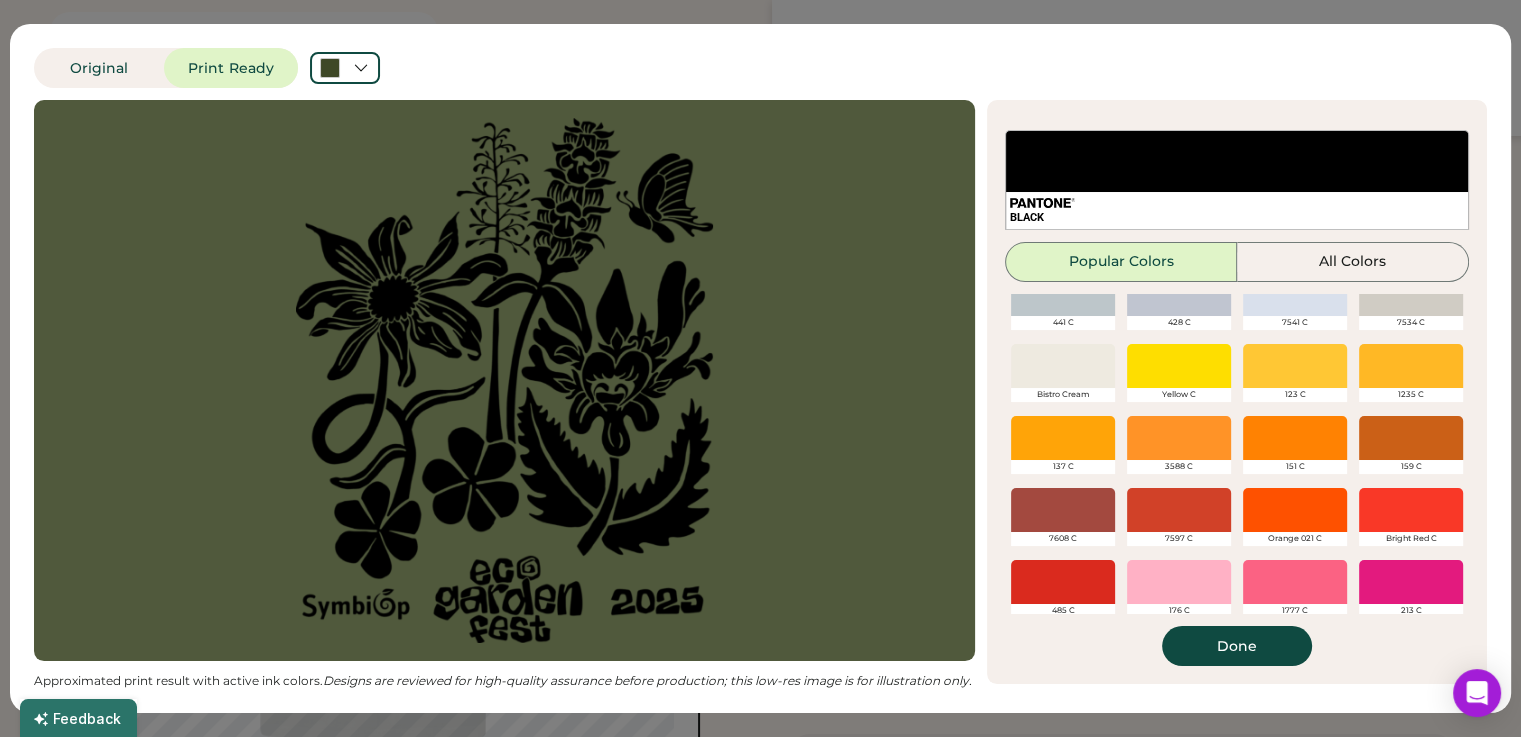 scroll, scrollTop: 0, scrollLeft: 0, axis: both 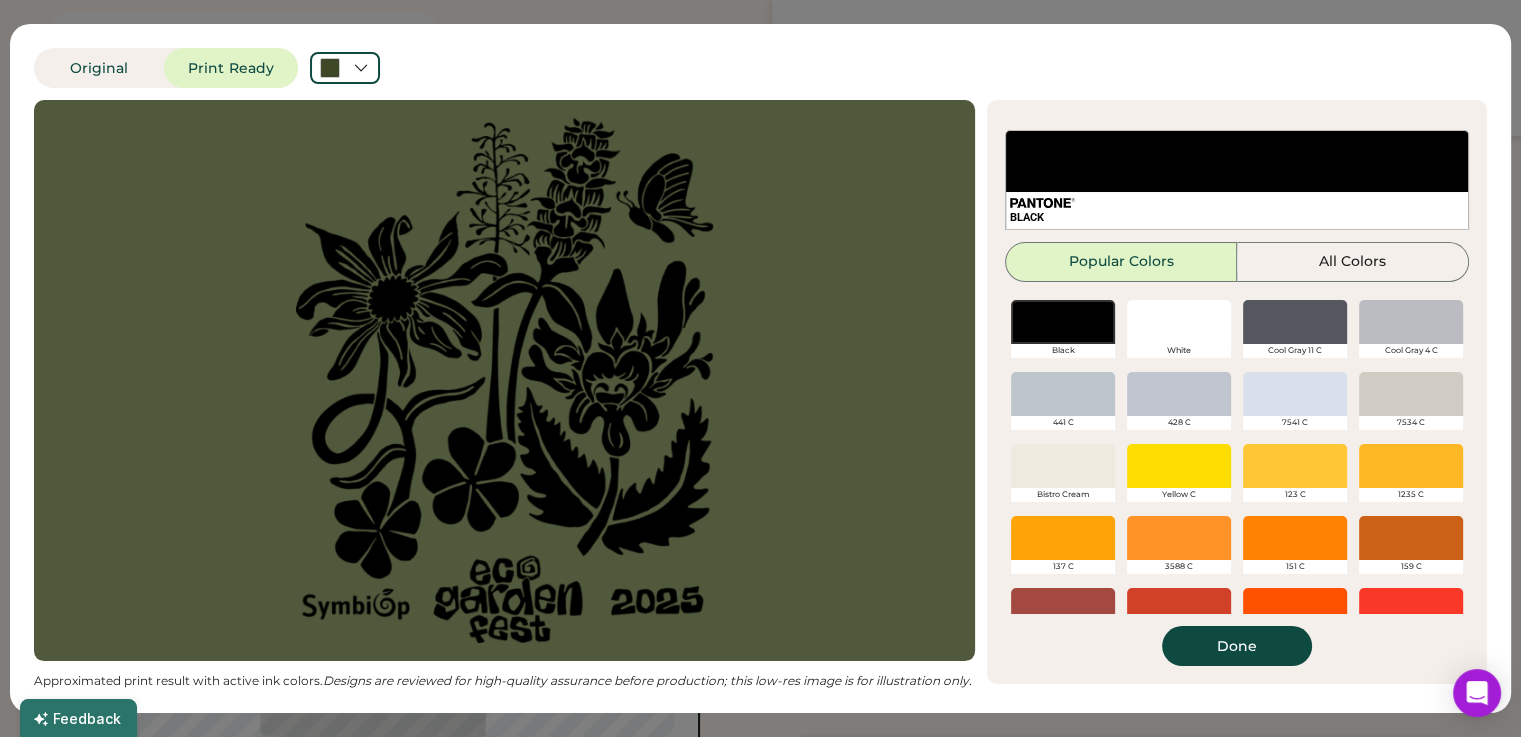 click at bounding box center (1063, 466) 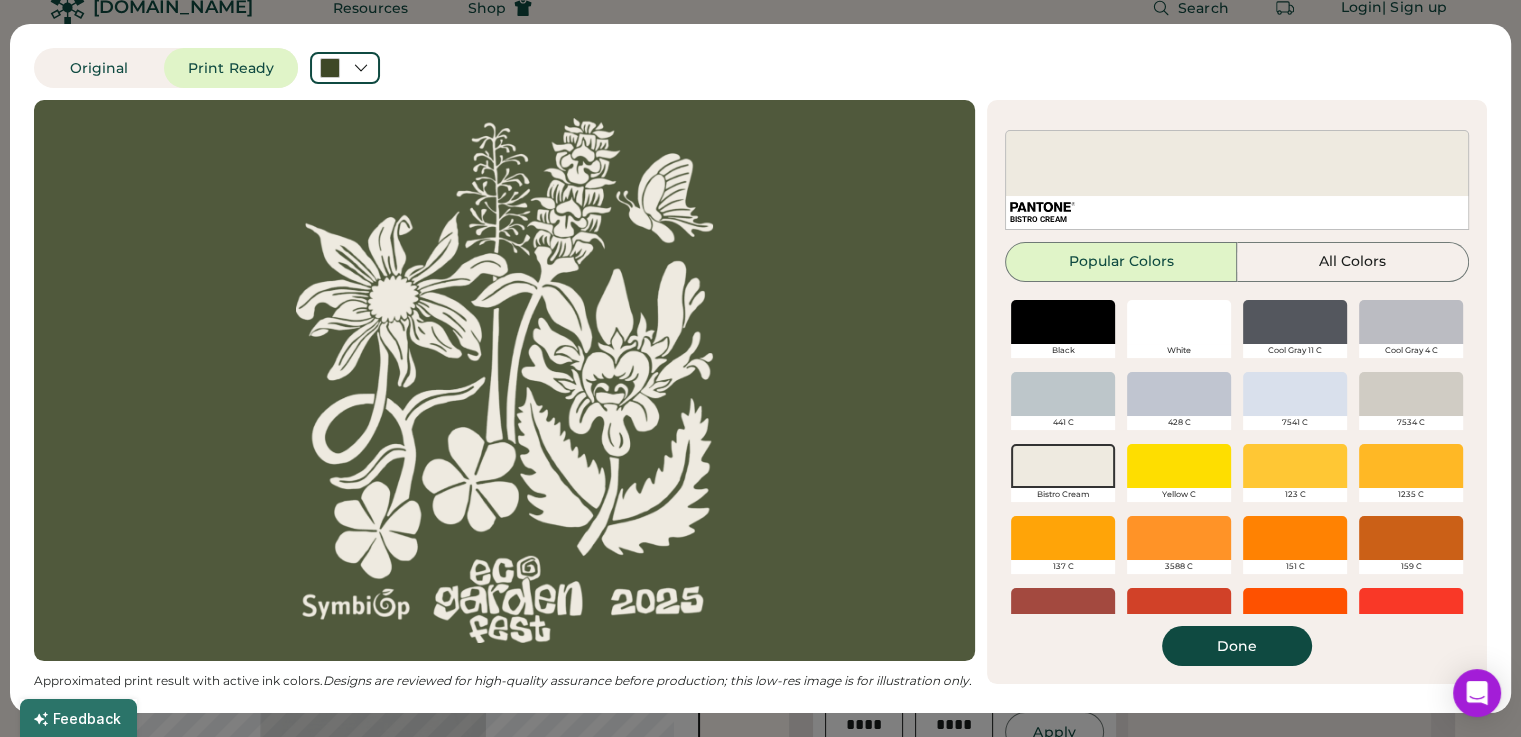 scroll, scrollTop: 28, scrollLeft: 0, axis: vertical 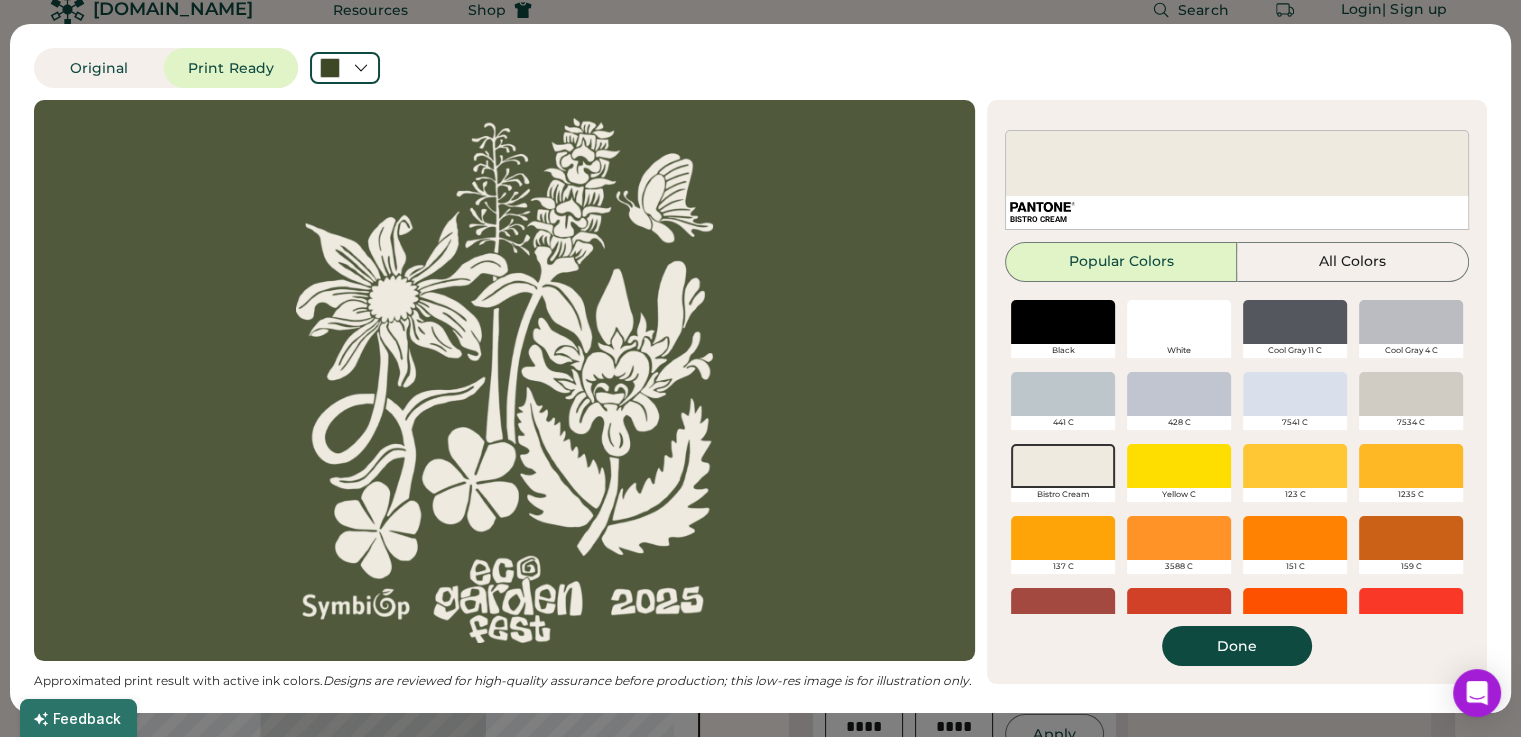 click at bounding box center [1411, 394] 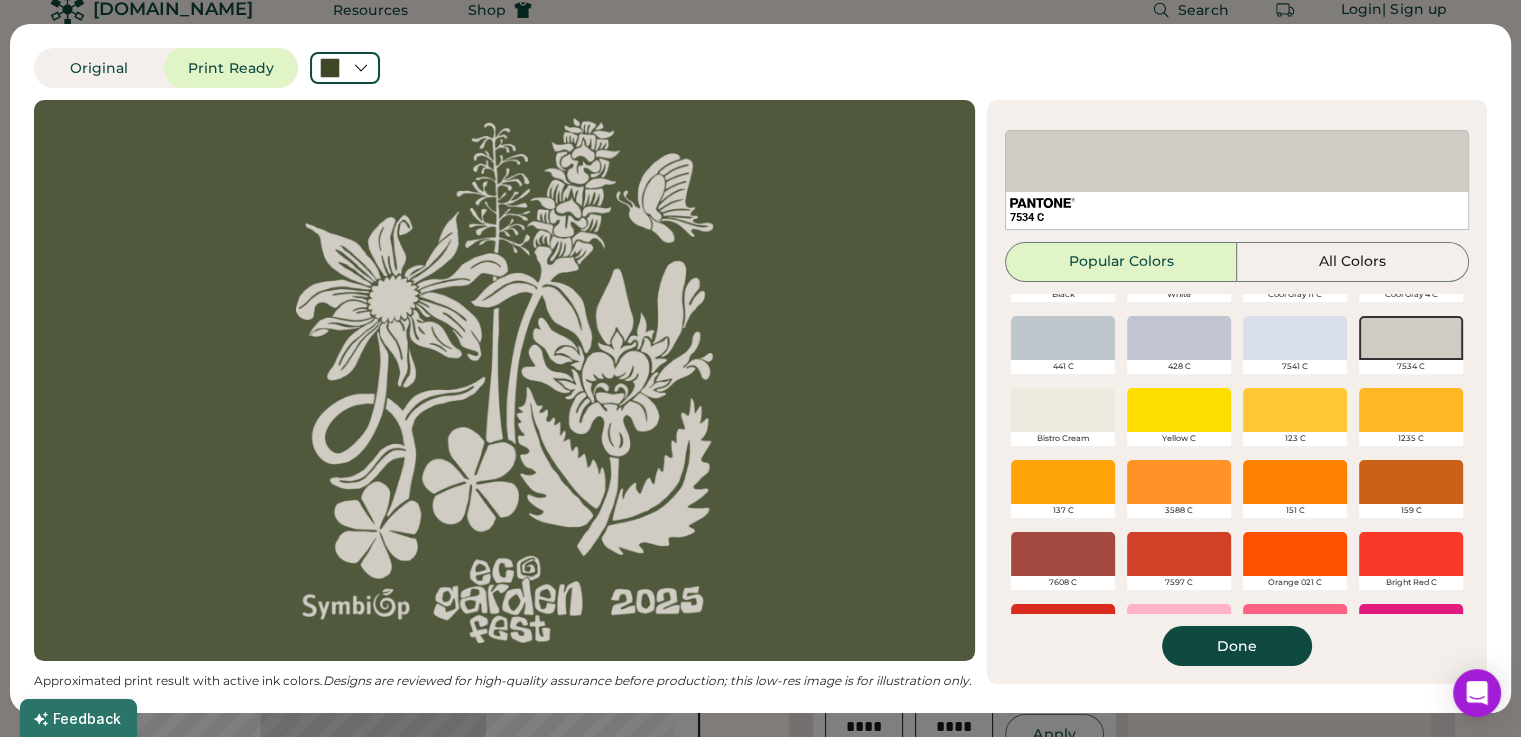 scroll, scrollTop: 0, scrollLeft: 0, axis: both 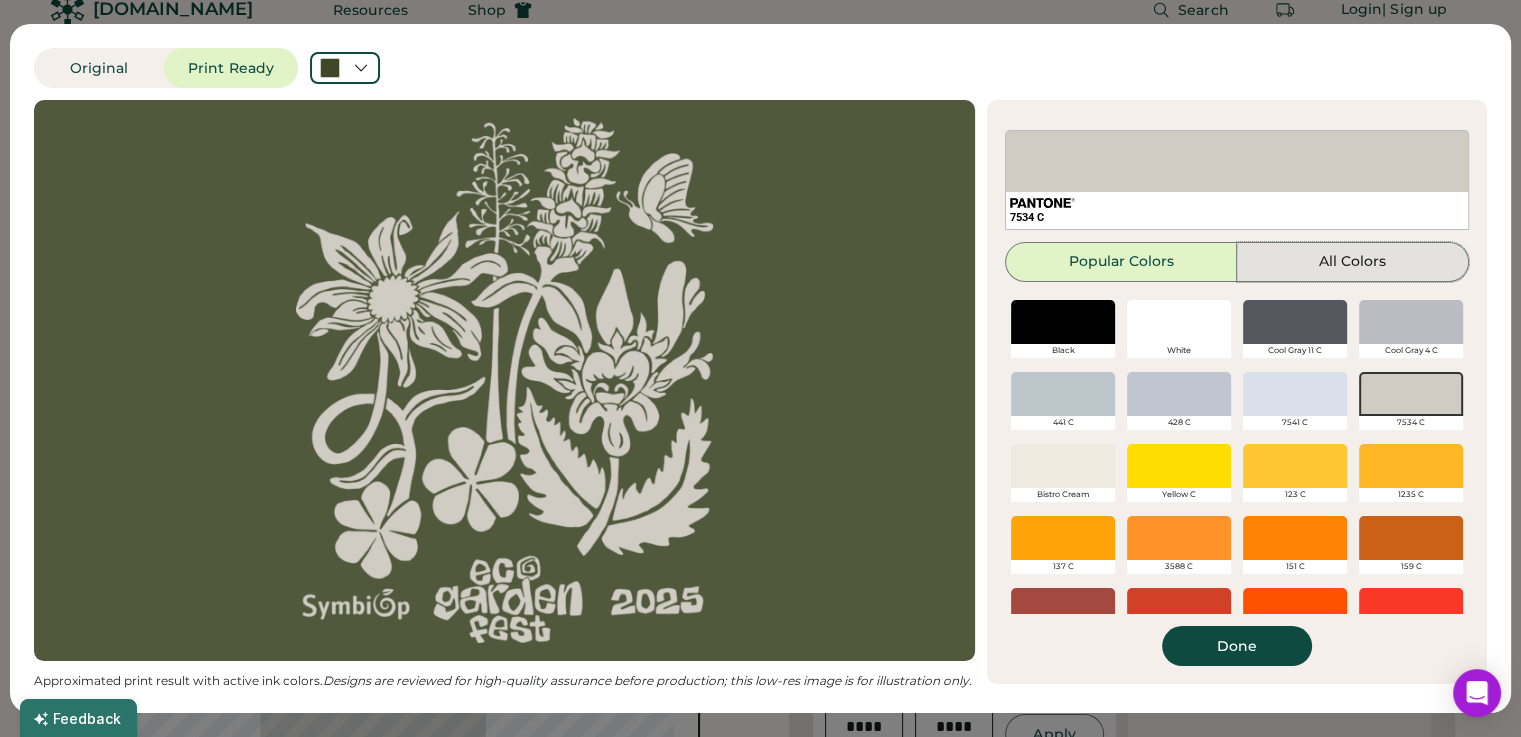 click on "All Colors" at bounding box center [1353, 262] 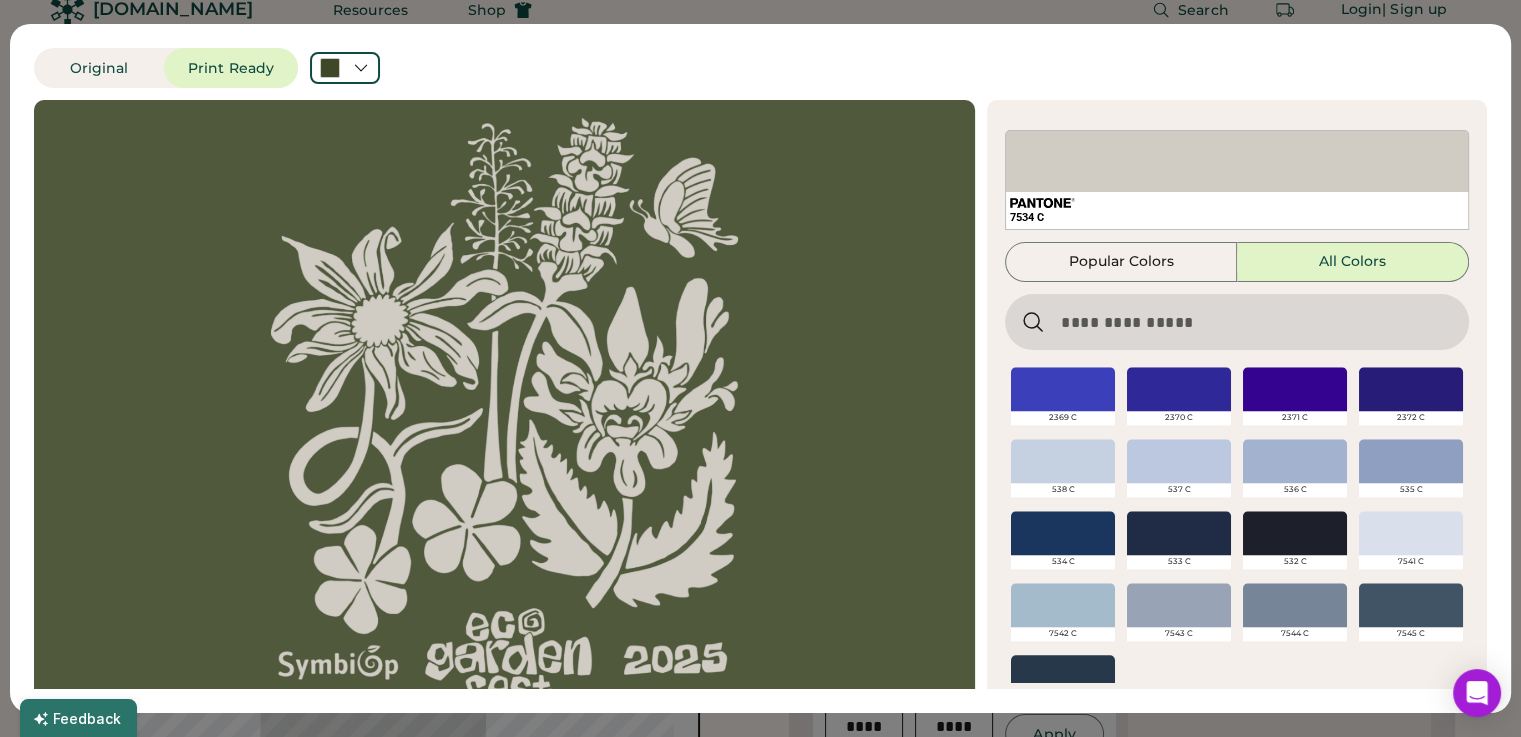 scroll, scrollTop: 17464, scrollLeft: 0, axis: vertical 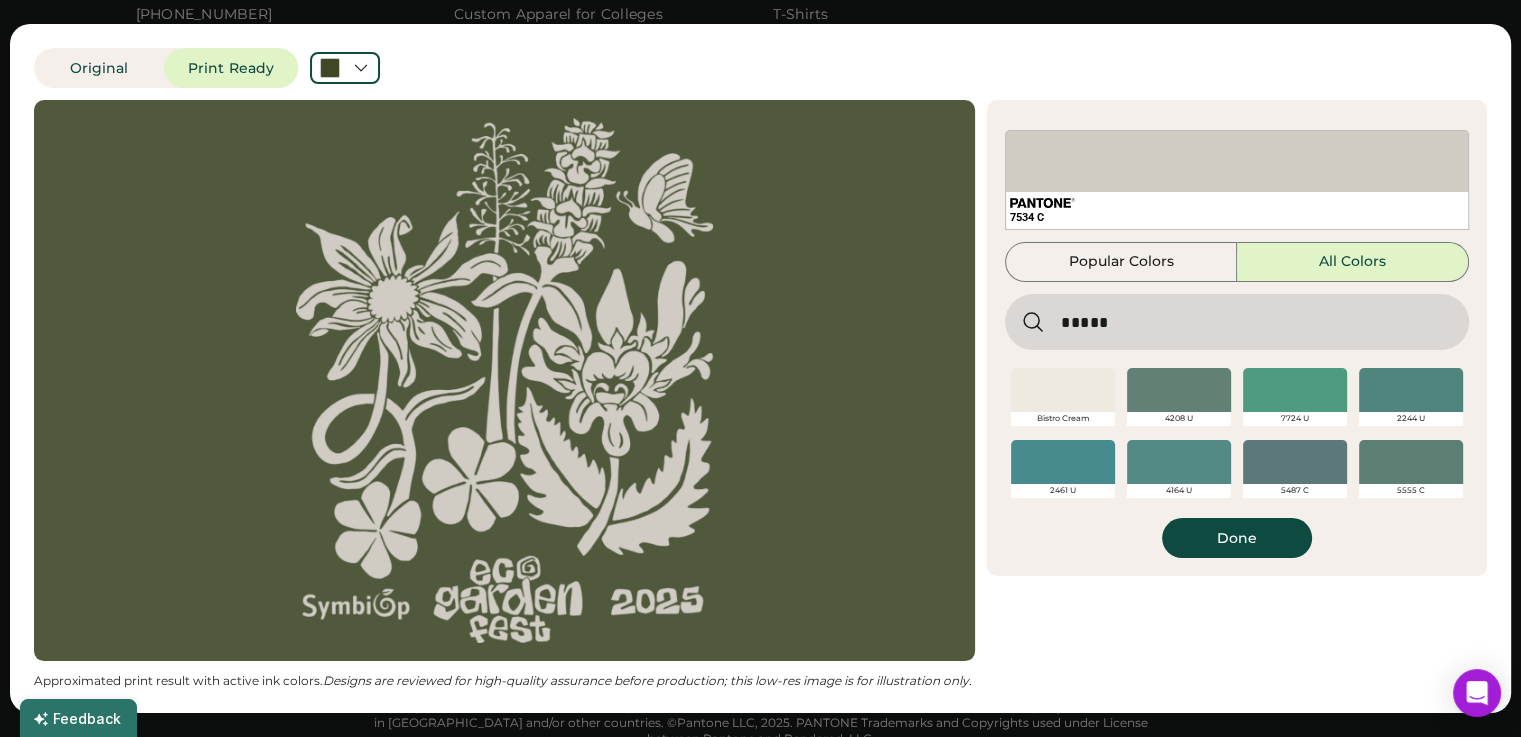 type on "*****" 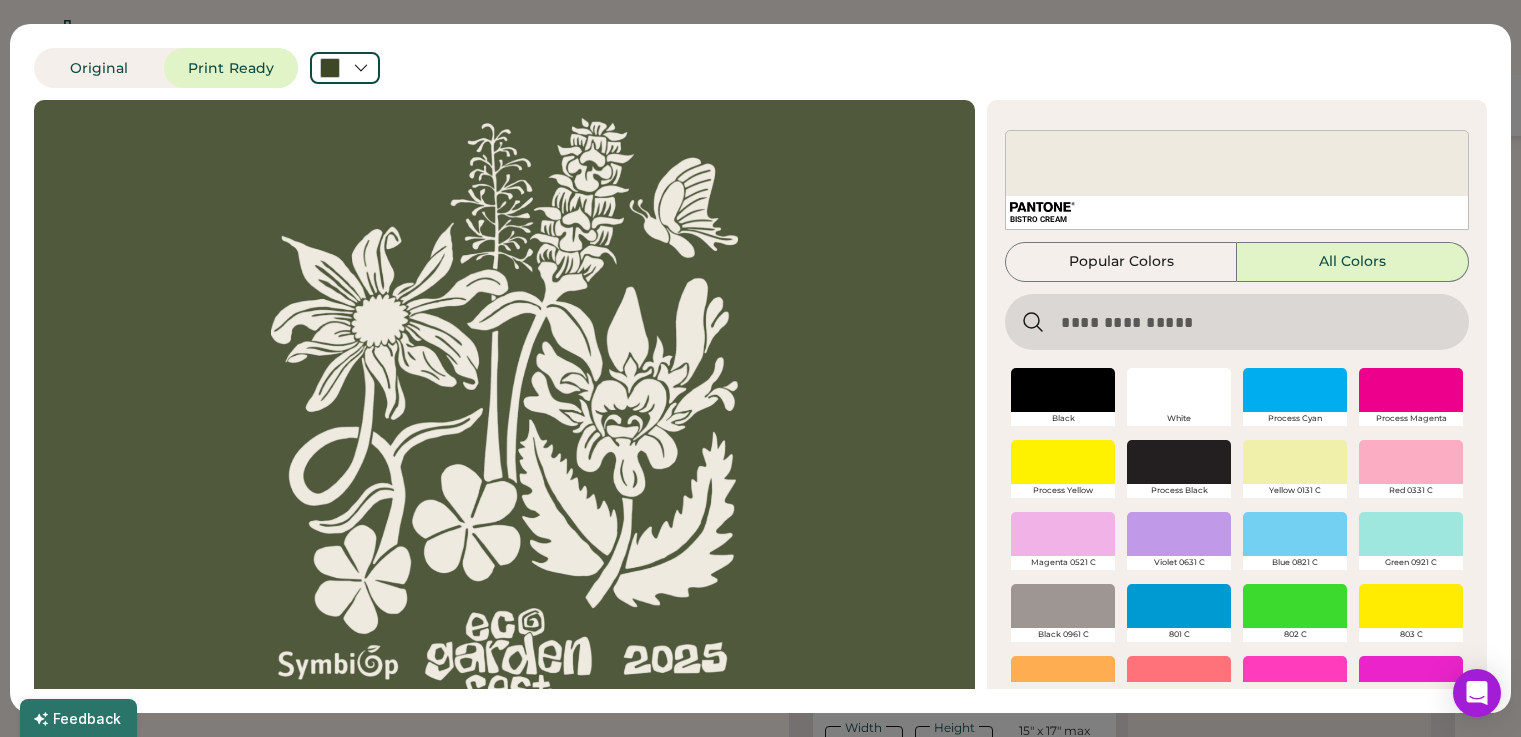 scroll, scrollTop: 1228, scrollLeft: 0, axis: vertical 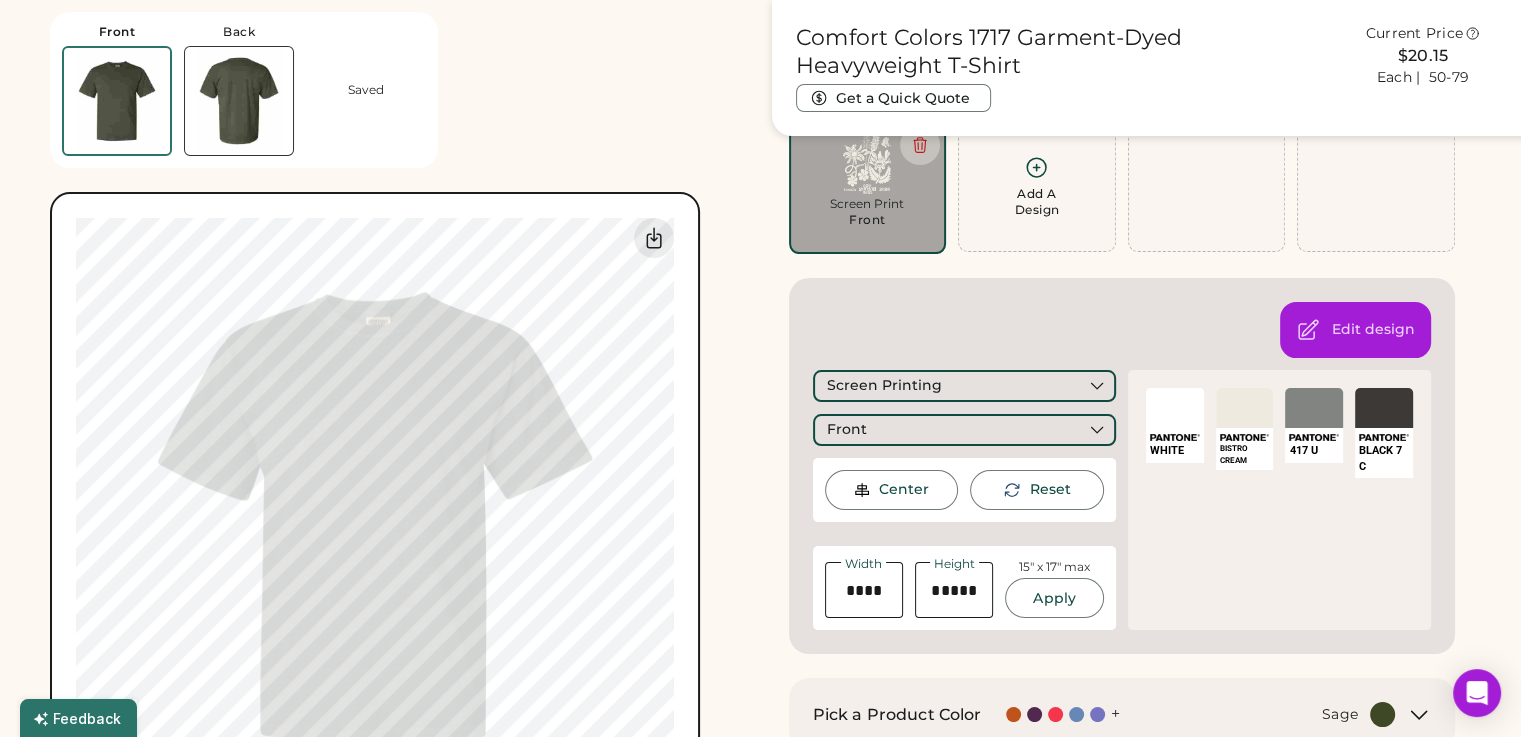 click on "Front Back Saved Switch to back Upload new design
SVG, Ai, PDF, EPS, PSD Non-preferred files:
PNG, JPG, TIFF Max File Size: 25MB    Guidelines are approximate; our team will confirm the correct placement. 0% 0%    Comfort Colors 1717 Garment-Dyed Heavyweight T-Shirt    Get a Quick Quote Current Price    $20.15 Each |  50-79    Customize This Product    Add A
Design Screen Print Front       Add A
Design    Edit design Screen Printing    Front    Center    Reset Width Height 15" x 17" max Apply WHITE SELECT
A COLOR BISTRO CREAM SELECT
A COLOR 417 U SELECT
A COLOR BLACK 7 C Ink Color Cancel Edit Color Pick a Product Color + Sage    Minimum Order:  20 pieces Order will be ready by [DATE]        Save to My Products    Clear all decorations Enter Your Quantities S In Stock
999+ M In Stock
999+ L In Stock
999+ XL In Stock
999+ 2XL In Stock
590 3XL In Stock
339 4XL Out of
Stock Enter Quantities to Finalize Your Order Minimum Order Quantity is 20 Pieces Special instructions Add to cart This price includes:" at bounding box center (760, 931) 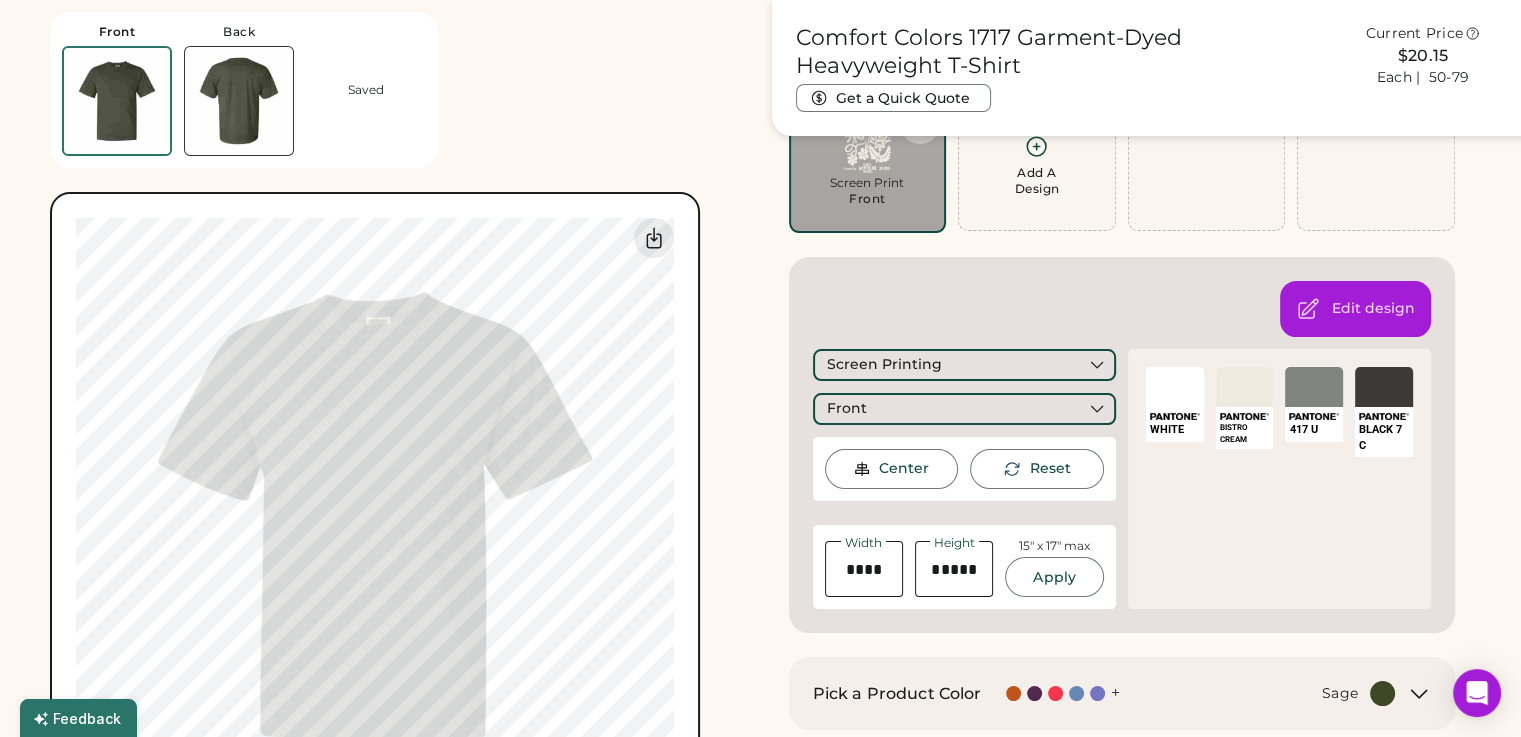scroll, scrollTop: 186, scrollLeft: 0, axis: vertical 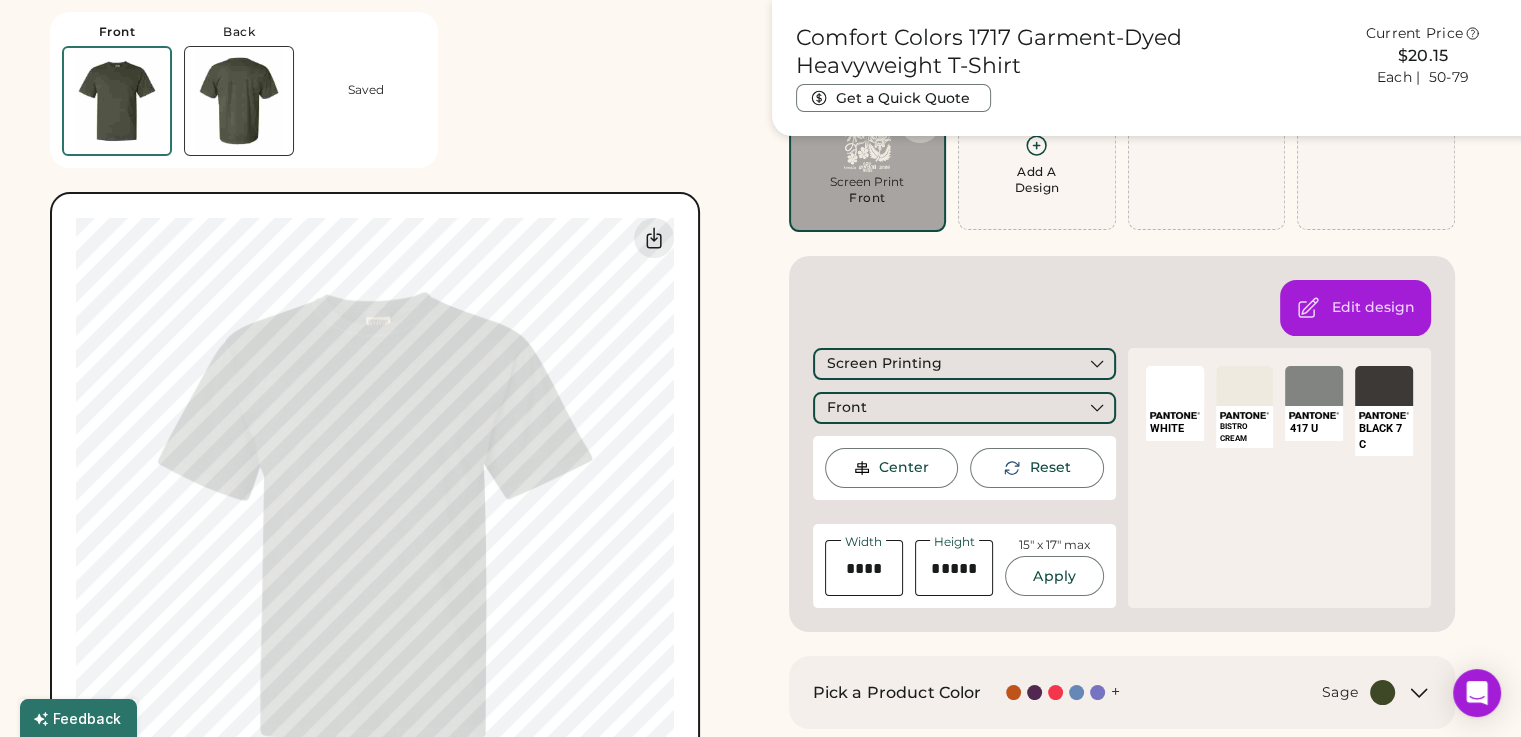 click on "Front Back Saved Switch to back Upload new design
SVG, Ai, PDF, EPS, PSD Non-preferred files:
PNG, JPG, TIFF Max File Size: 25MB    Guidelines are approximate; our team will confirm the correct placement. 0% 0%" at bounding box center (399, 421) 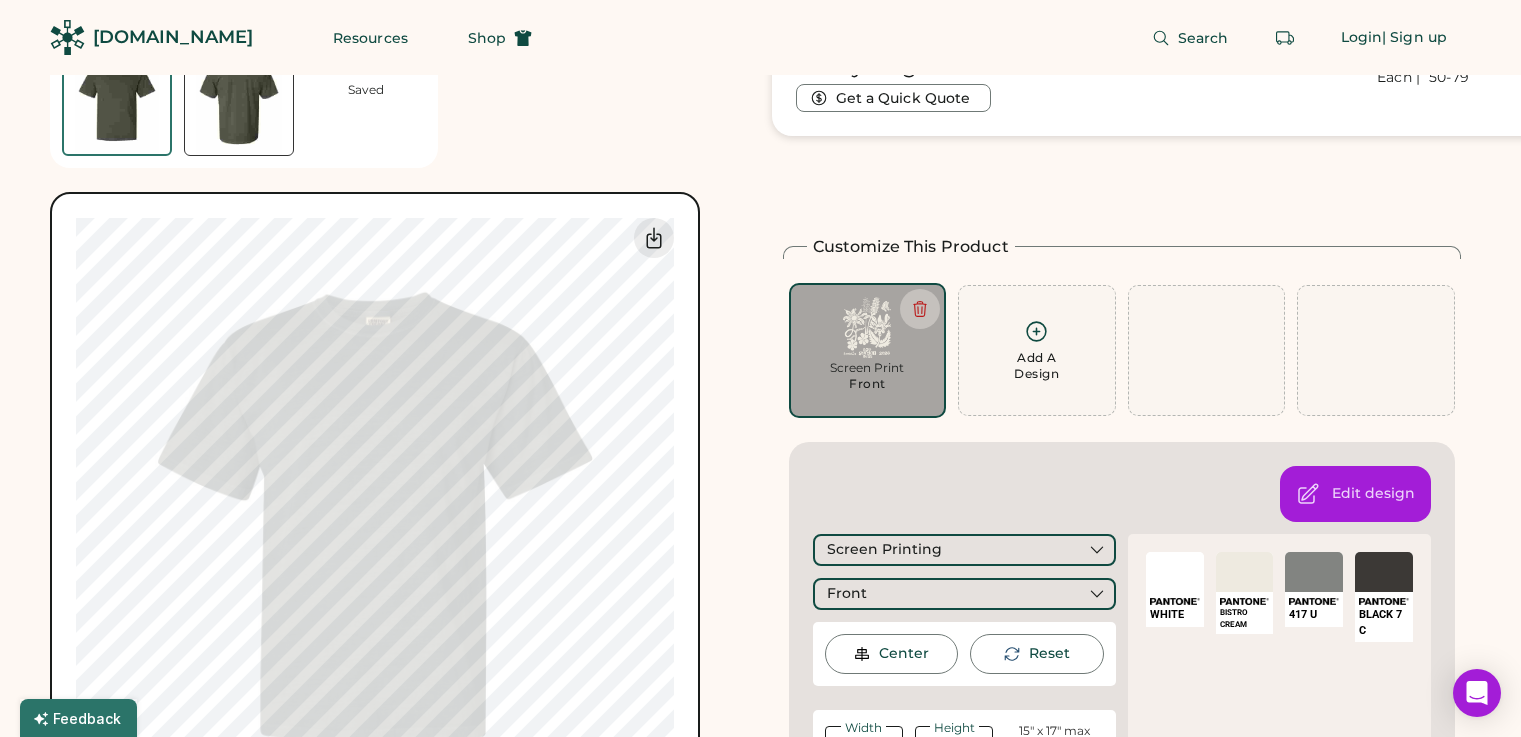 scroll, scrollTop: 186, scrollLeft: 0, axis: vertical 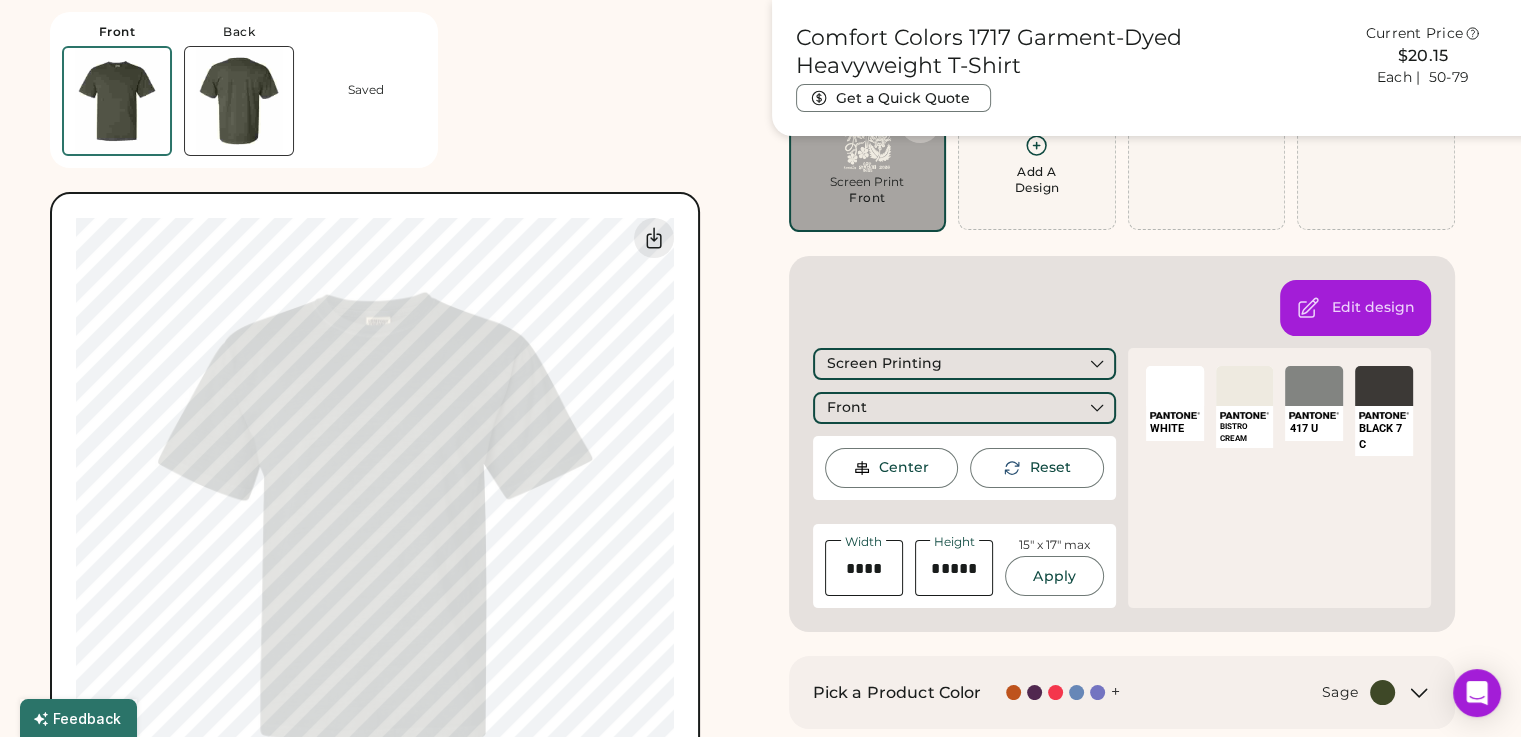 click at bounding box center [864, 568] 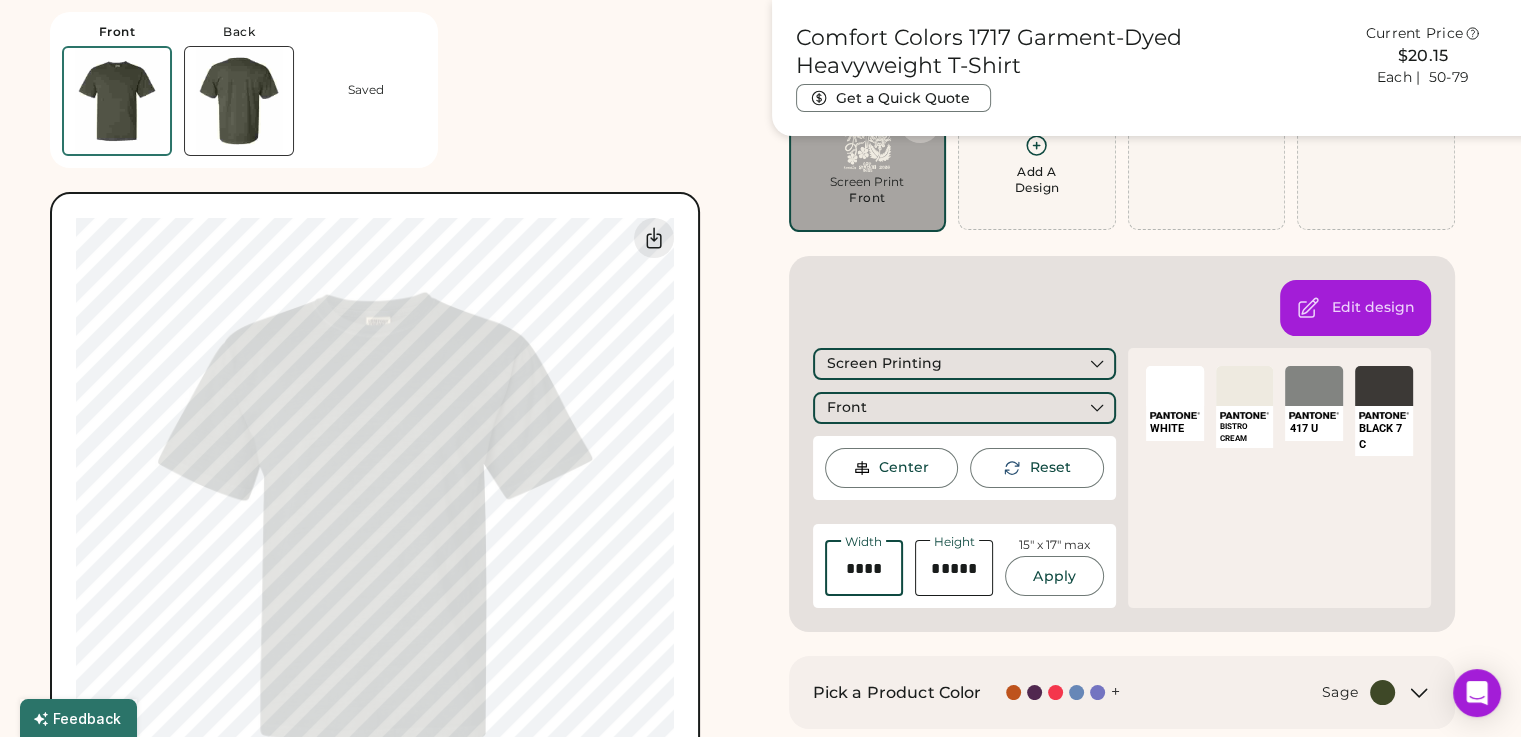 click at bounding box center [864, 568] 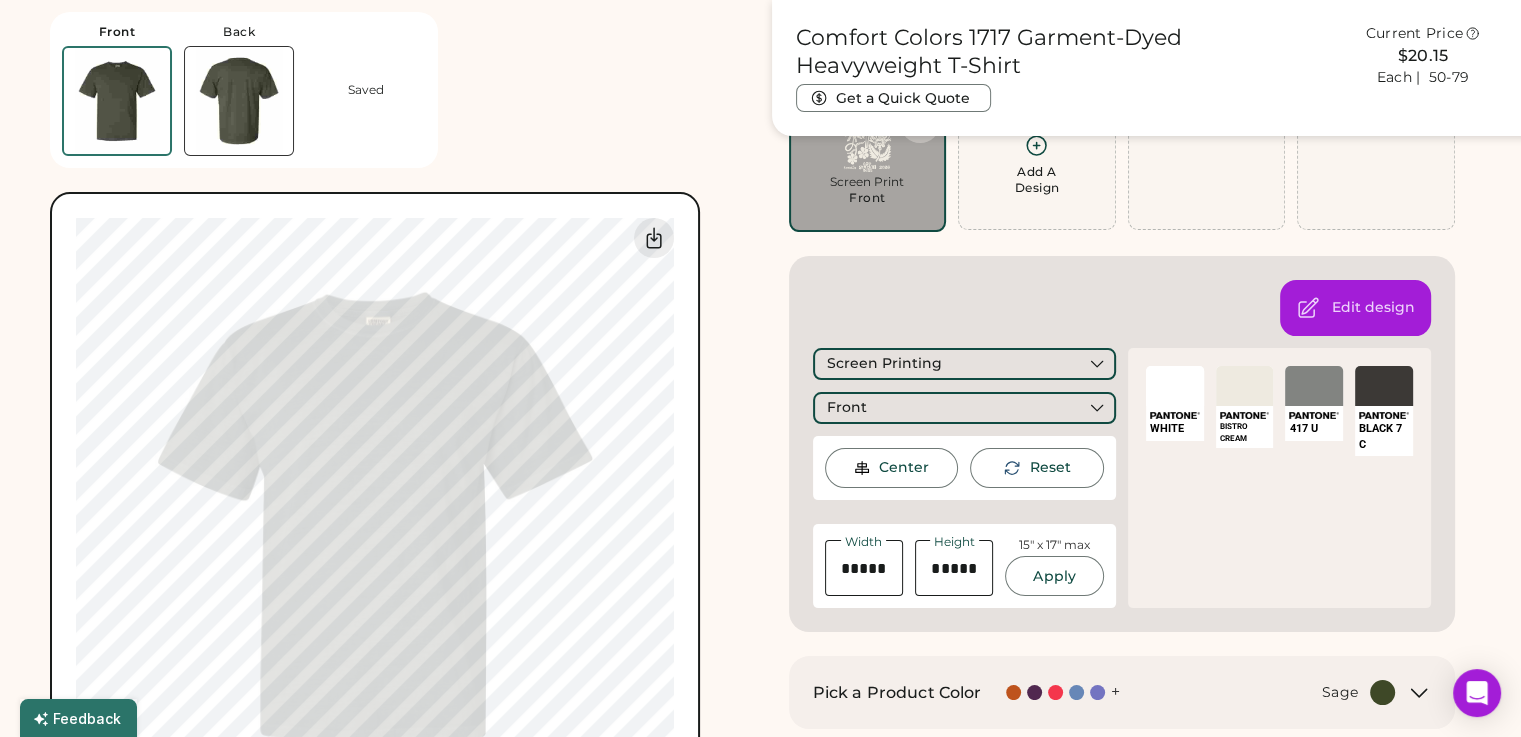 click at bounding box center (954, 568) 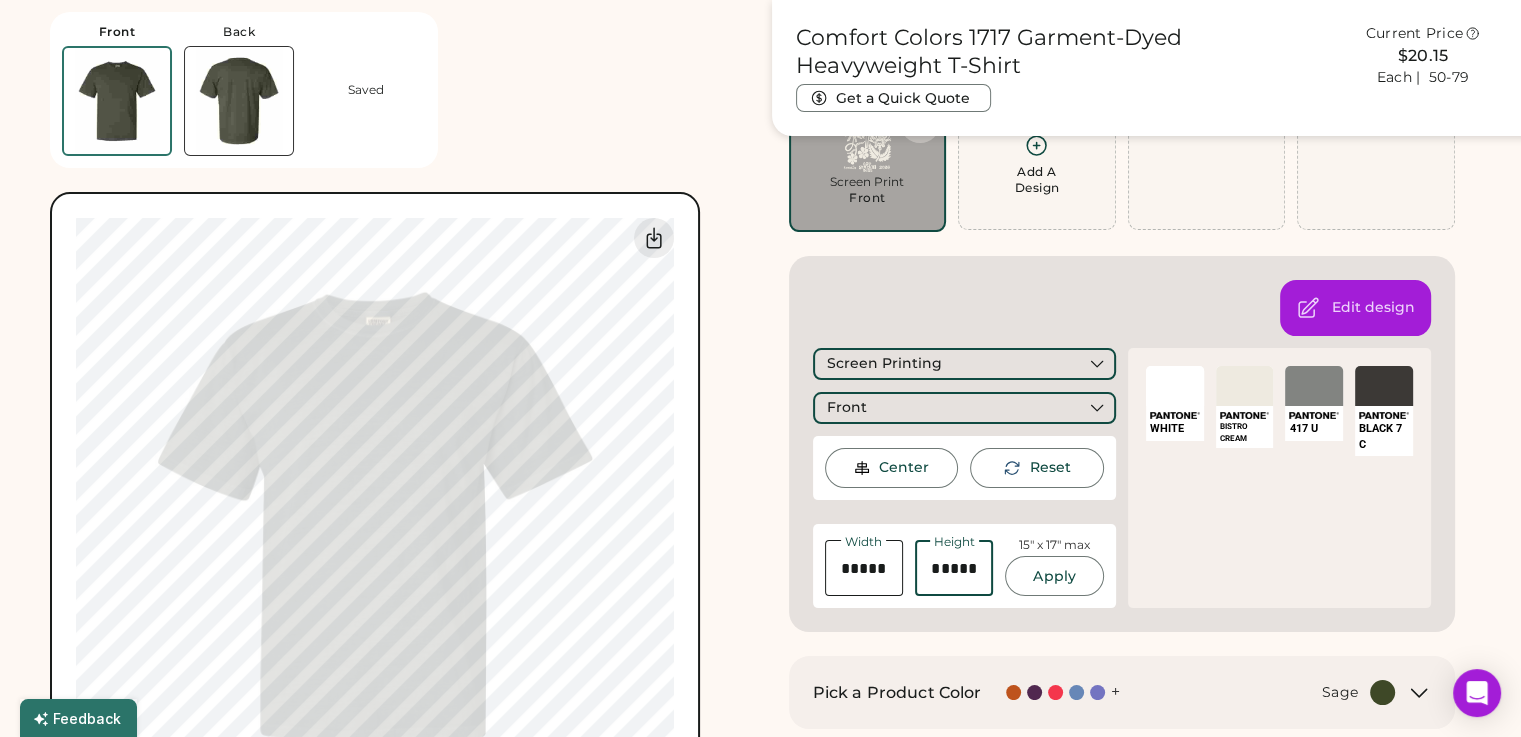 click at bounding box center [954, 568] 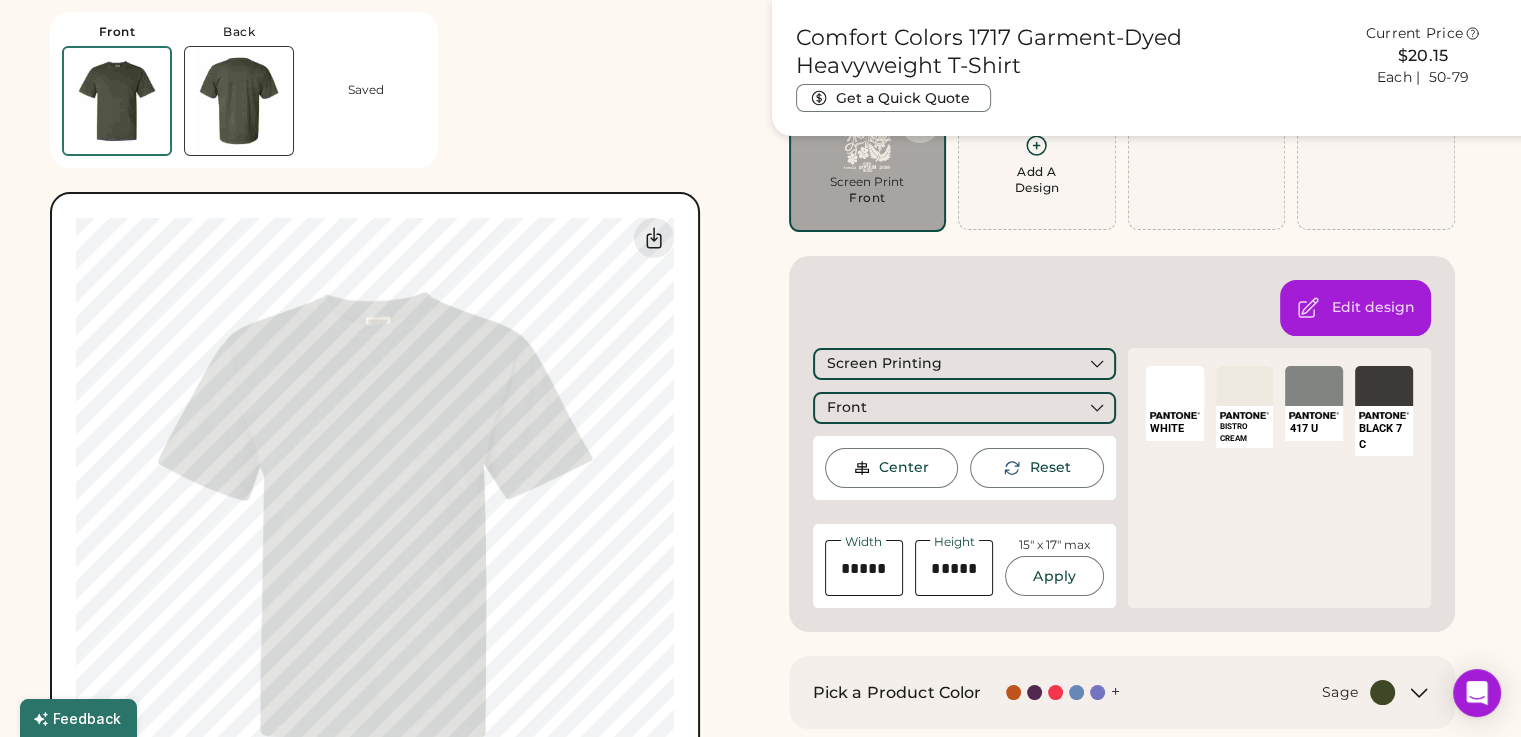 click on "Front Back Saved Switch to back Upload new design
SVG, Ai, PDF, EPS, PSD Non-preferred files:
PNG, JPG, TIFF Max File Size: 25MB    Guidelines are approximate; our team will confirm the correct placement. 0% 0%" at bounding box center (399, 421) 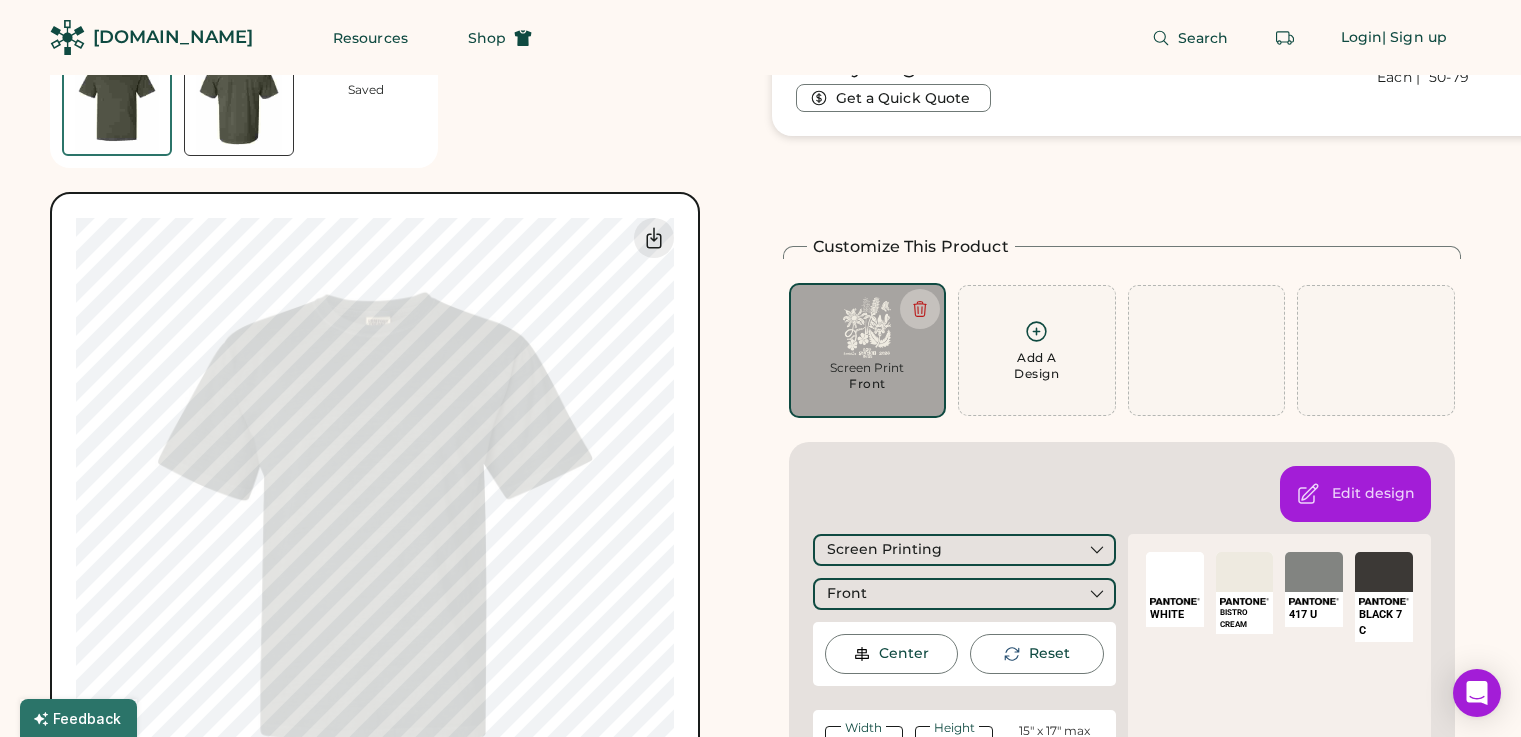 scroll, scrollTop: 186, scrollLeft: 0, axis: vertical 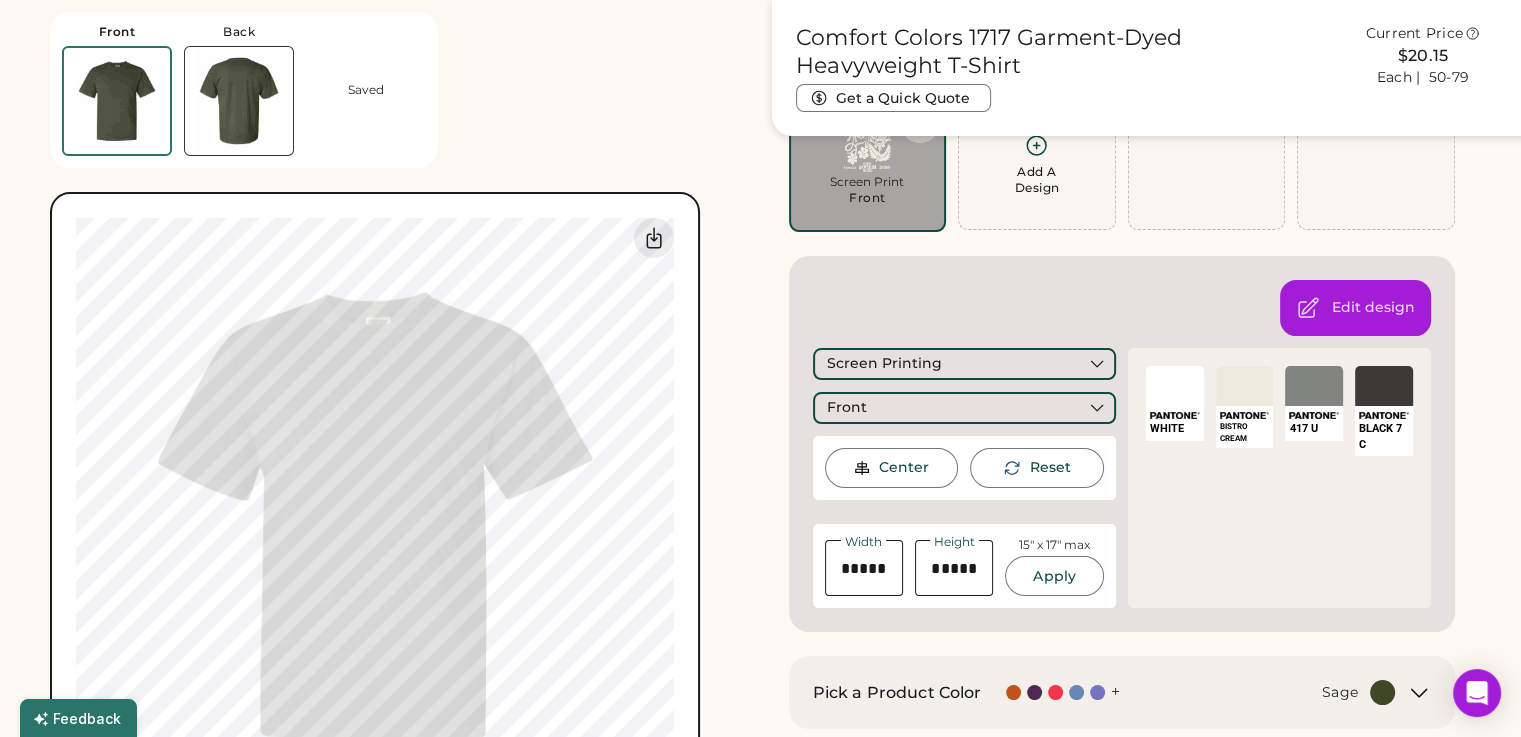 click at bounding box center (864, 568) 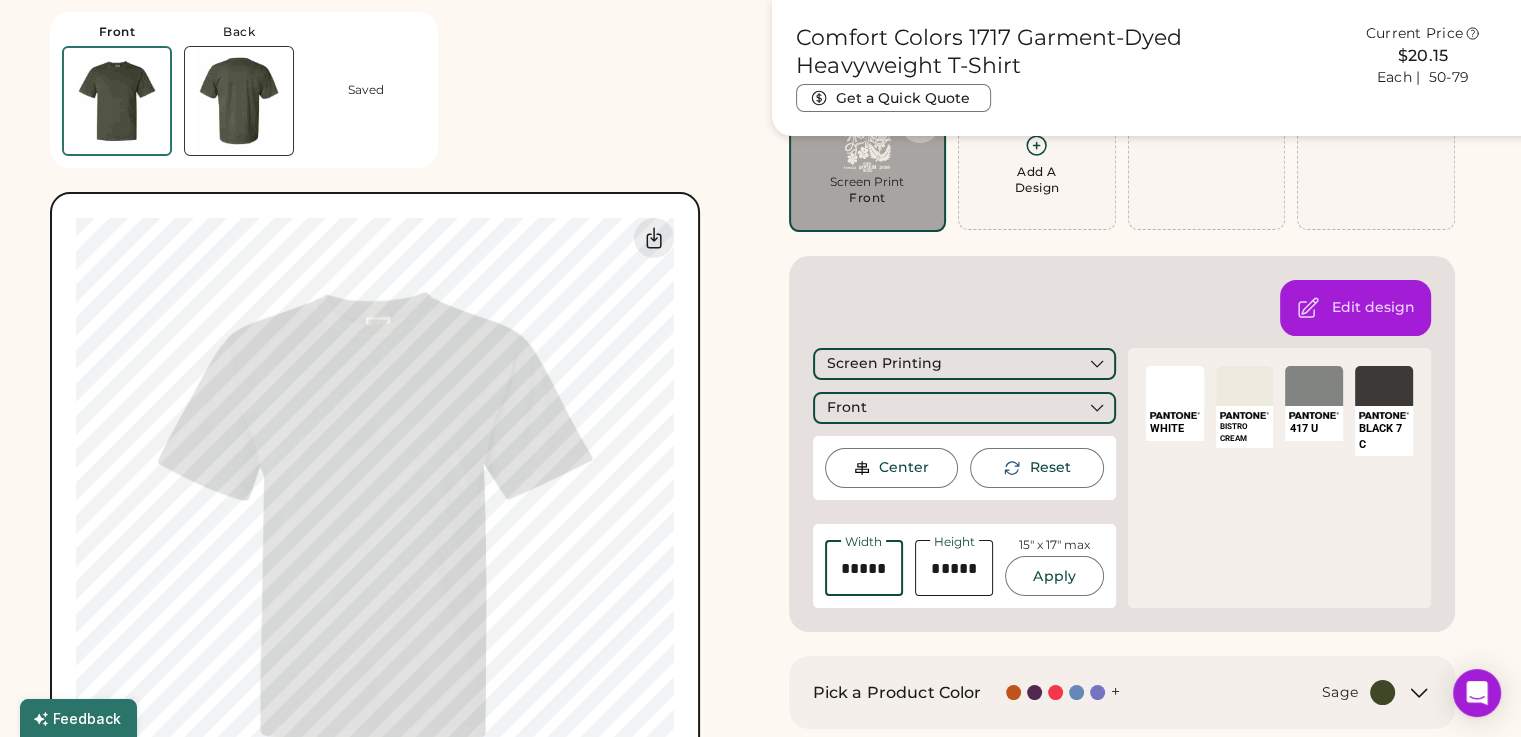 click at bounding box center (864, 568) 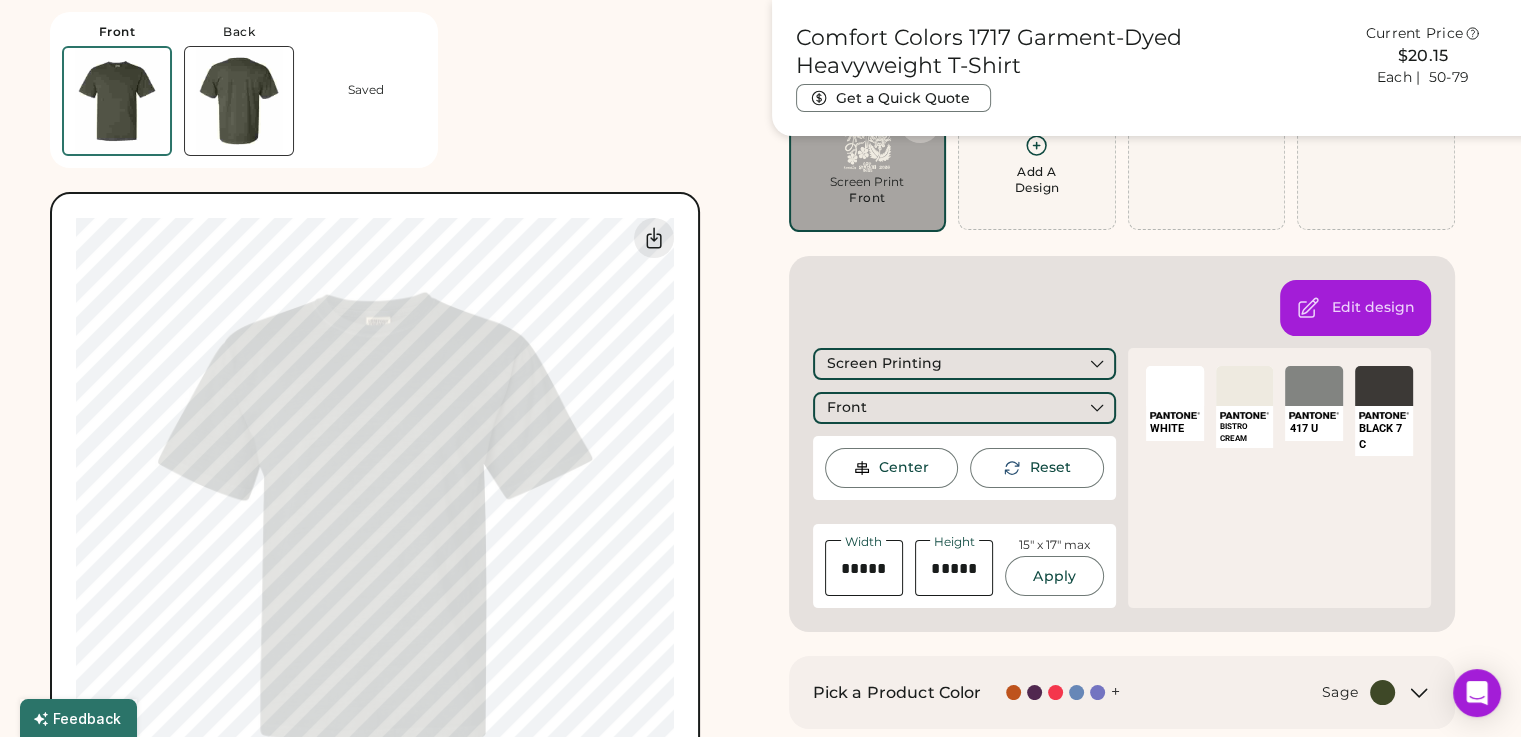 click on "Front Back Saved Switch to back Upload new design
SVG, Ai, PDF, EPS, PSD Non-preferred files:
PNG, JPG, TIFF Max File Size: 25MB    Guidelines are approximate; our team will confirm the correct placement. 0% 0%    Comfort Colors 1717 Garment-Dyed Heavyweight T-Shirt    Get a Quick Quote Current Price    $20.15 Each |  50-79    Customize This Product    Add A
Design Screen Print Front       Add A
Design    Edit design Screen Printing    Front    Center    Reset Width Height 15" x 17" max Apply WHITE SELECT
A COLOR BISTRO CREAM SELECT
A COLOR 417 U SELECT
A COLOR BLACK 7 C Ink Color Cancel Edit Color Pick a Product Color + Sage    Minimum Order:  20 pieces Order will be ready by Monday, Aug. 18        Save to My Products    Clear all decorations Enter Your Quantities S In Stock
999+ M In Stock
999+ L In Stock
999+ XL In Stock
999+ 2XL In Stock
590 3XL In Stock
339 4XL Out of
Stock Enter Quantities to Finalize Your Order Minimum Order Quantity is 20 Pieces Special instructions Add to cart This price includes:" at bounding box center [760, 909] 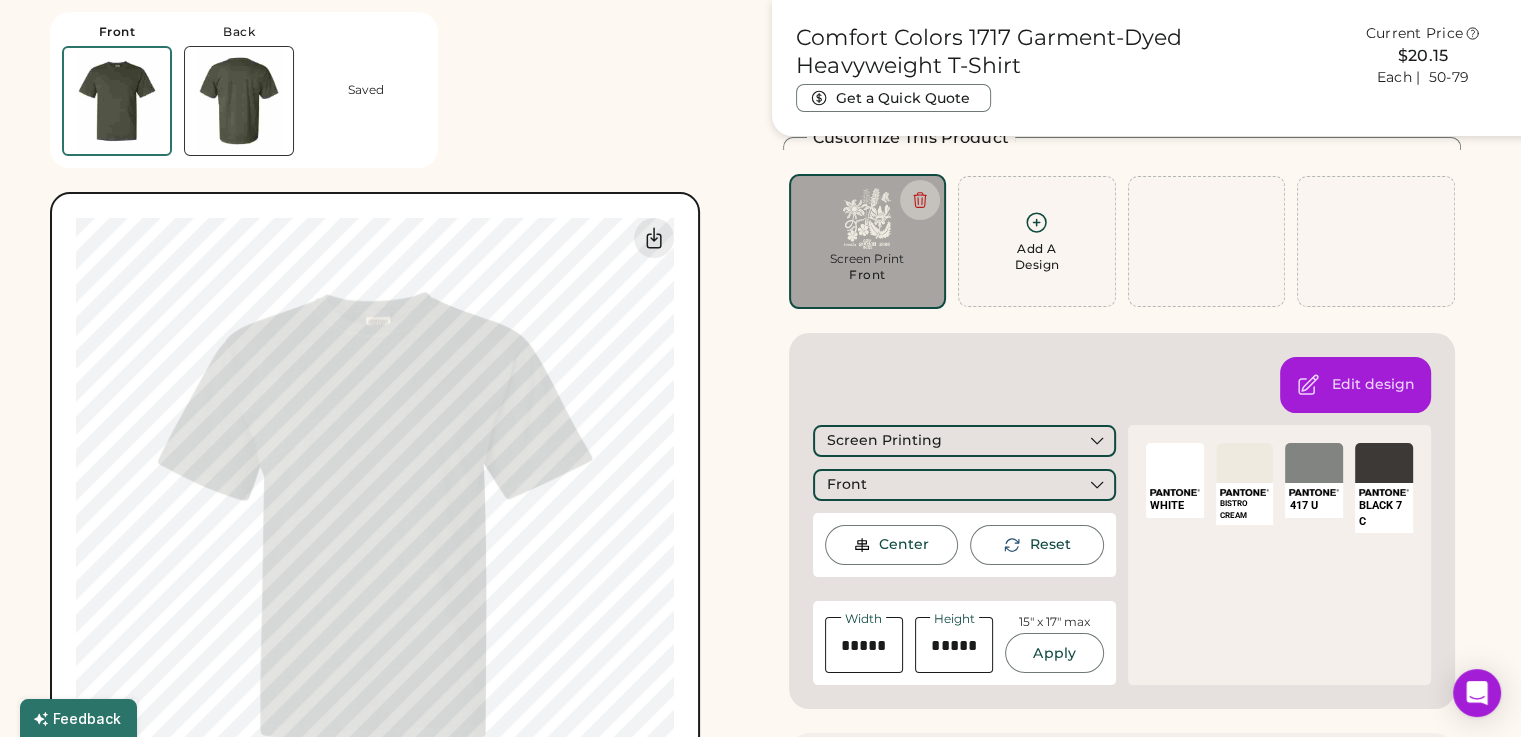 scroll, scrollTop: 108, scrollLeft: 0, axis: vertical 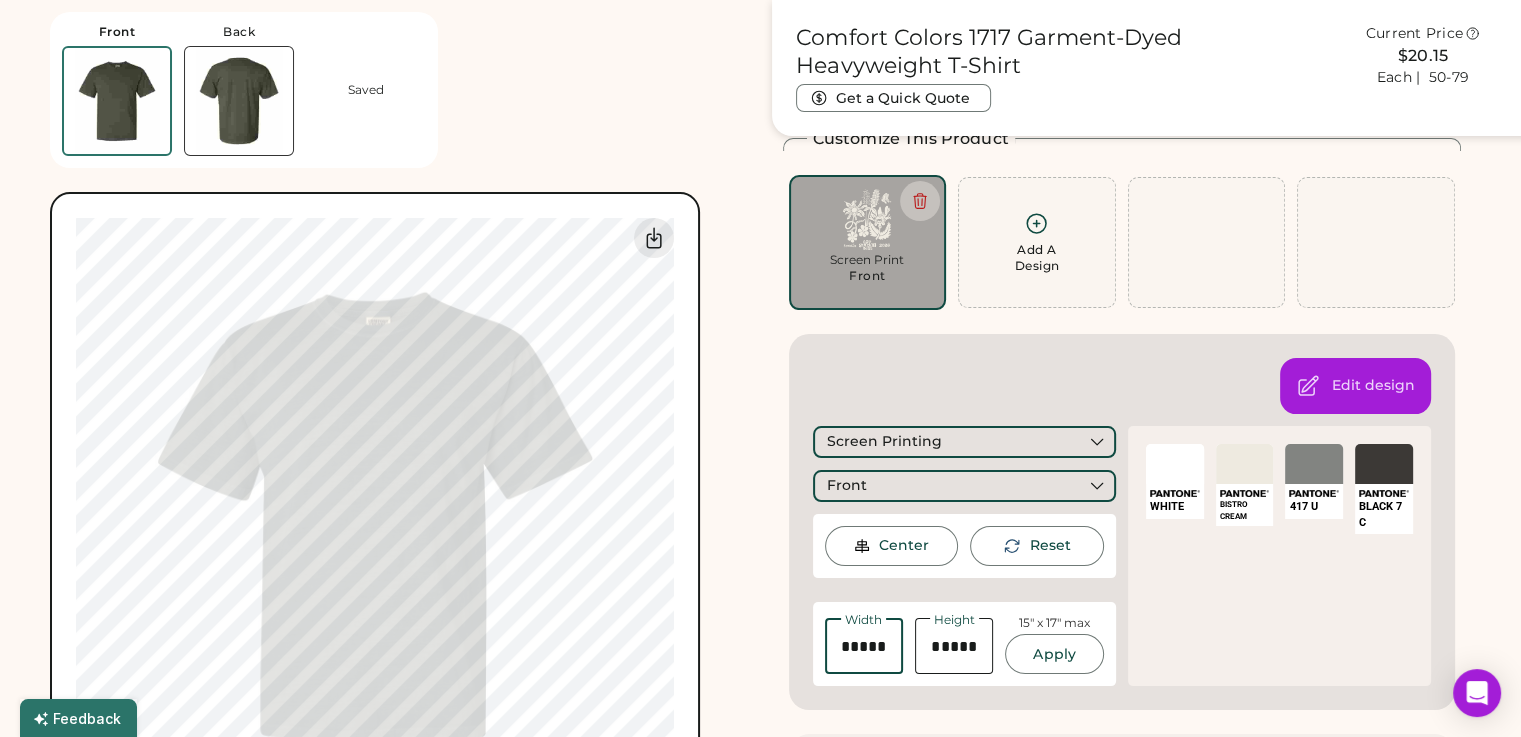 click at bounding box center (864, 646) 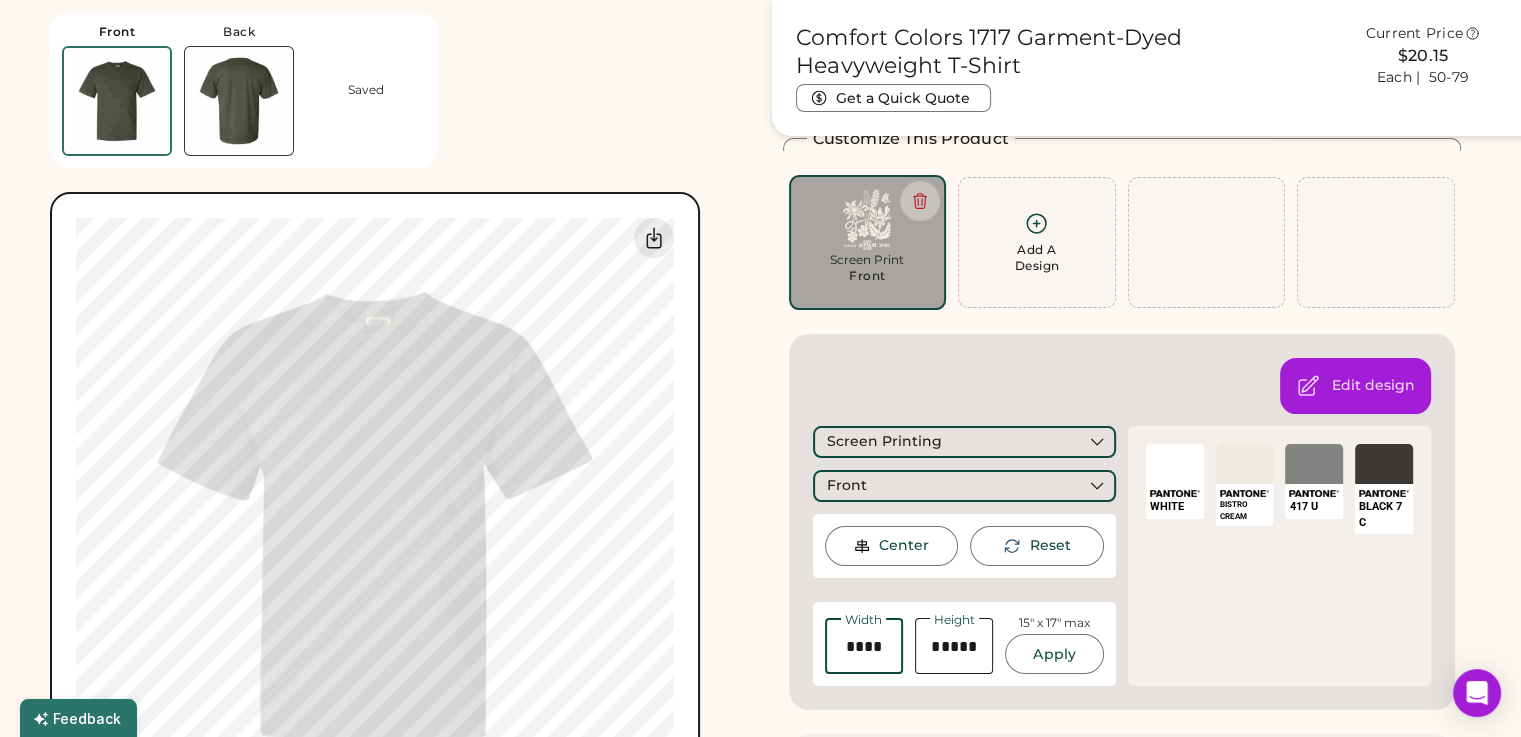 type on "*****" 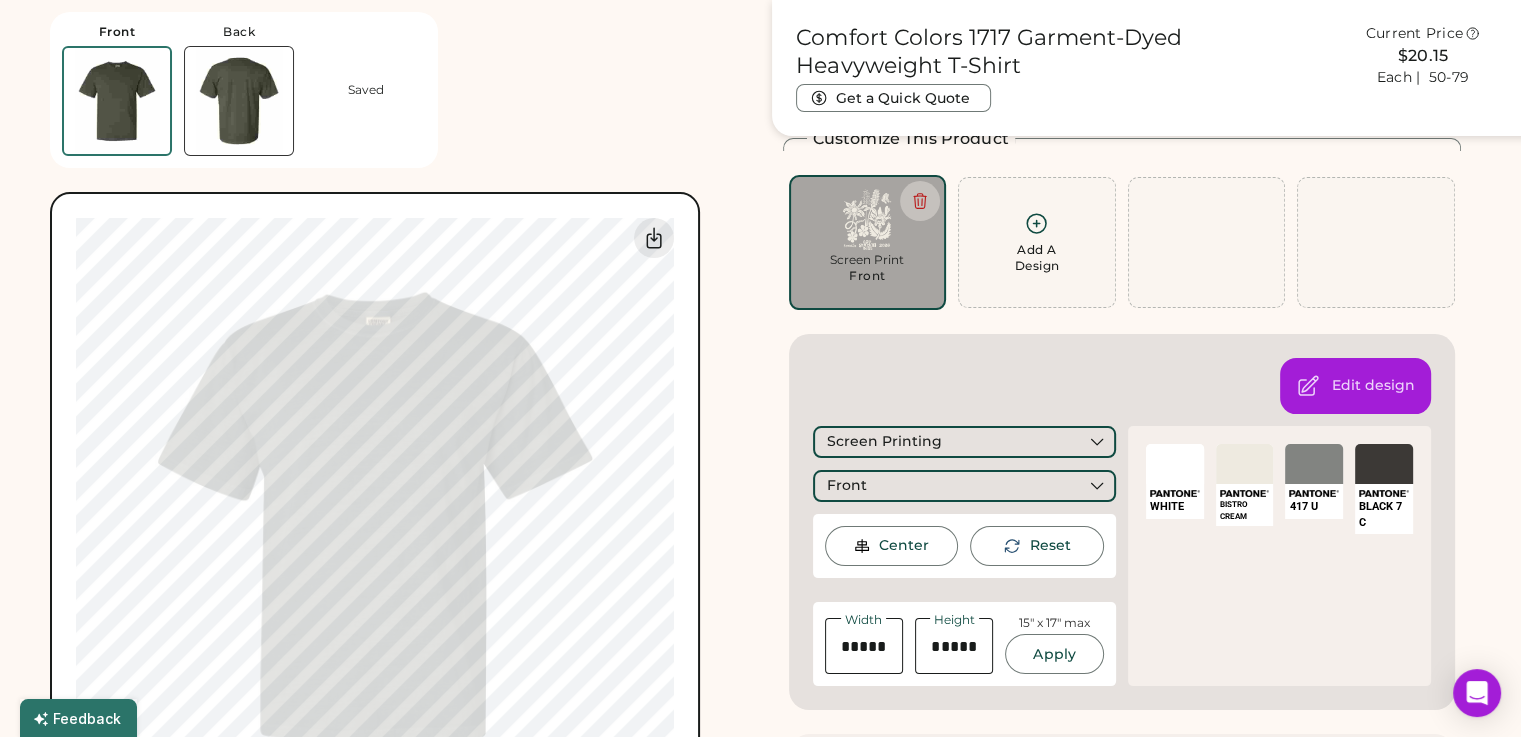 click on "Front Back Saved Switch to back Upload new design
SVG, Ai, PDF, EPS, PSD Non-preferred files:
PNG, JPG, TIFF Max File Size: 25MB    Guidelines are approximate; our team will confirm the correct placement. 0% 0%" at bounding box center [399, 421] 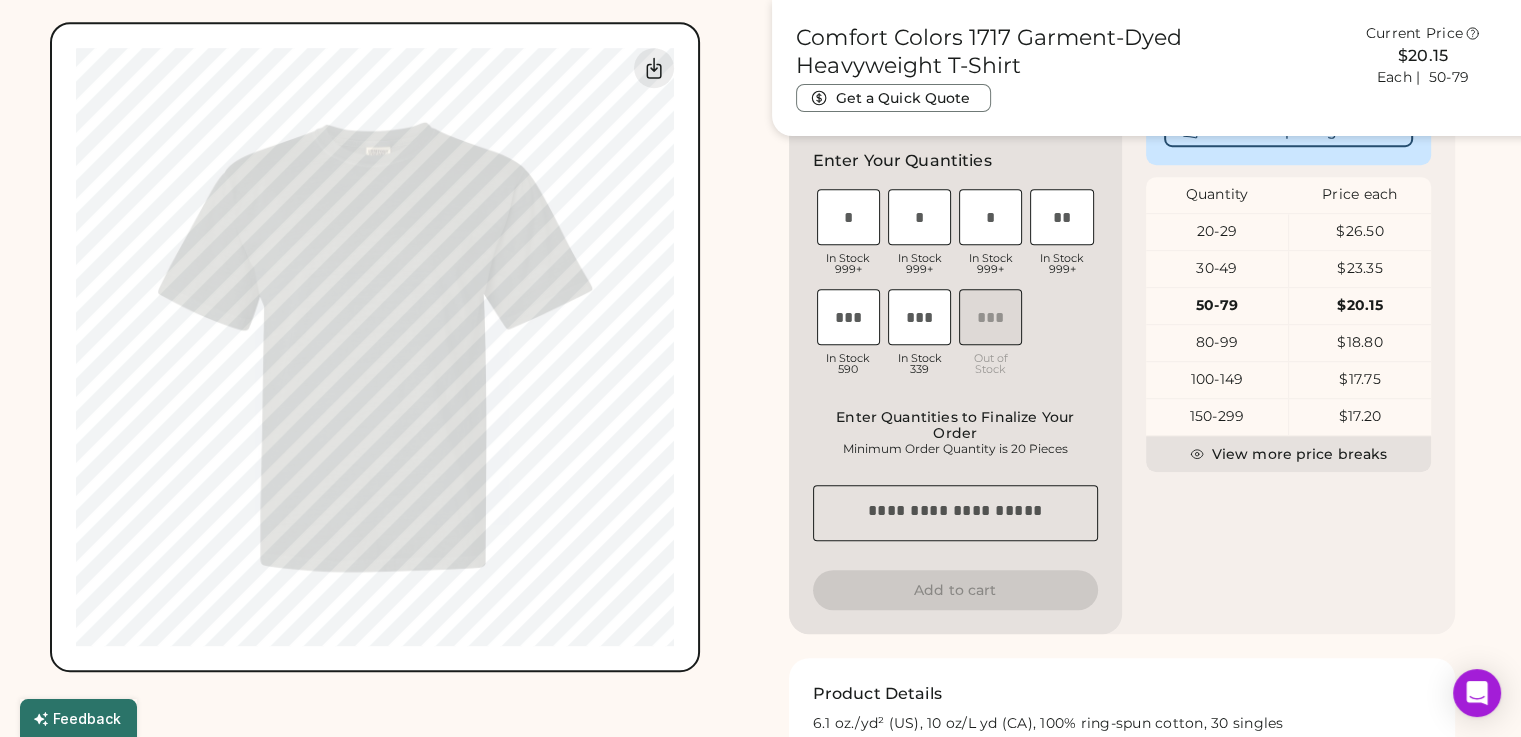scroll, scrollTop: 995, scrollLeft: 0, axis: vertical 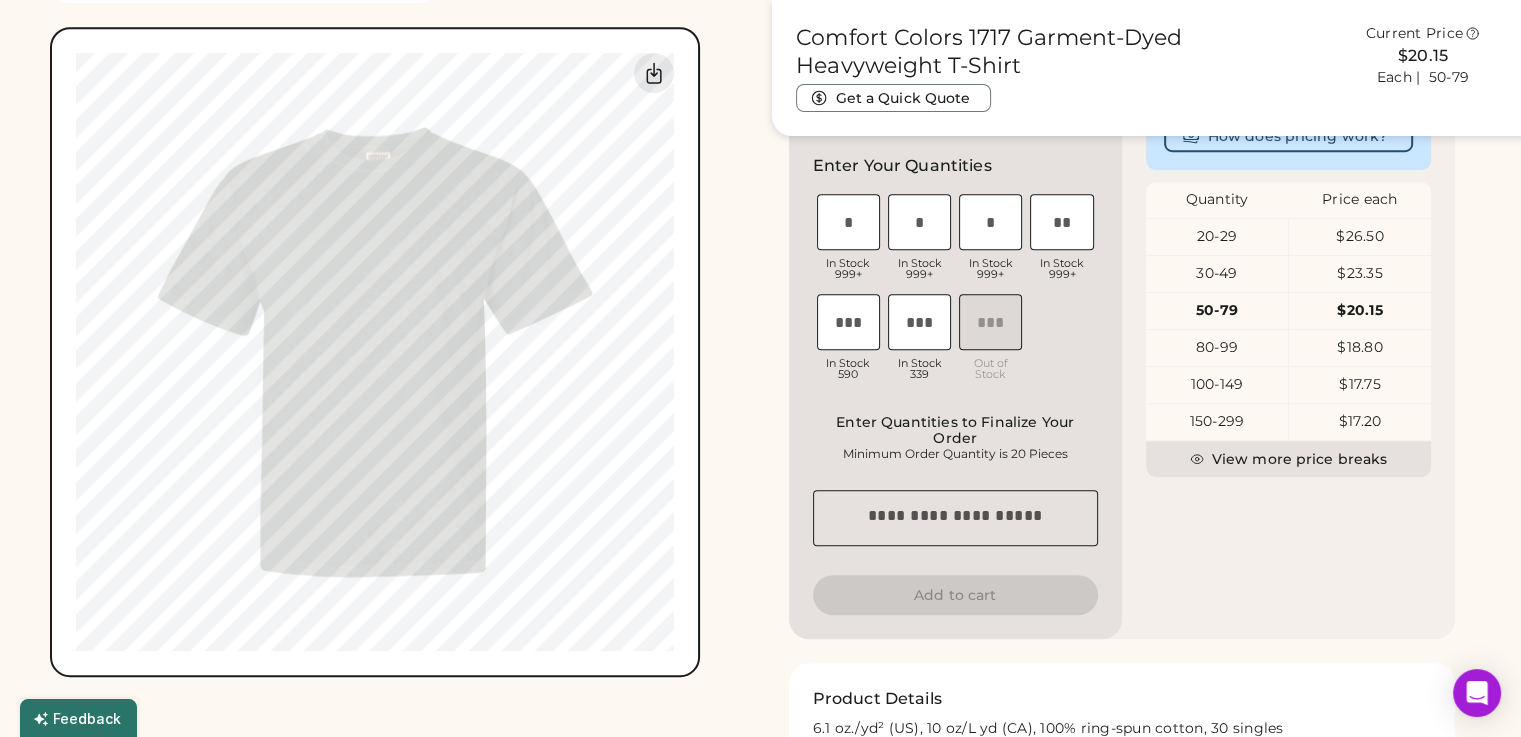 click on "Front Back Saved Switch to back Upload new design
SVG, Ai, PDF, EPS, PSD Non-preferred files:
PNG, JPG, TIFF Max File Size: 25MB    Guidelines are approximate; our team will confirm the correct placement. 0% 0%" at bounding box center [399, 256] 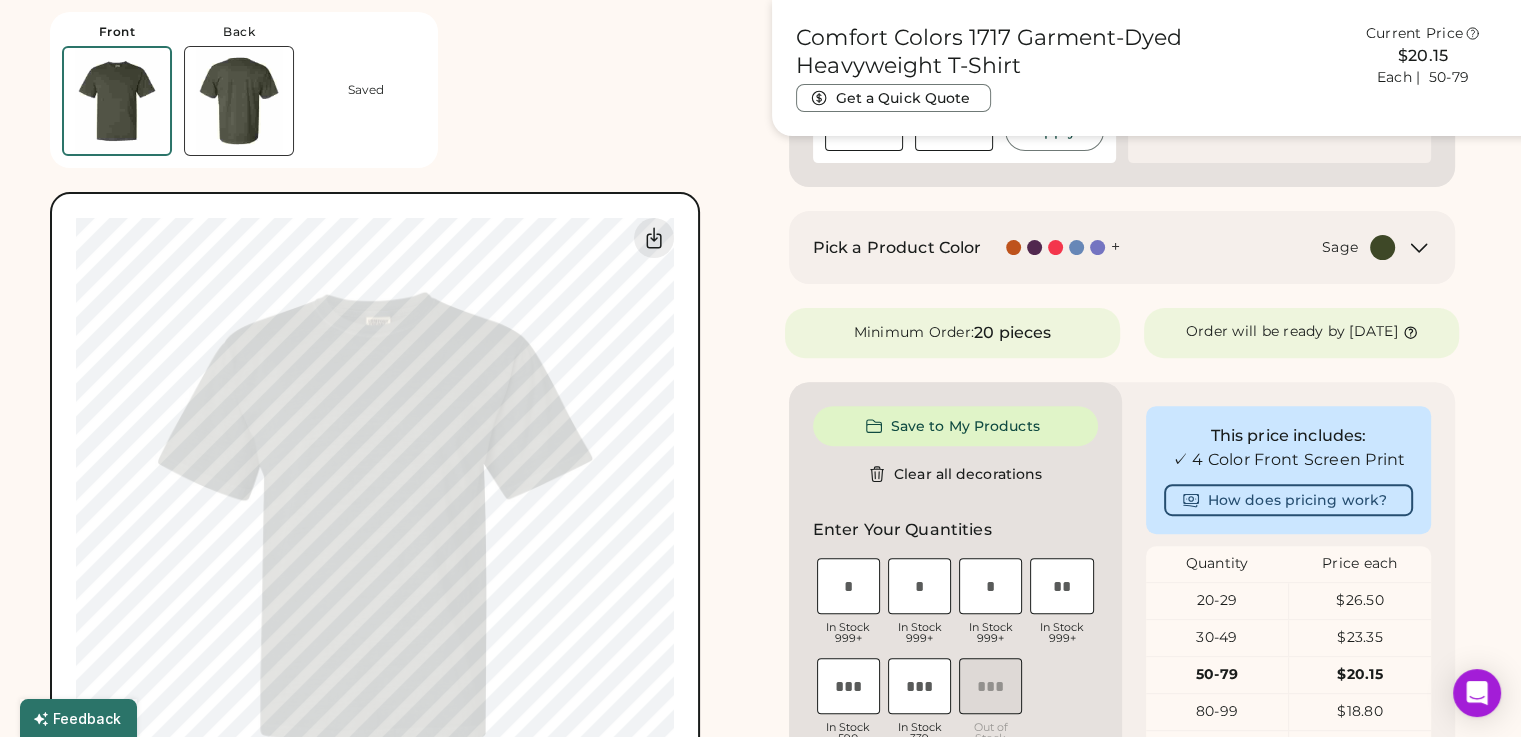 scroll, scrollTop: 626, scrollLeft: 0, axis: vertical 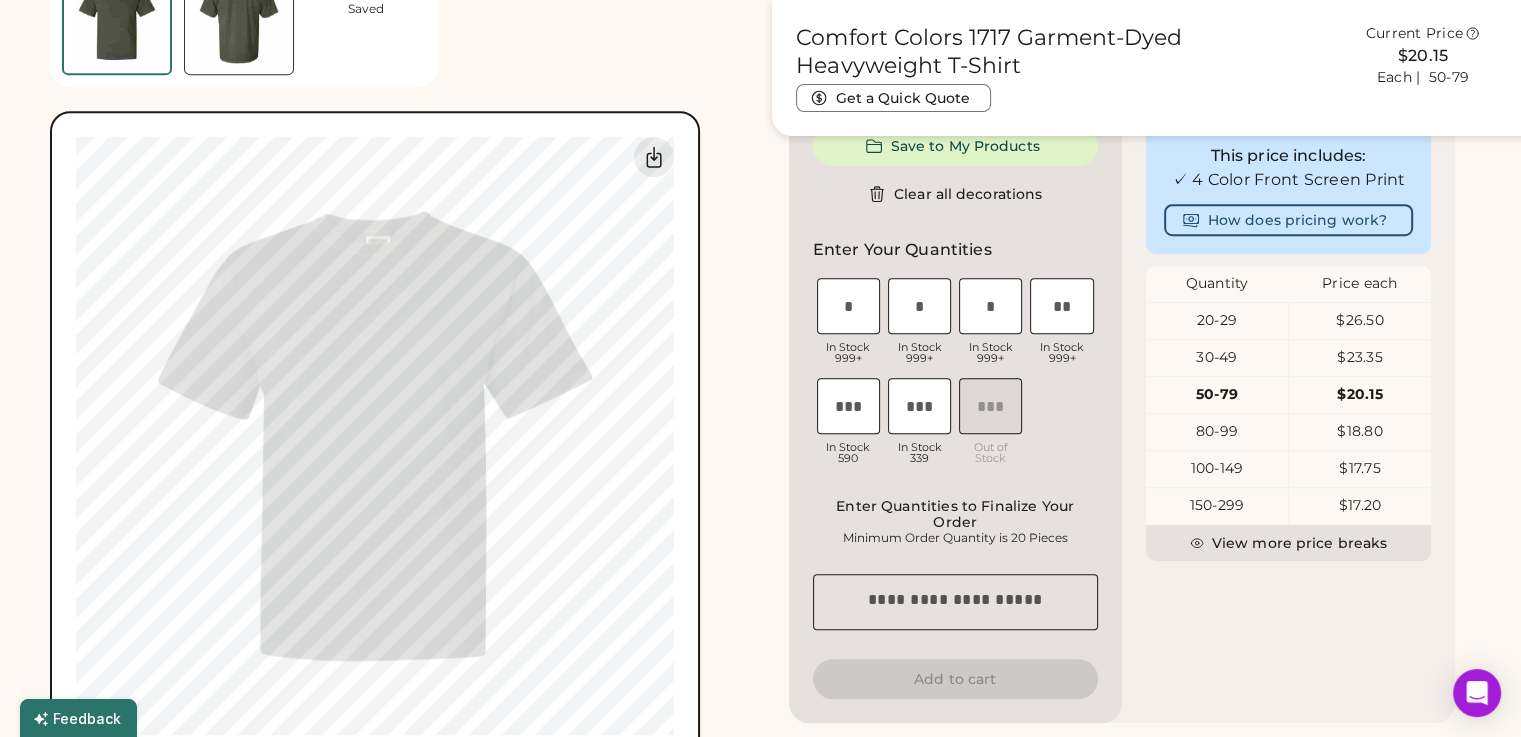 click at bounding box center [848, 306] 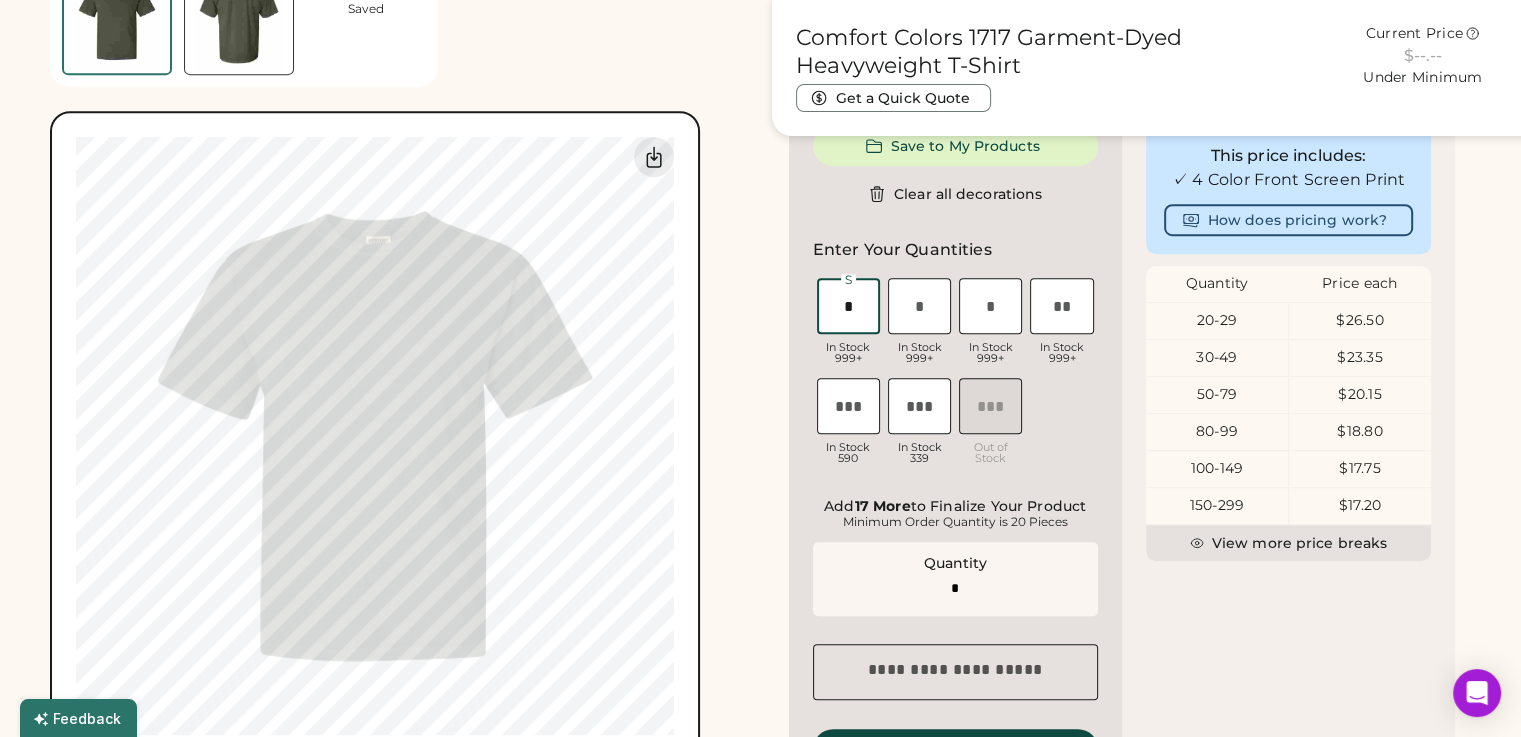 type on "*" 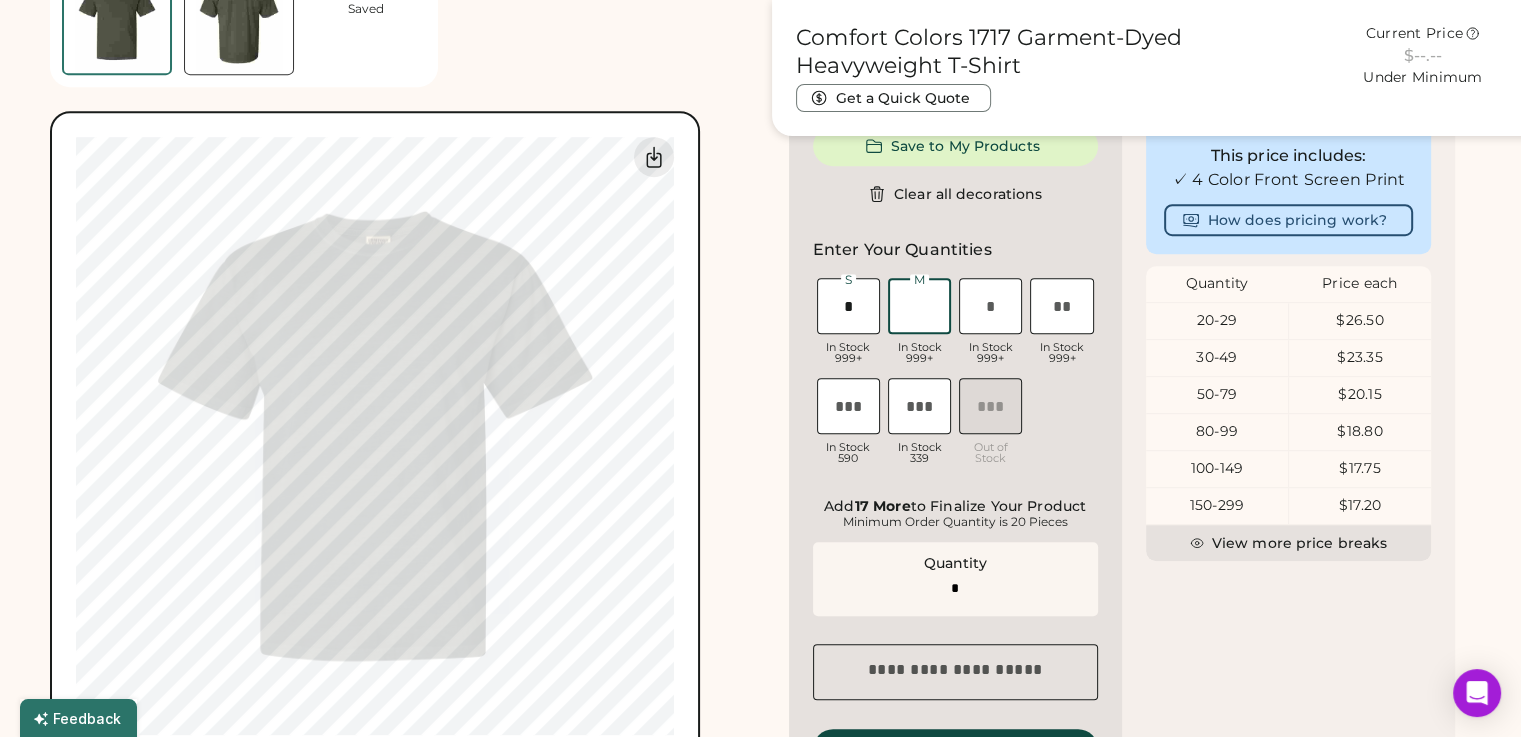 click at bounding box center (919, 306) 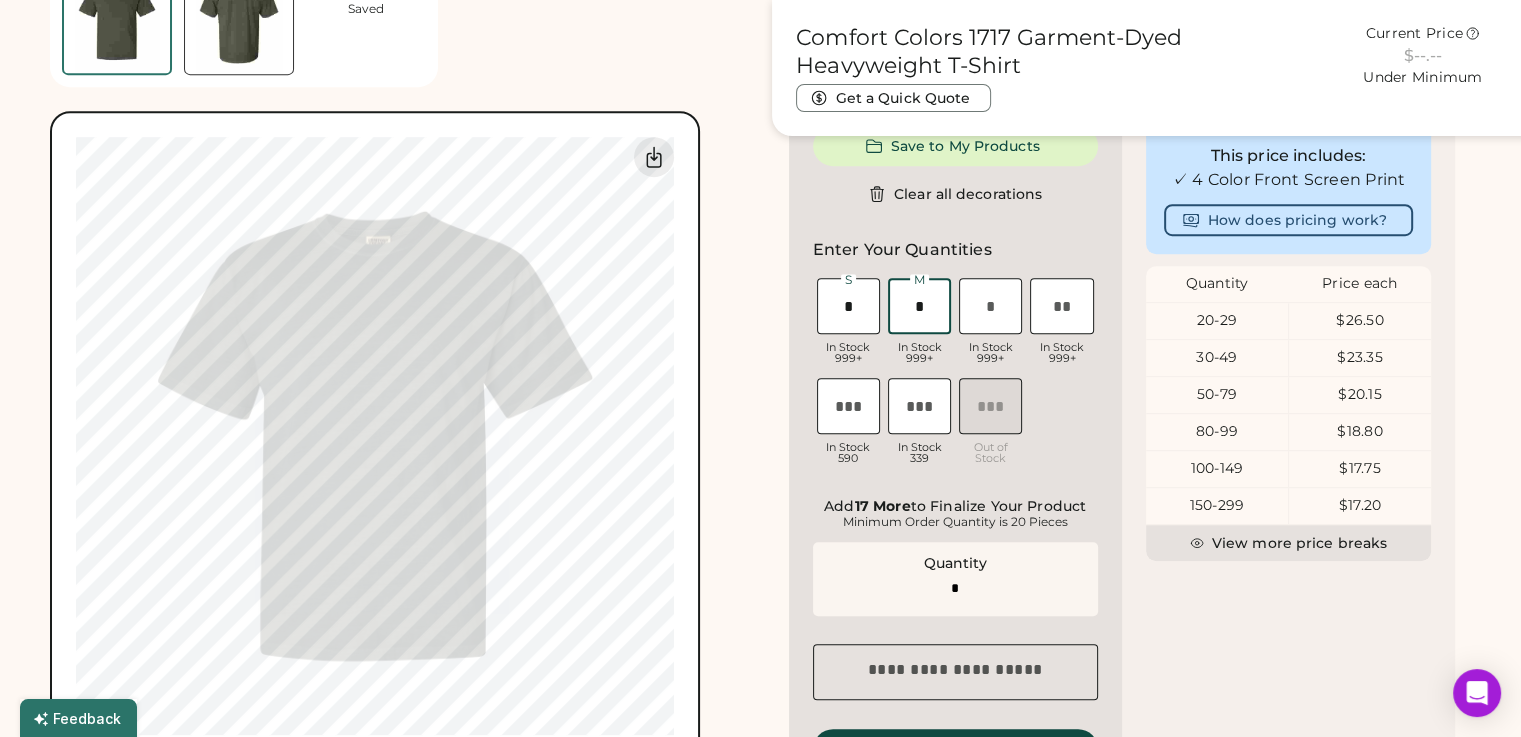 type on "**" 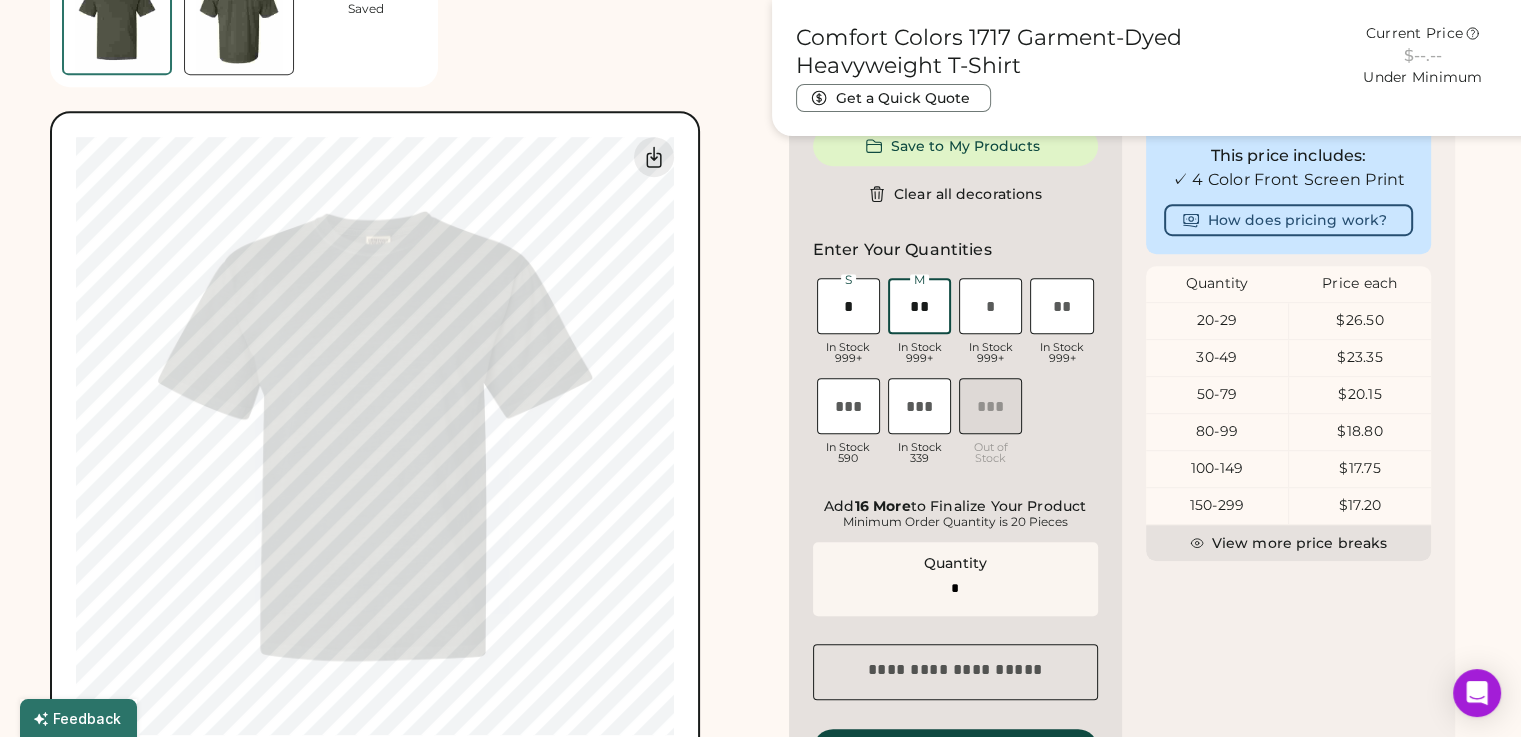 type on "**" 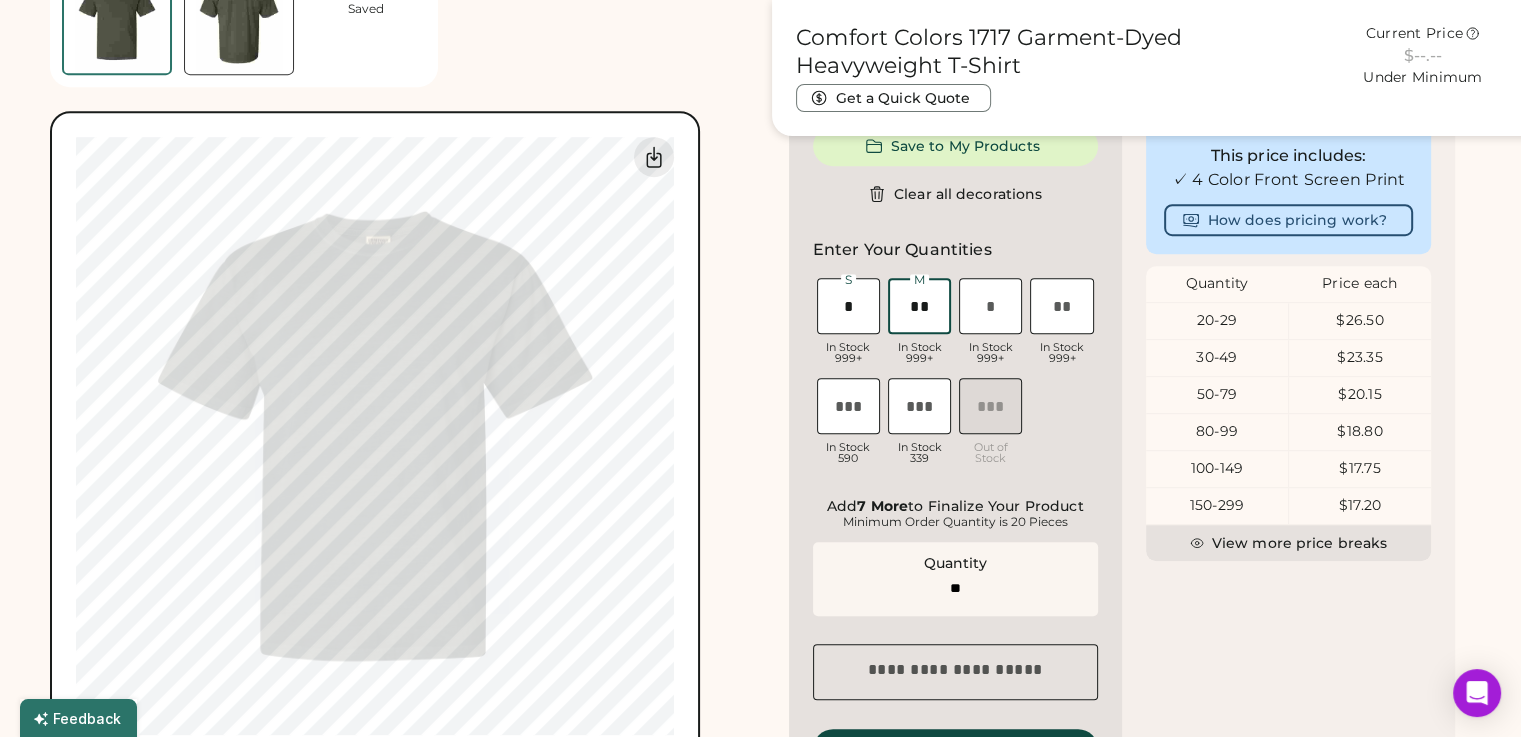 type on "**" 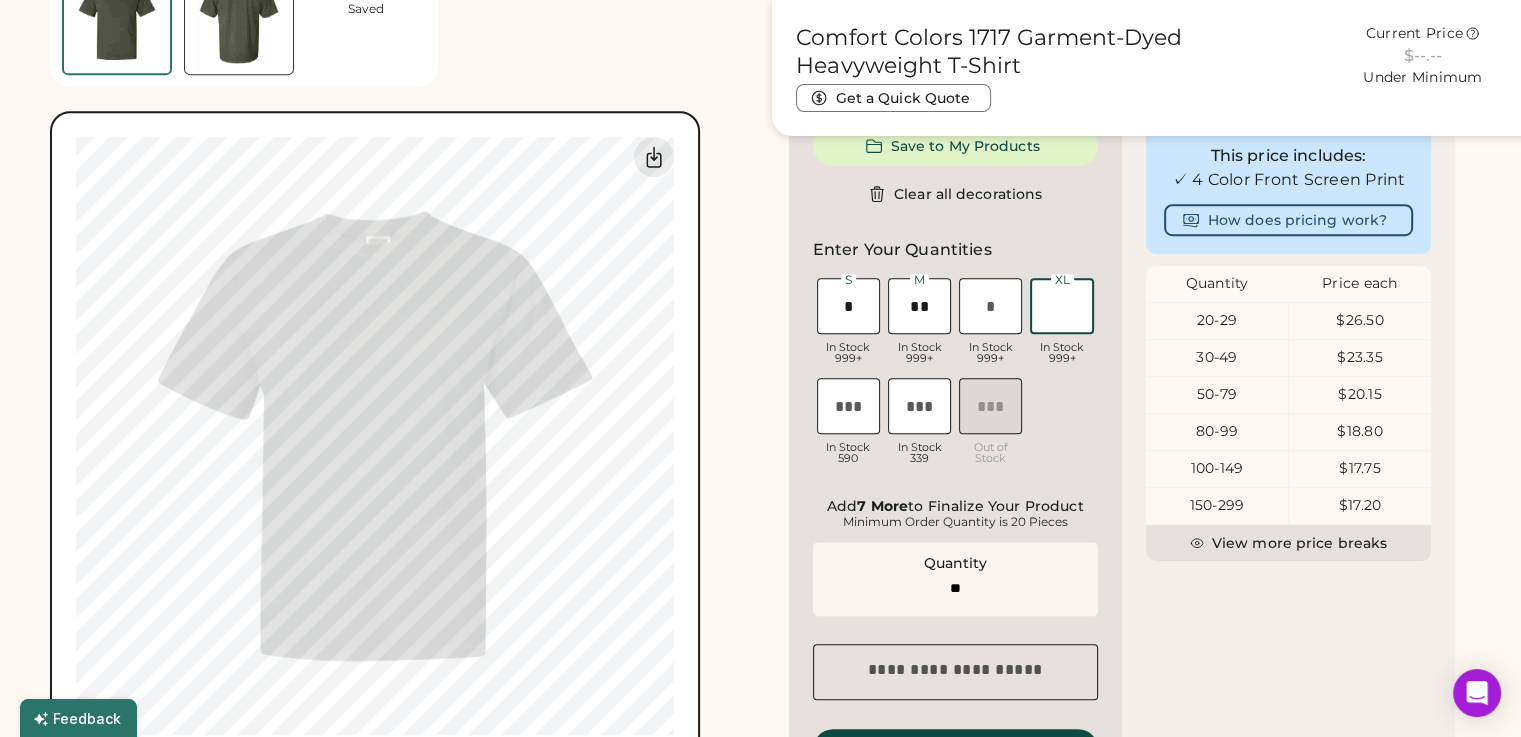 type on "*" 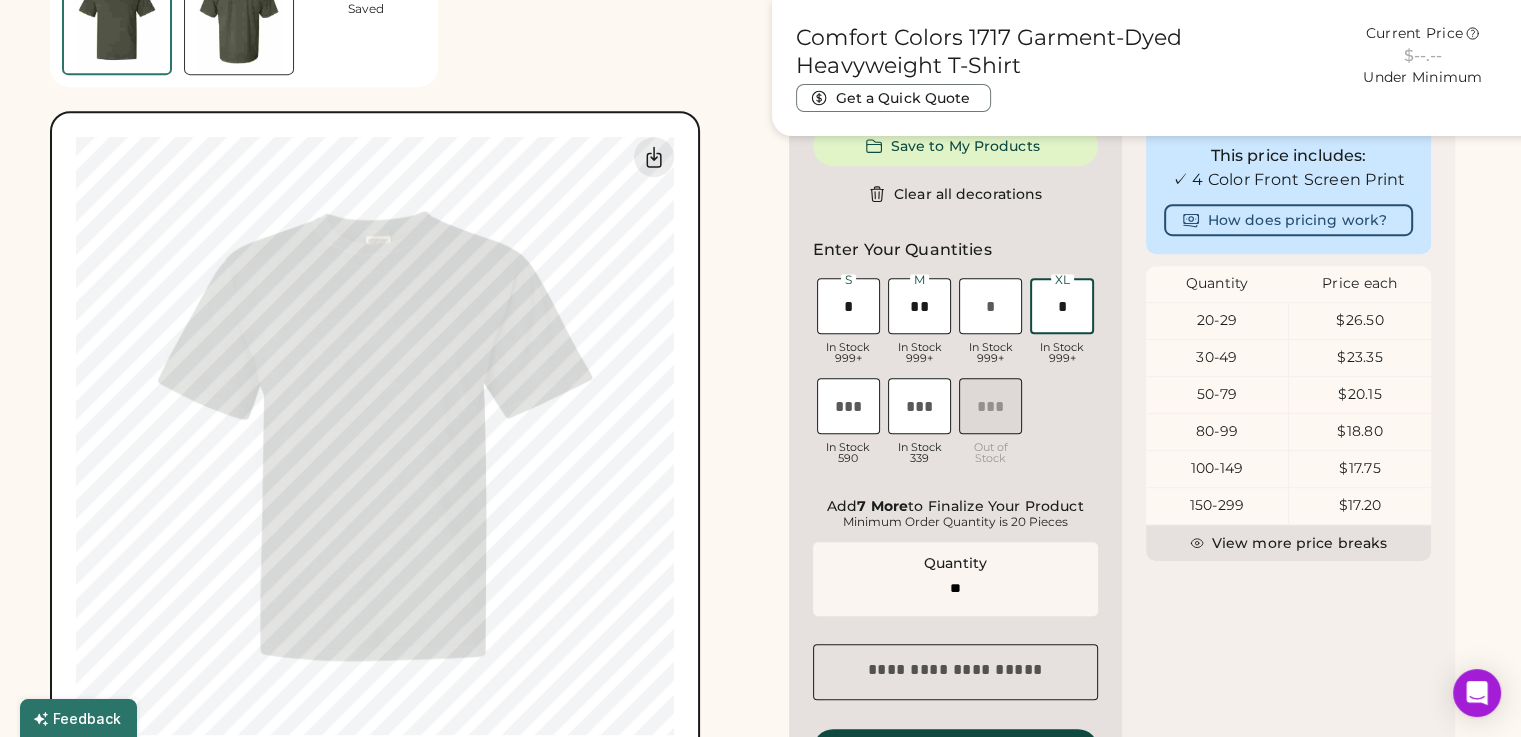 type on "**" 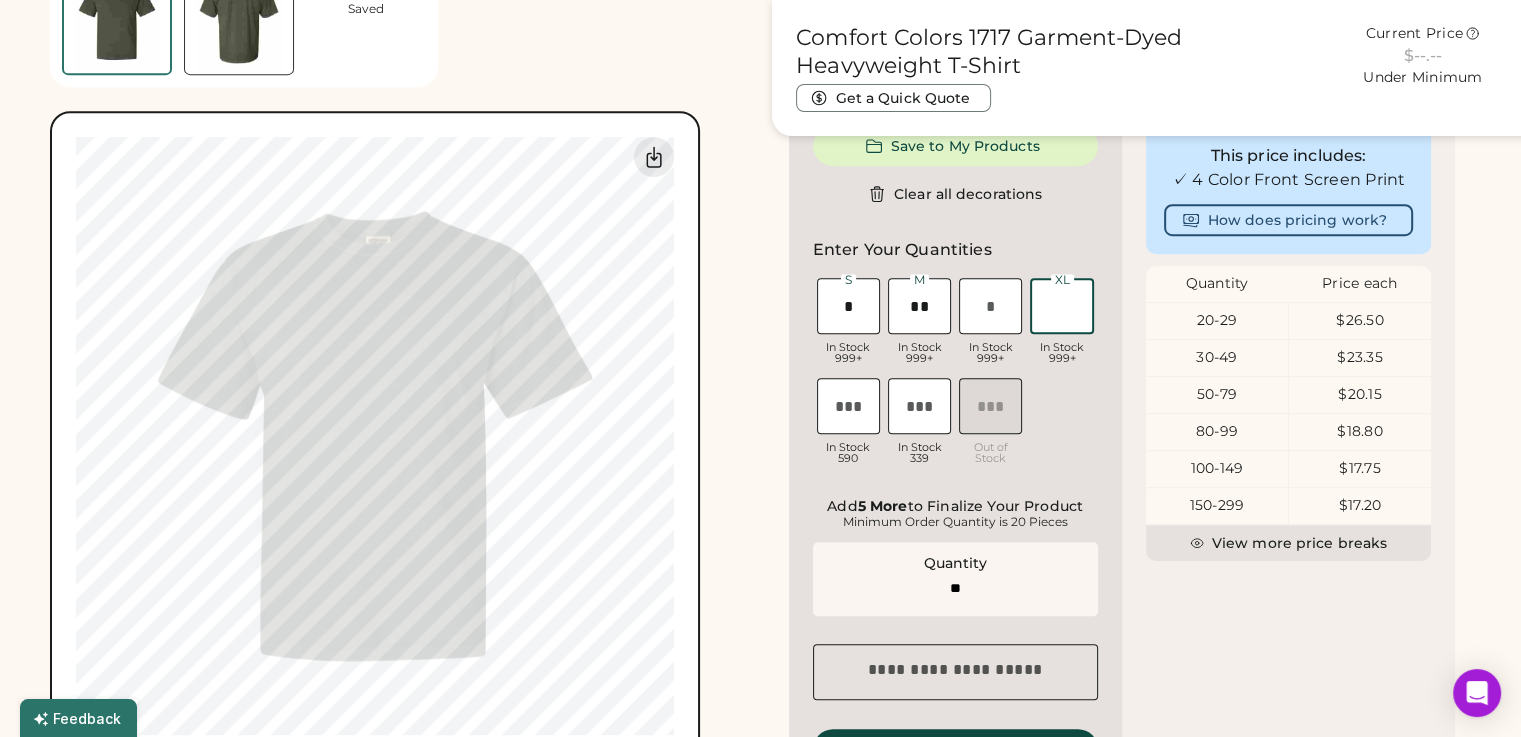 type on "*" 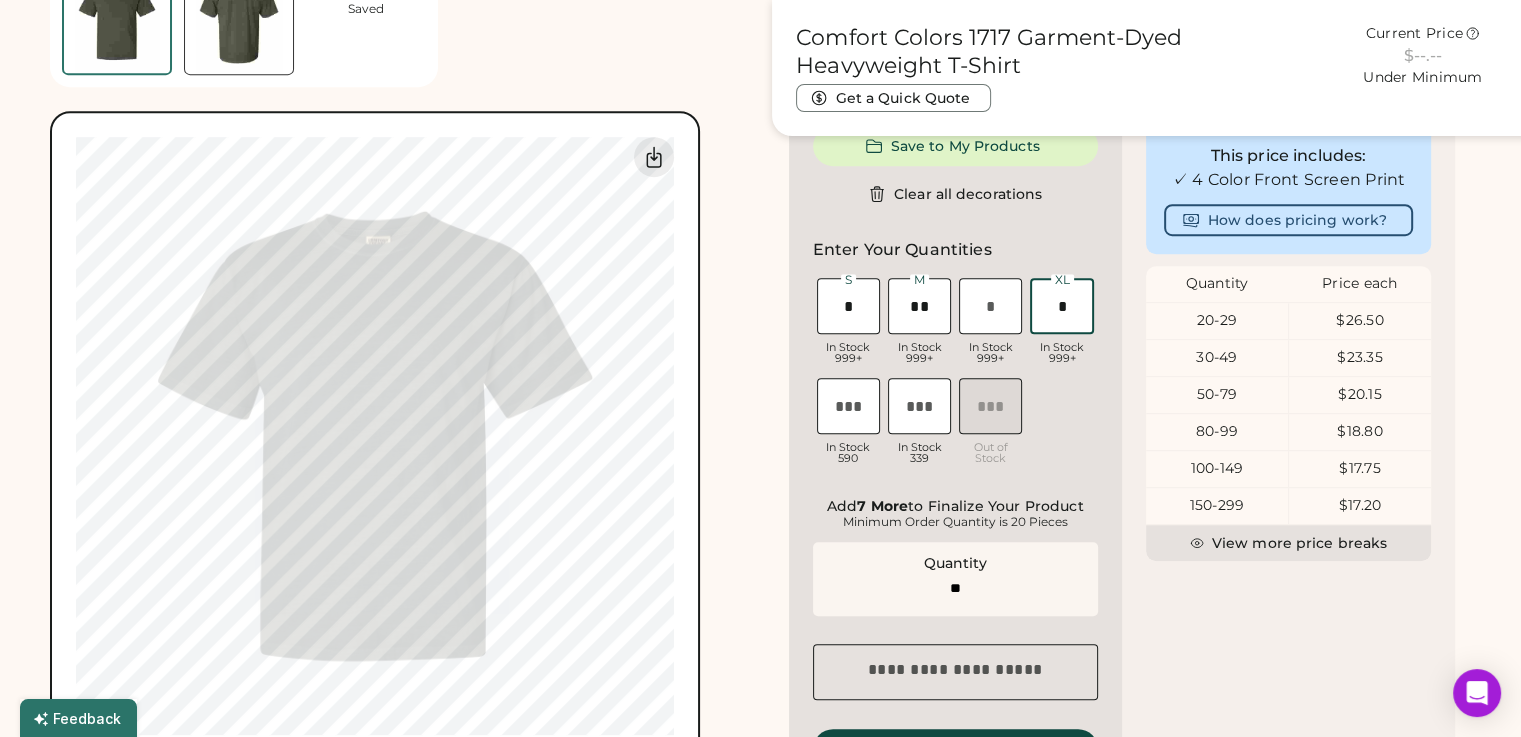 type on "**" 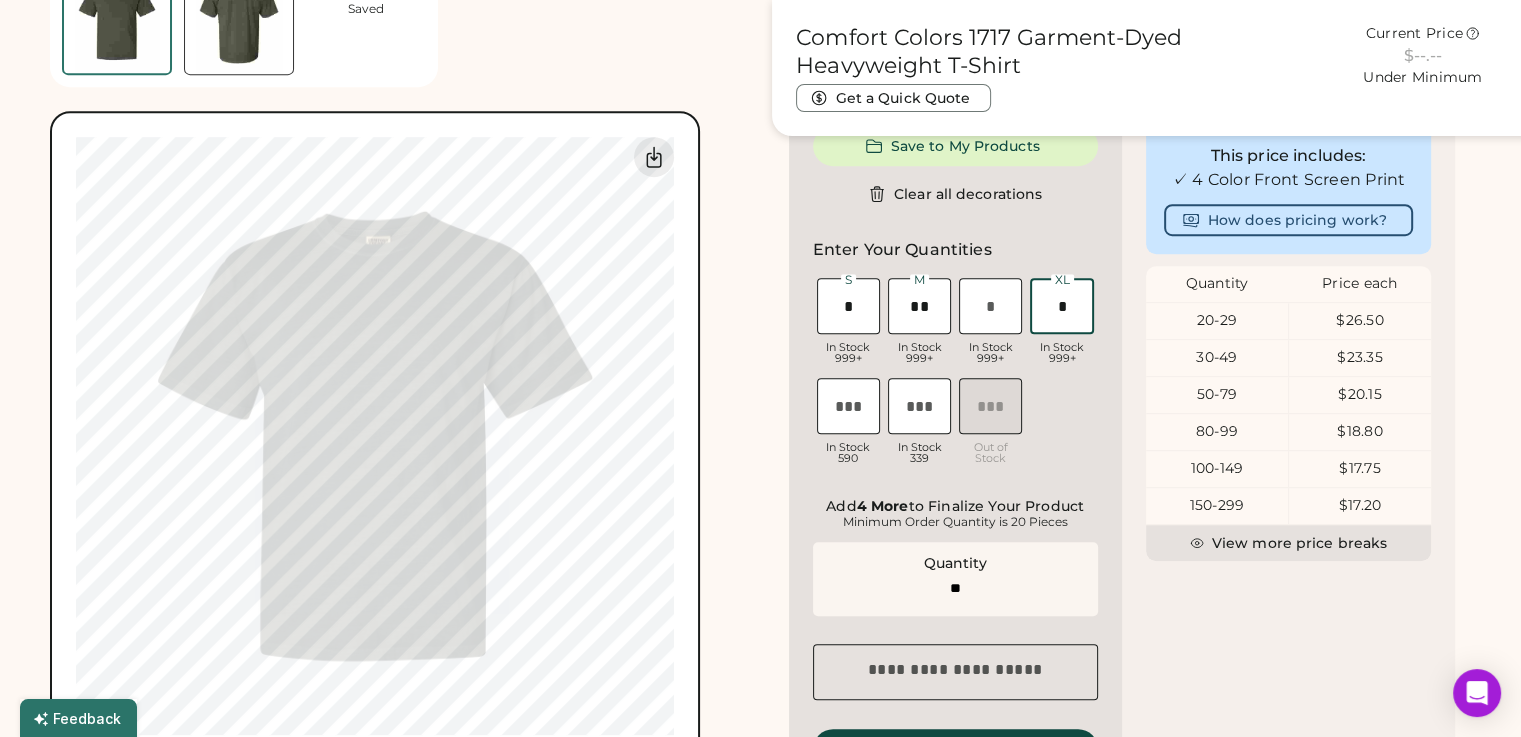 type on "*" 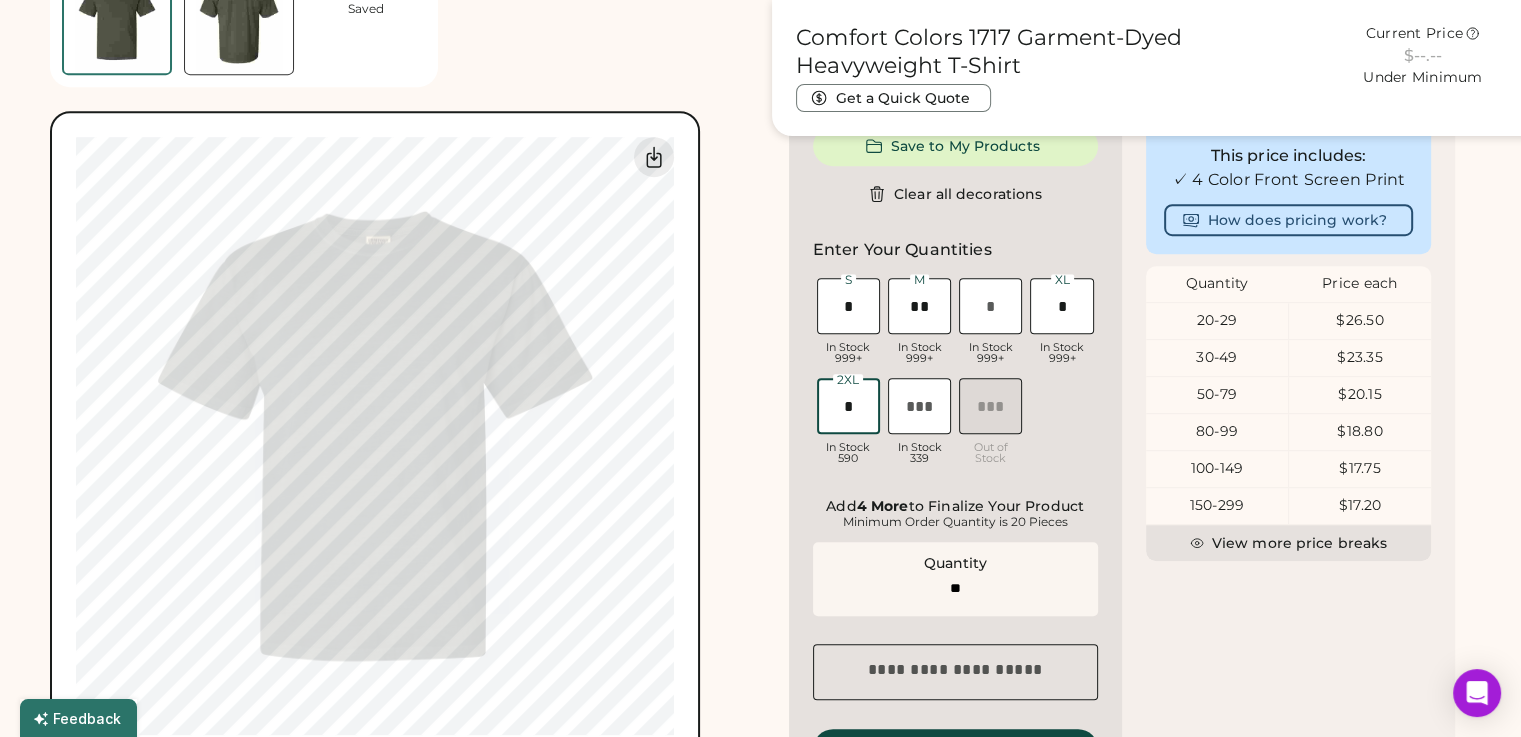 type on "*" 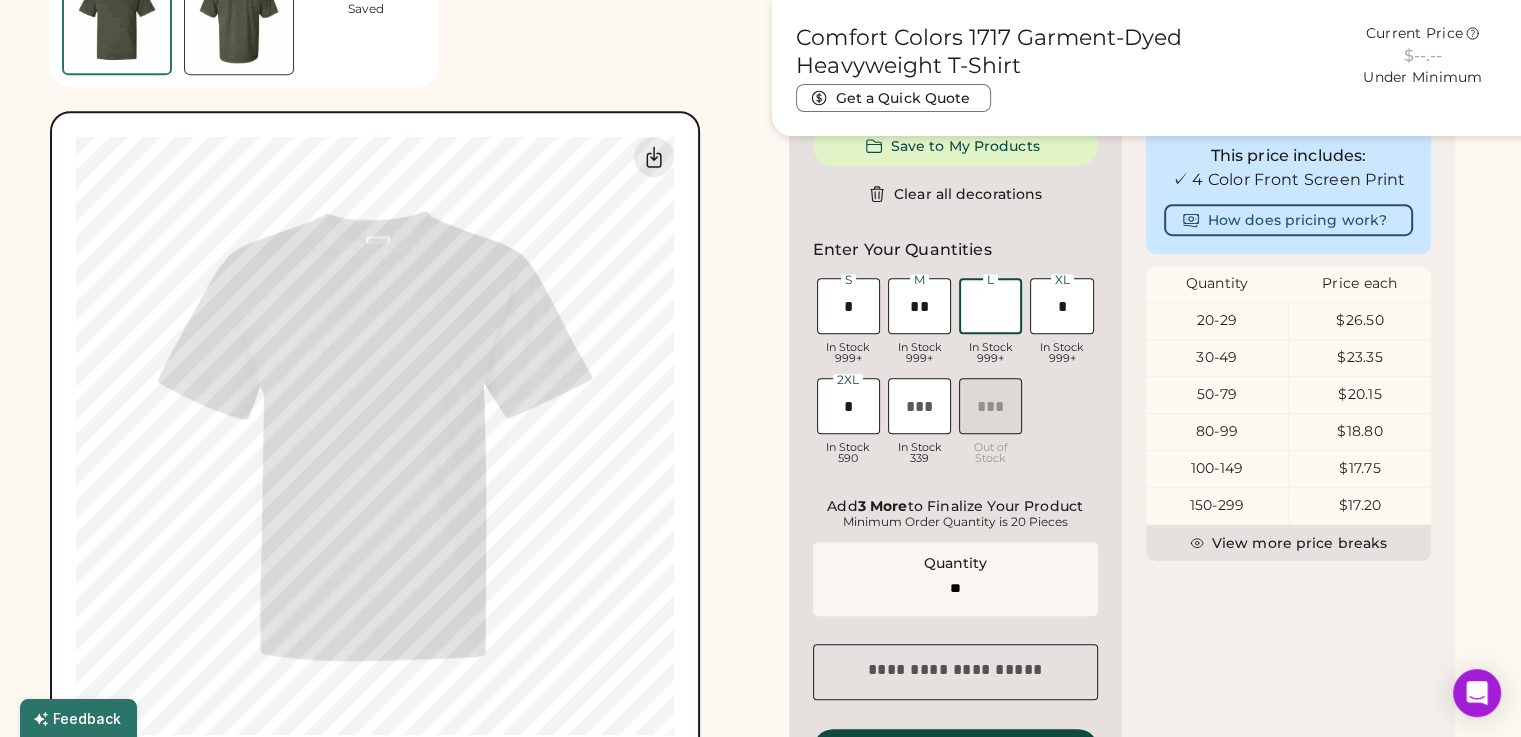 type on "*" 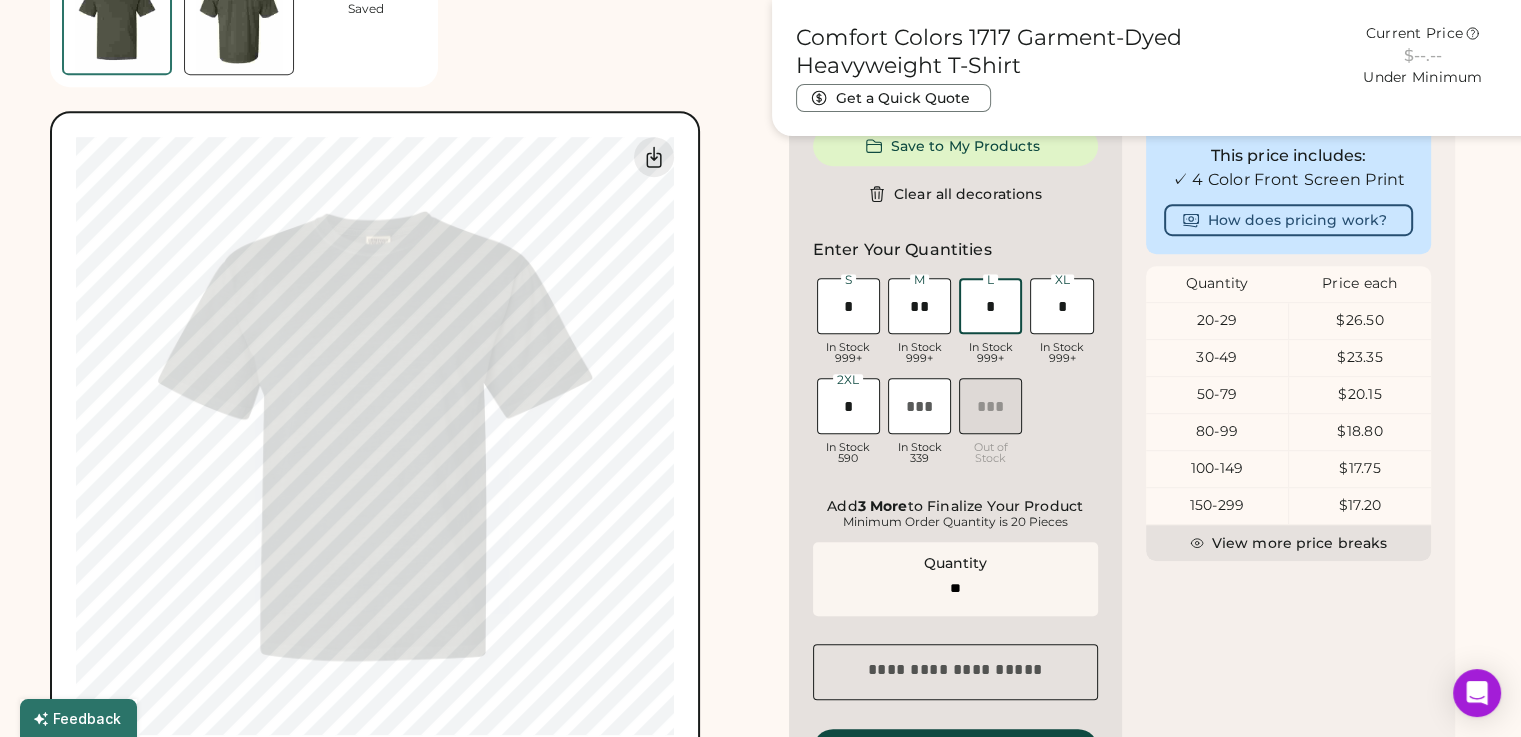 type on "**" 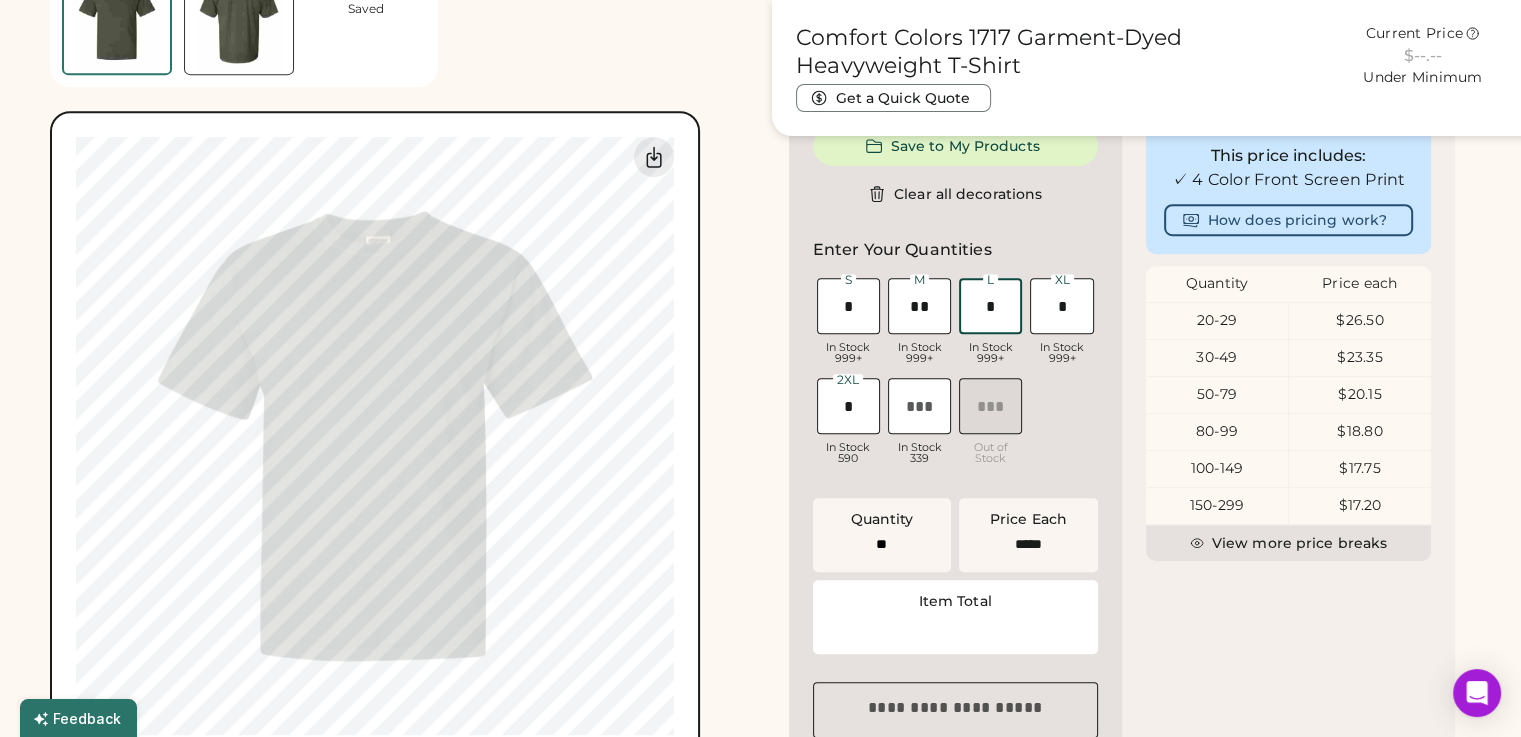 type on "******" 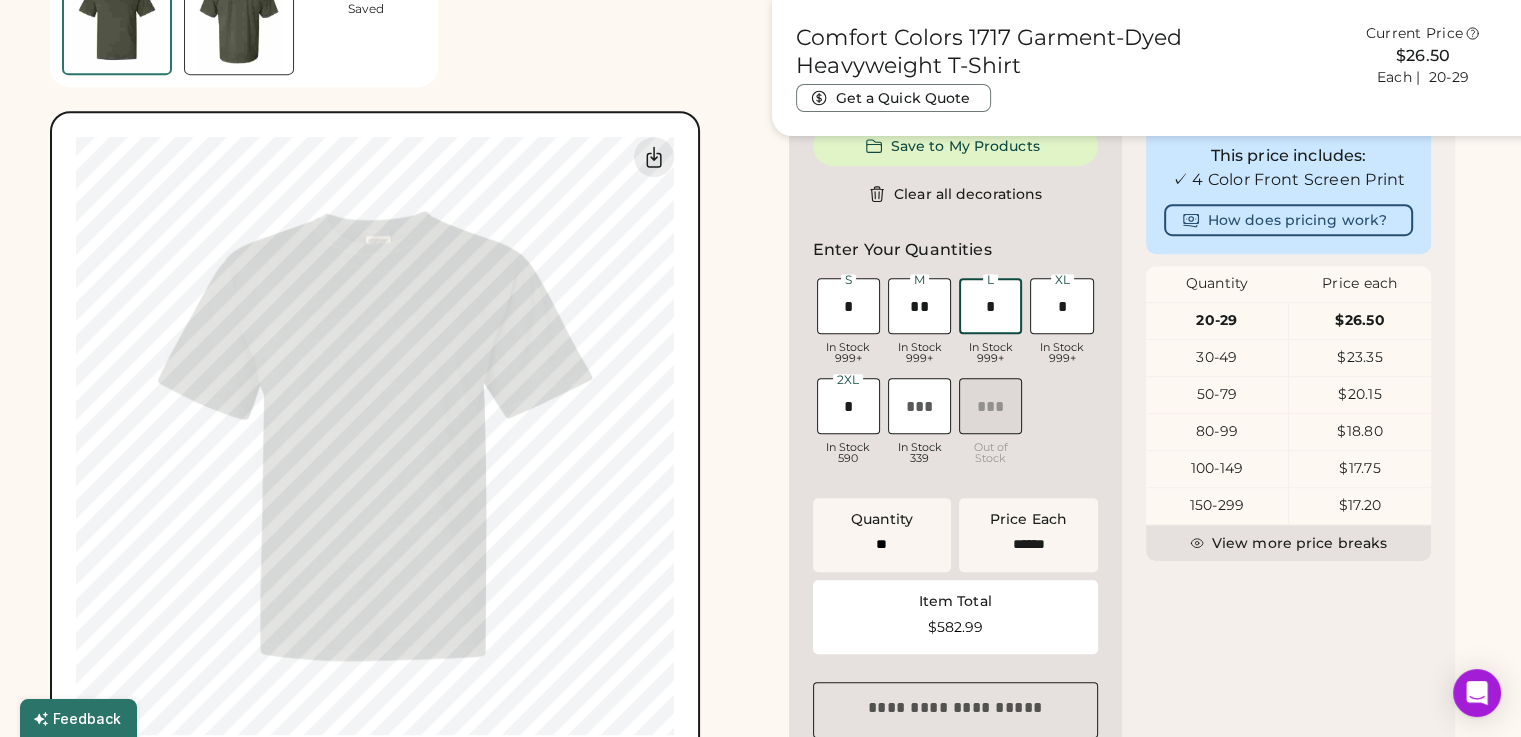 type on "*" 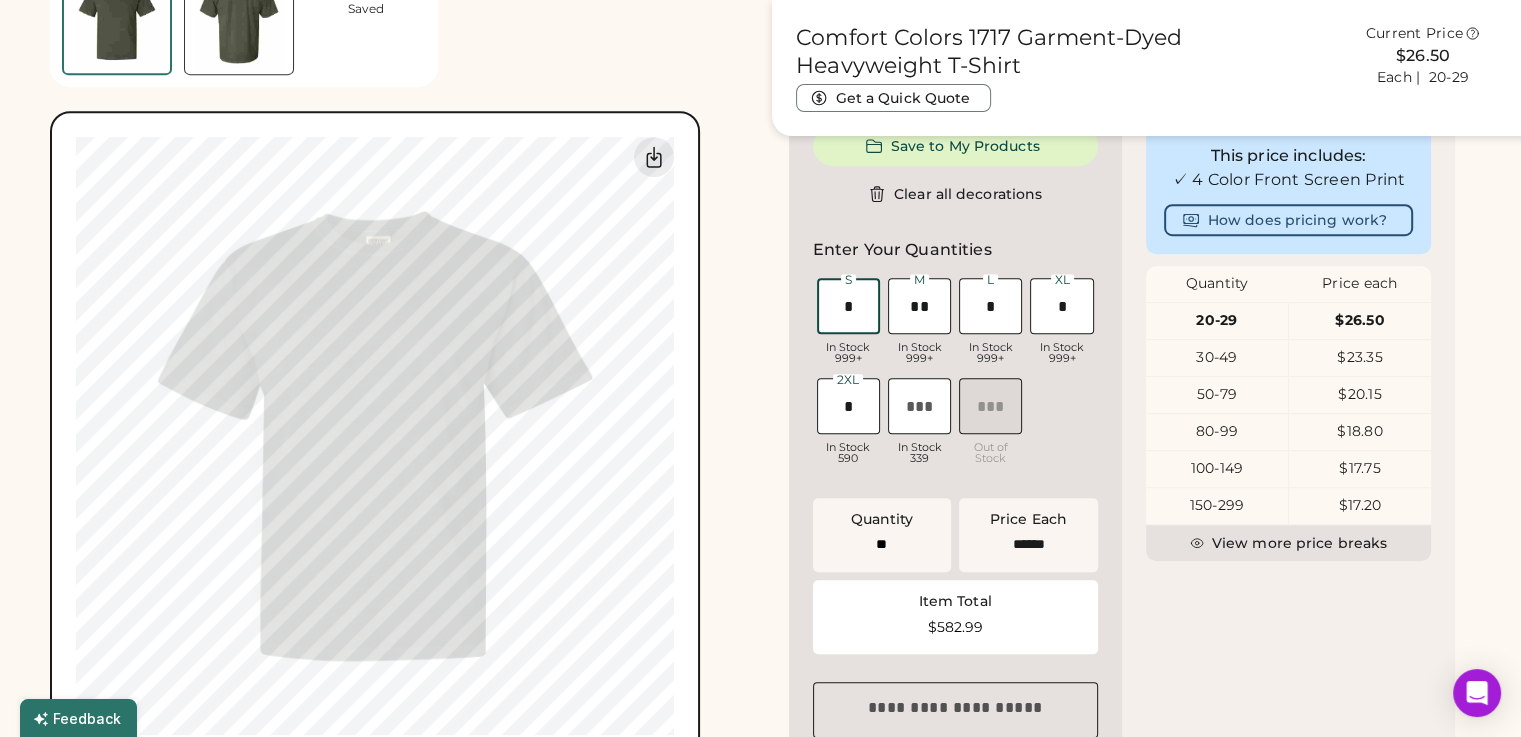 type 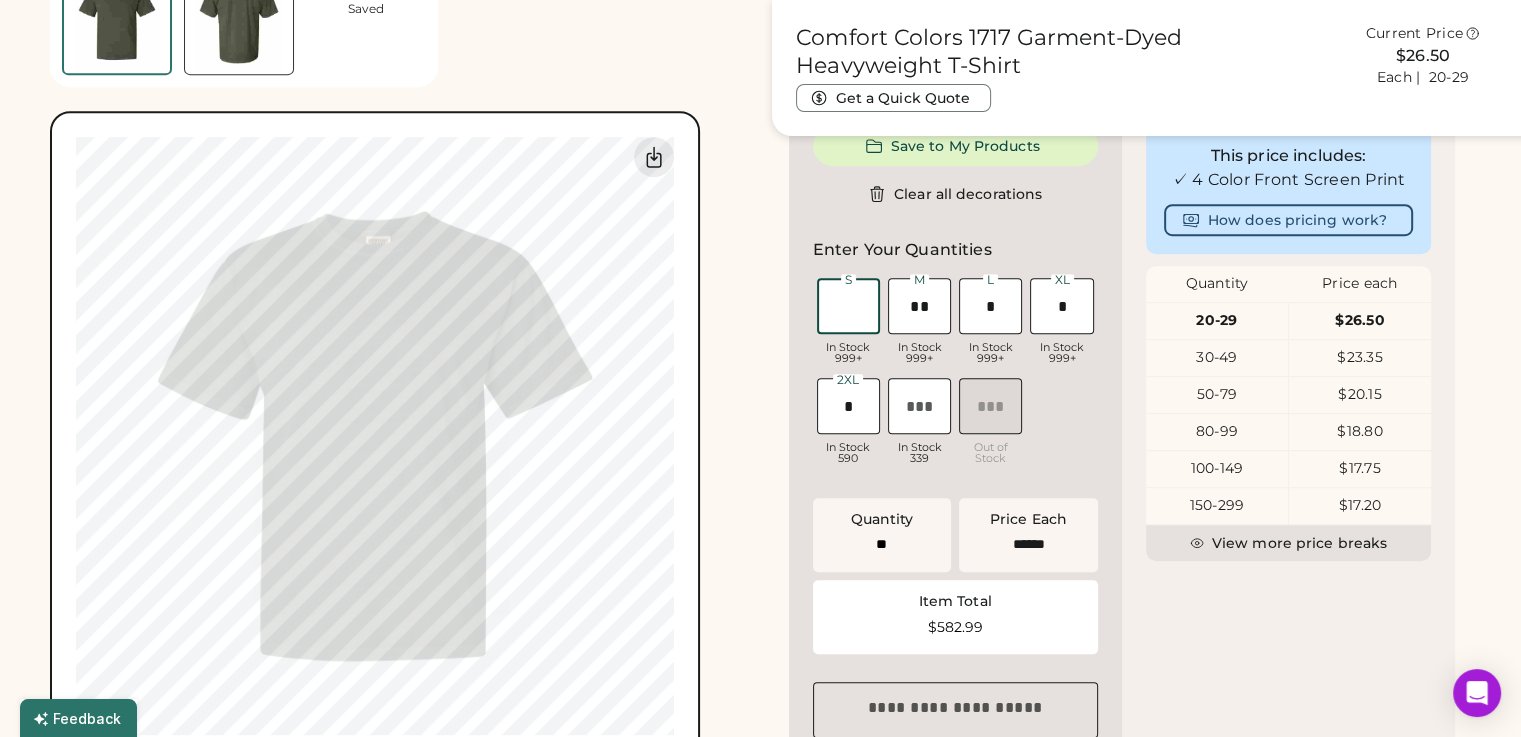 type on "**" 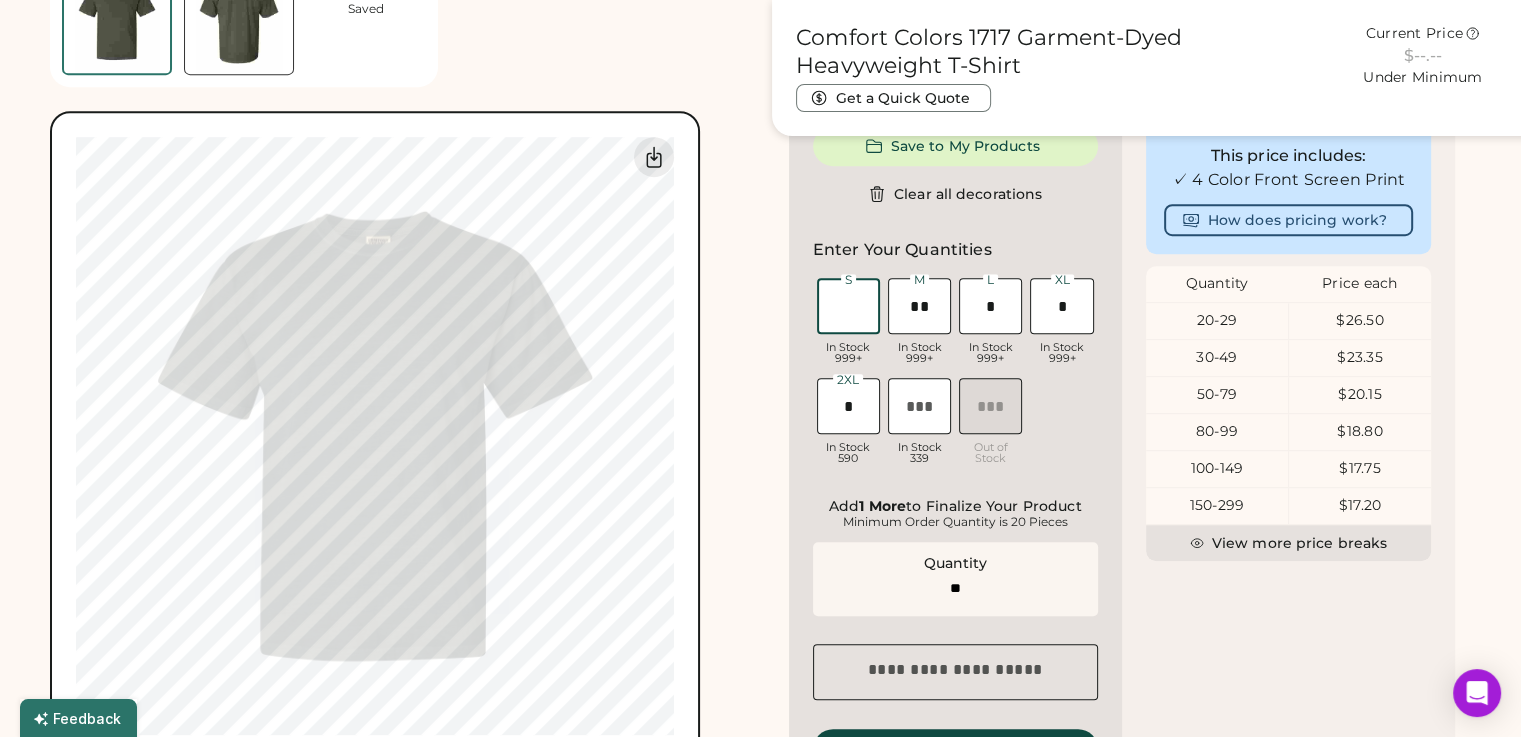 type on "*" 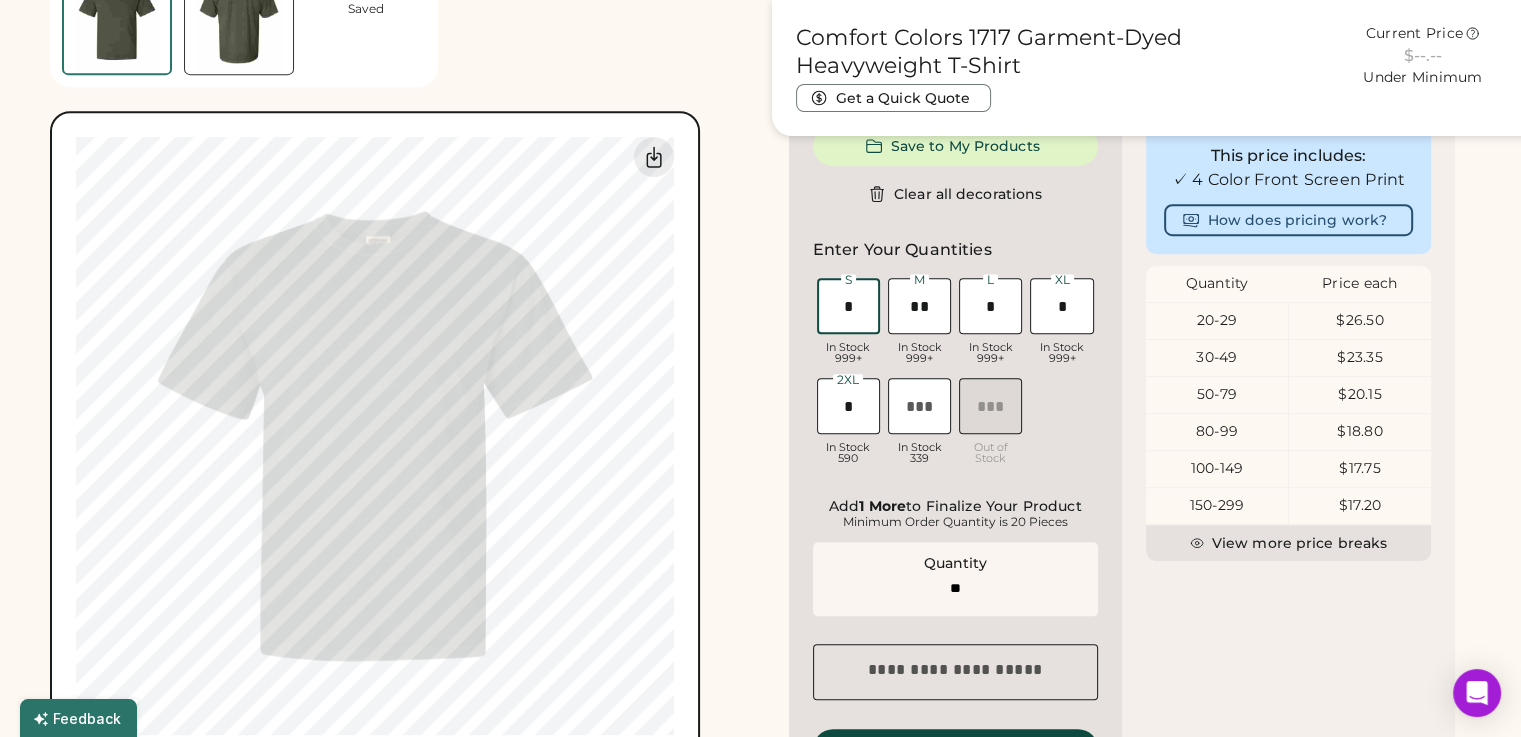 type on "**" 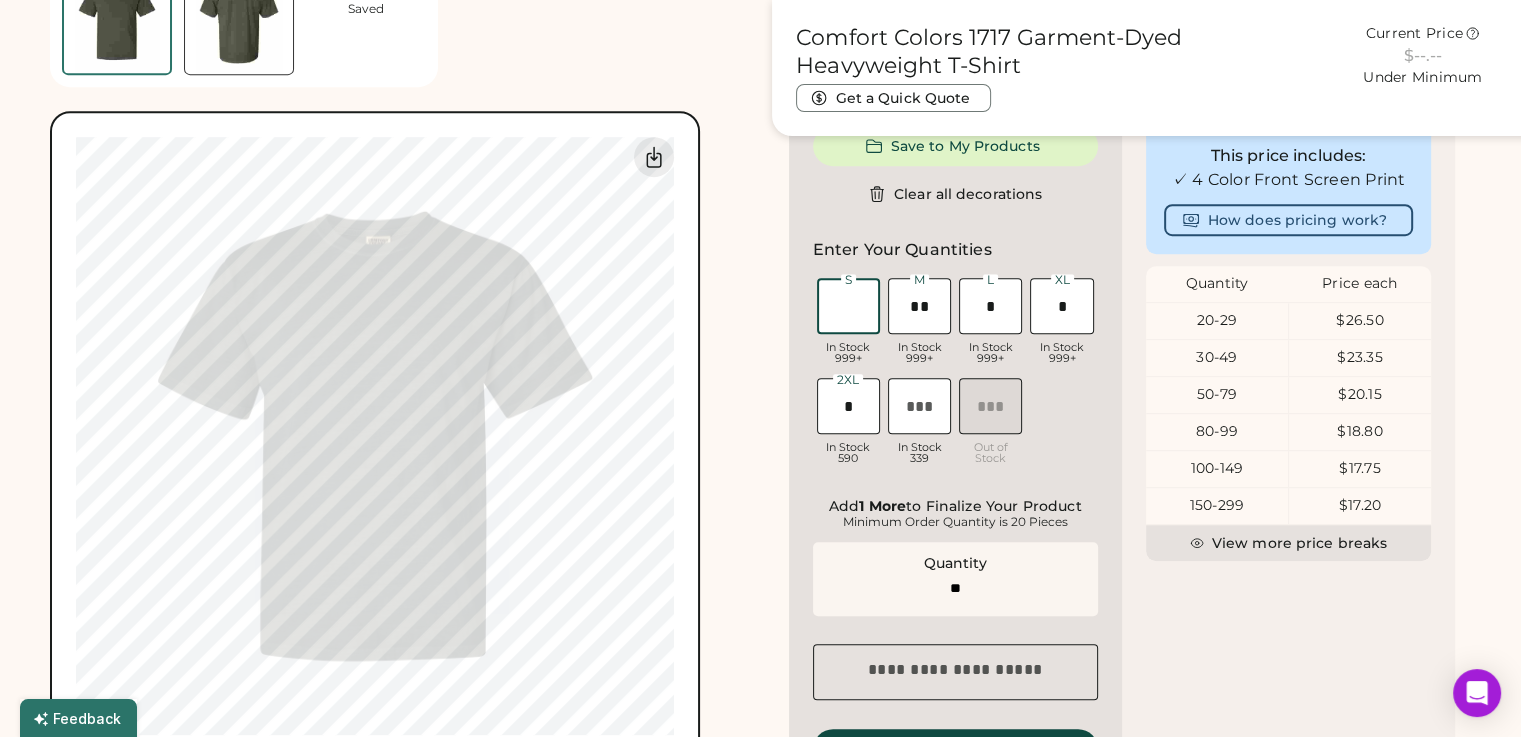 type on "*" 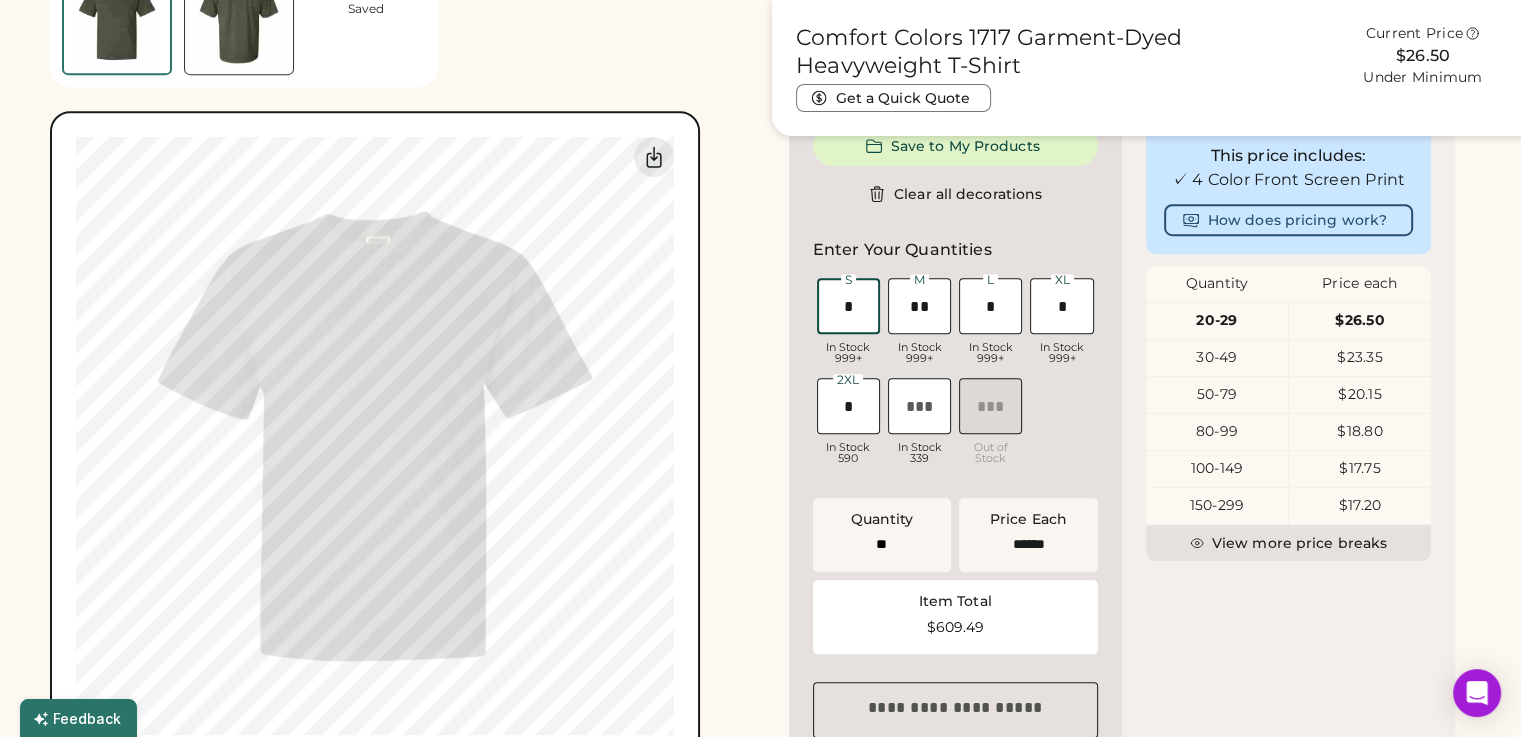 type on "**" 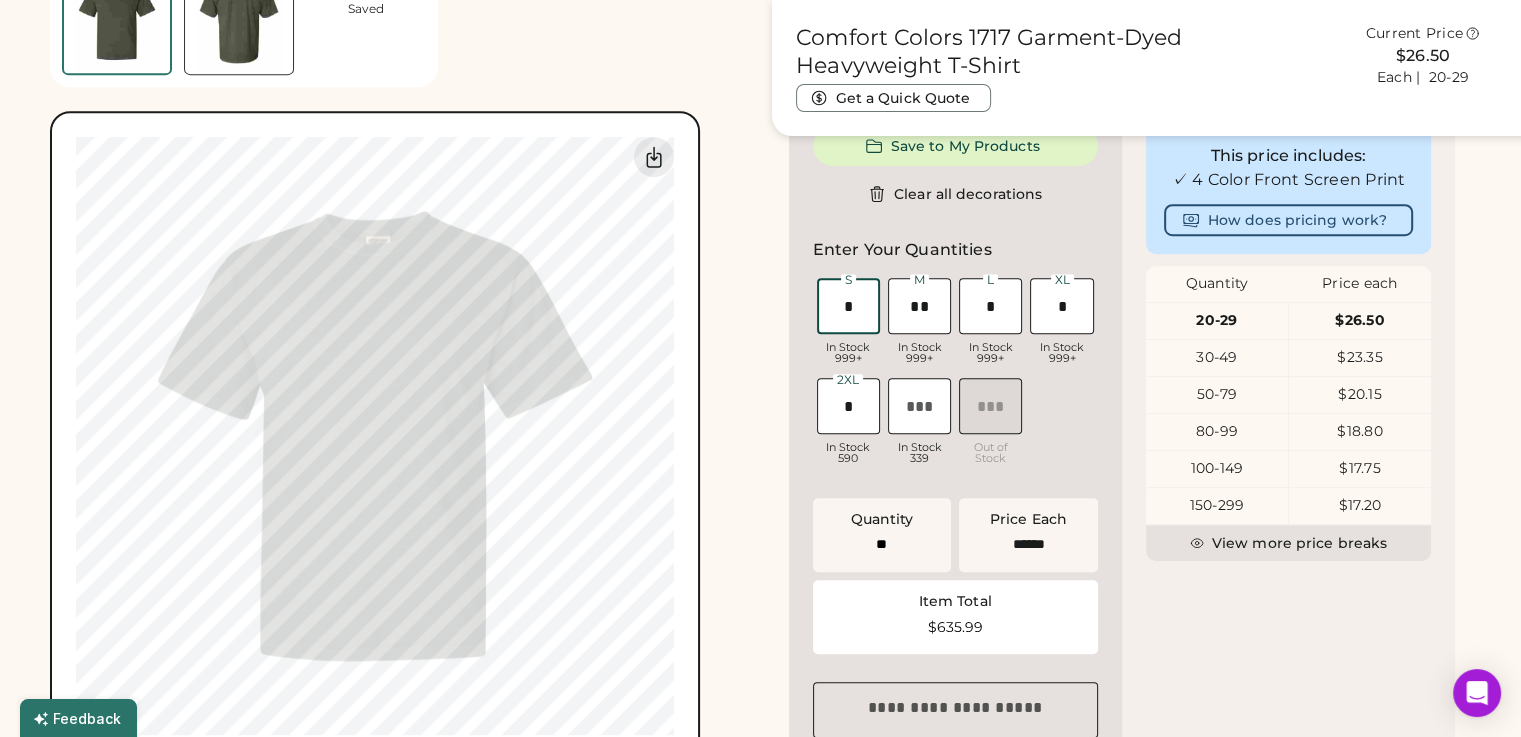 type 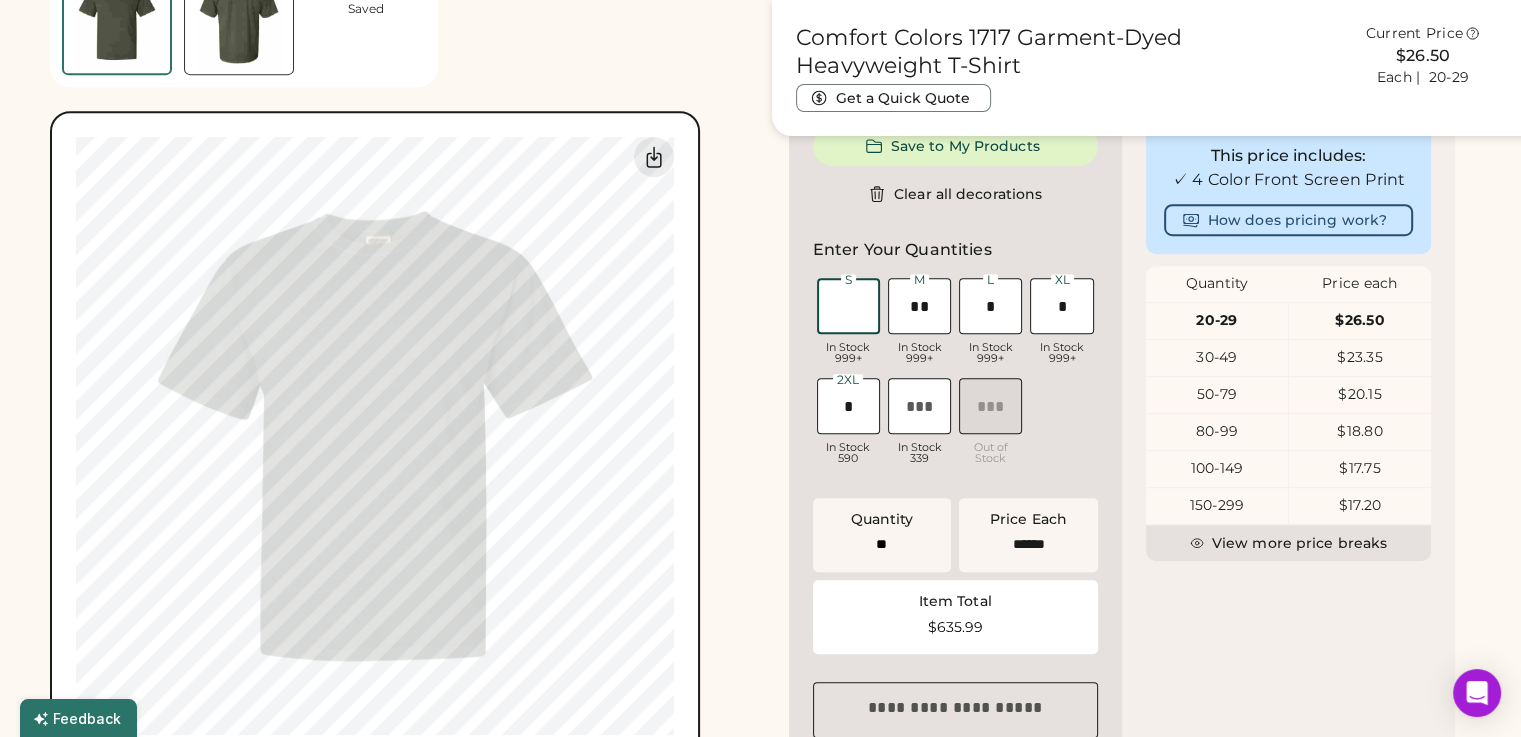 type on "**" 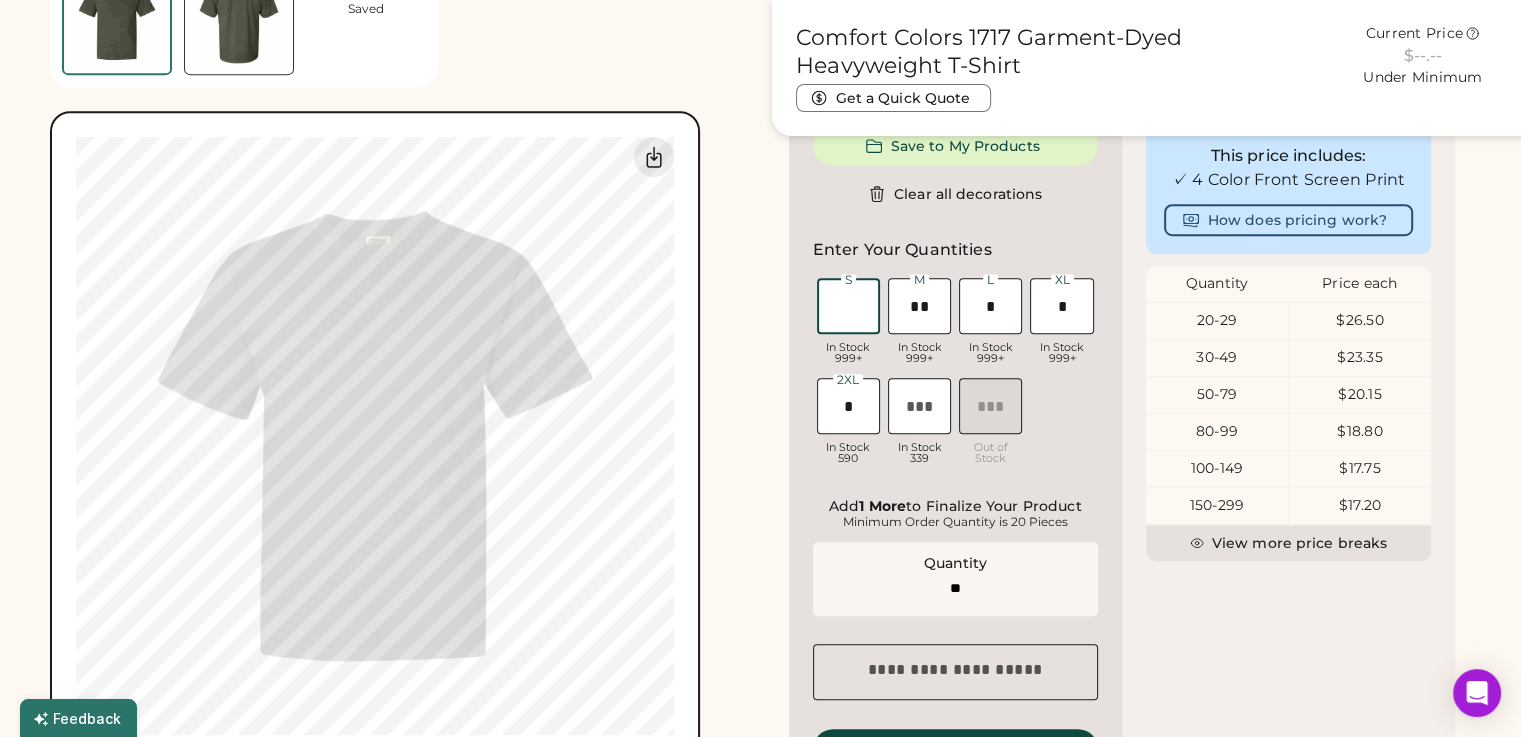 type on "*" 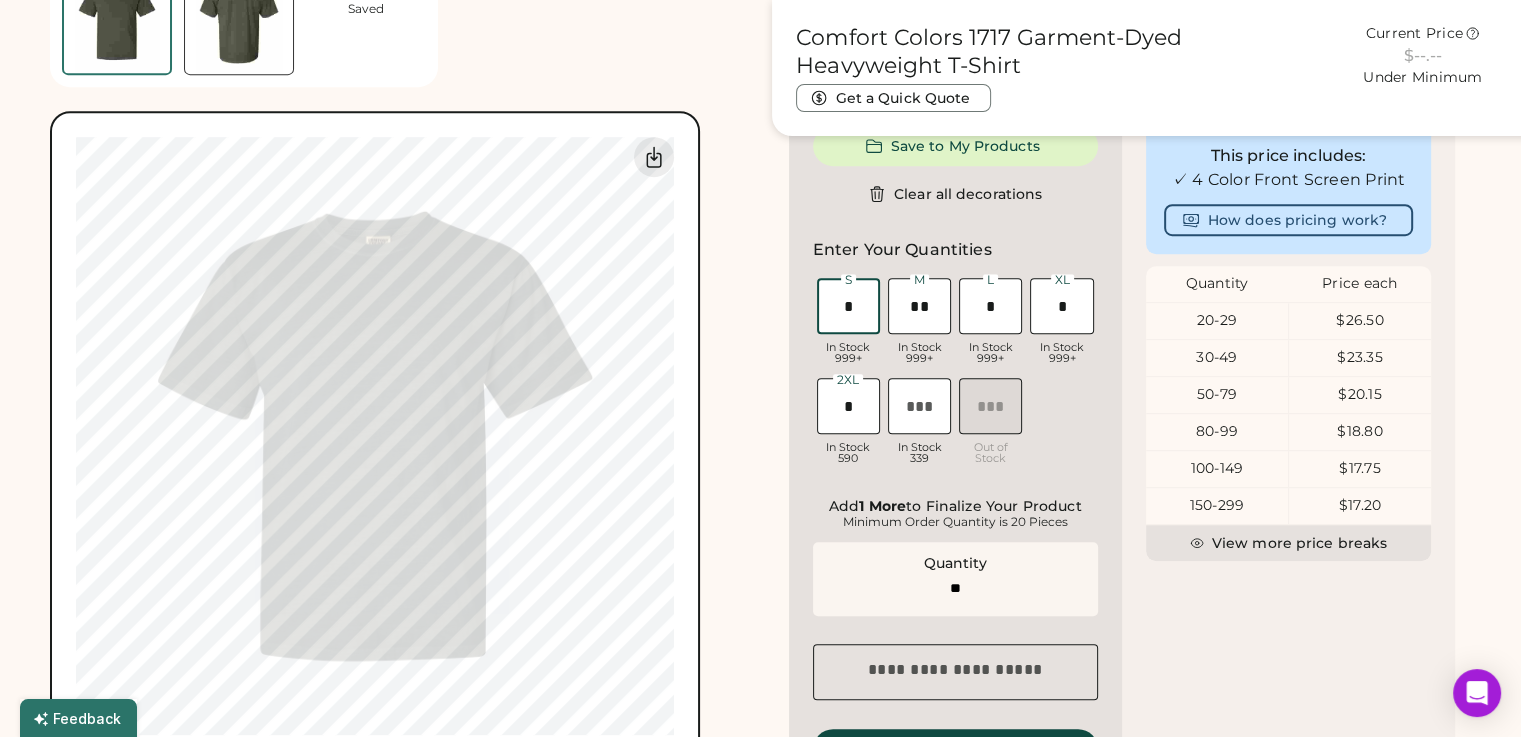 type on "**" 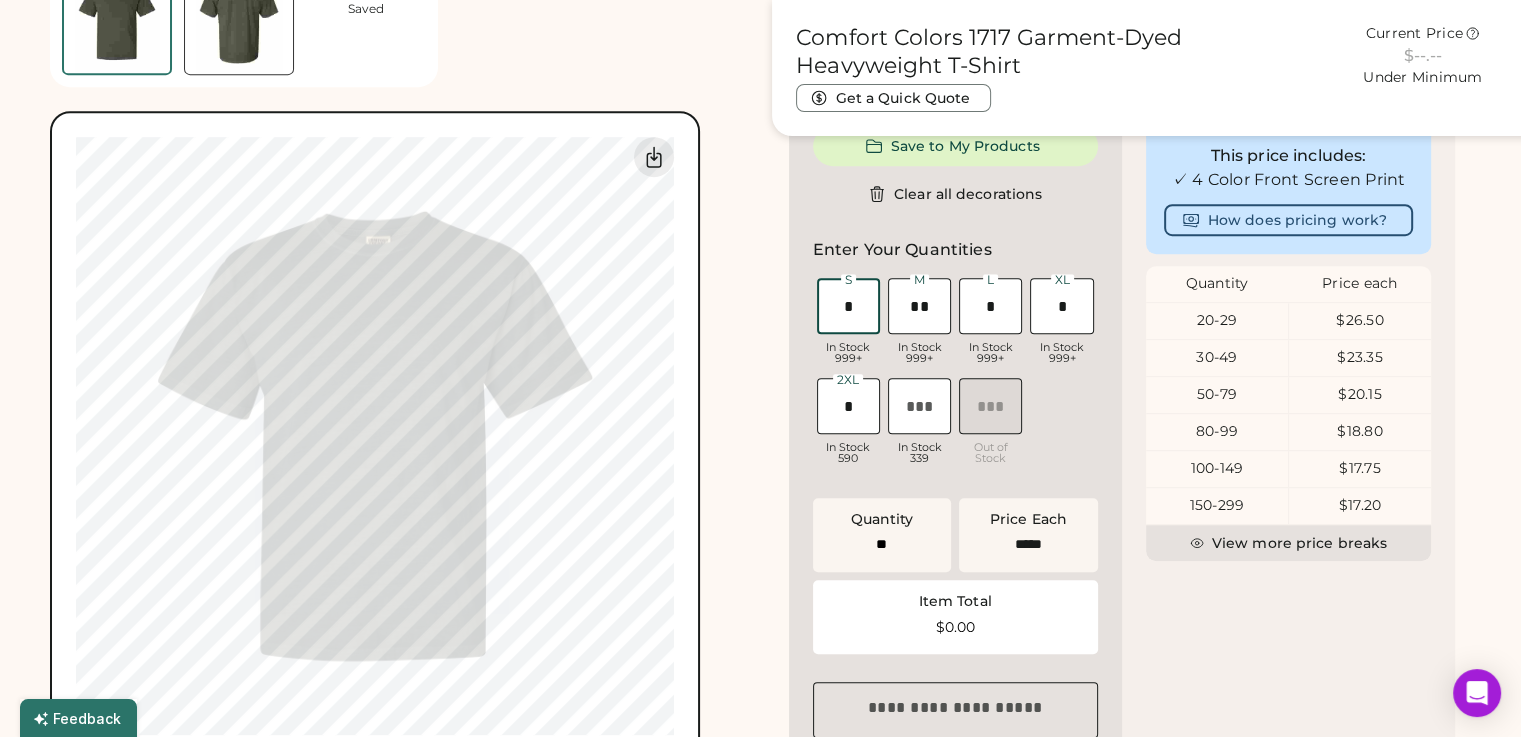 type on "******" 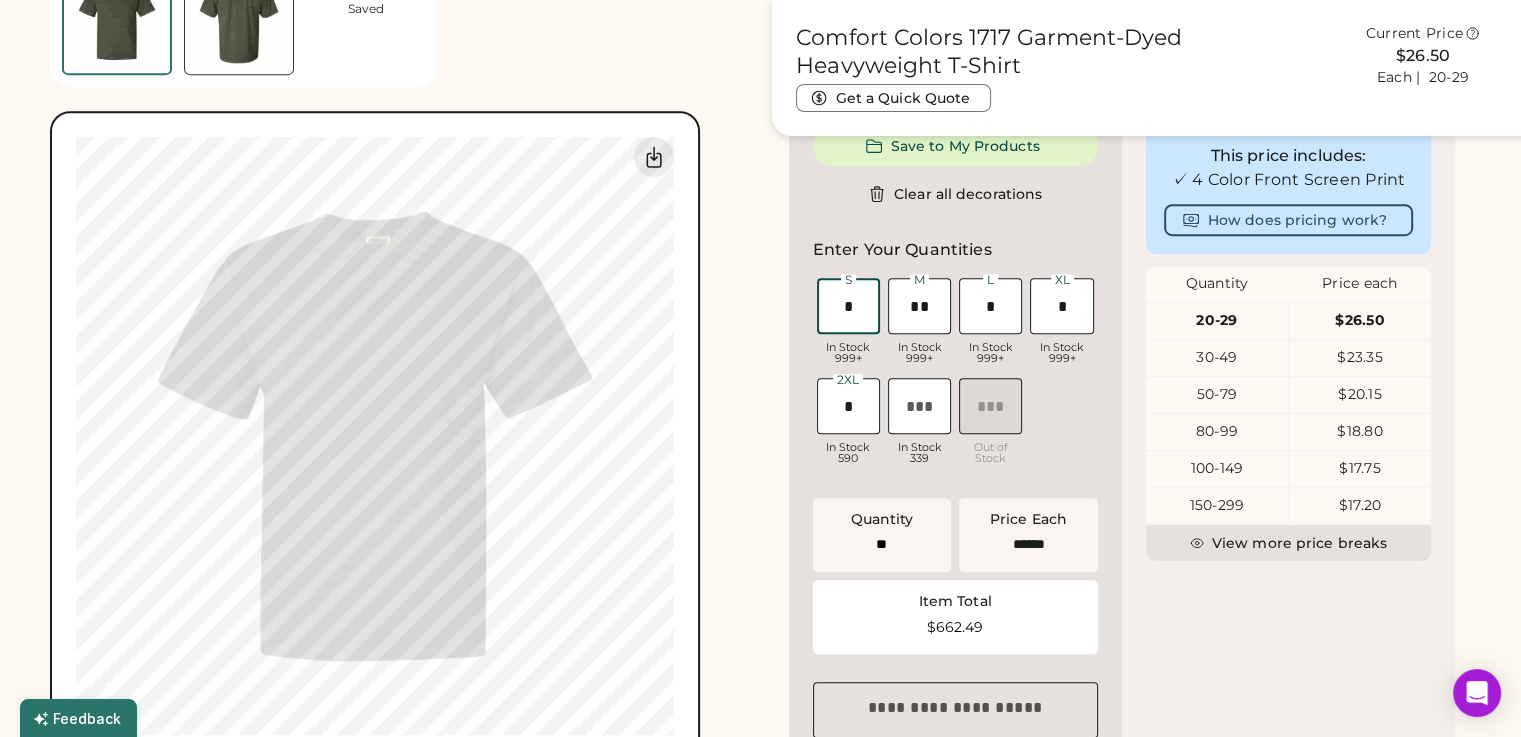 type 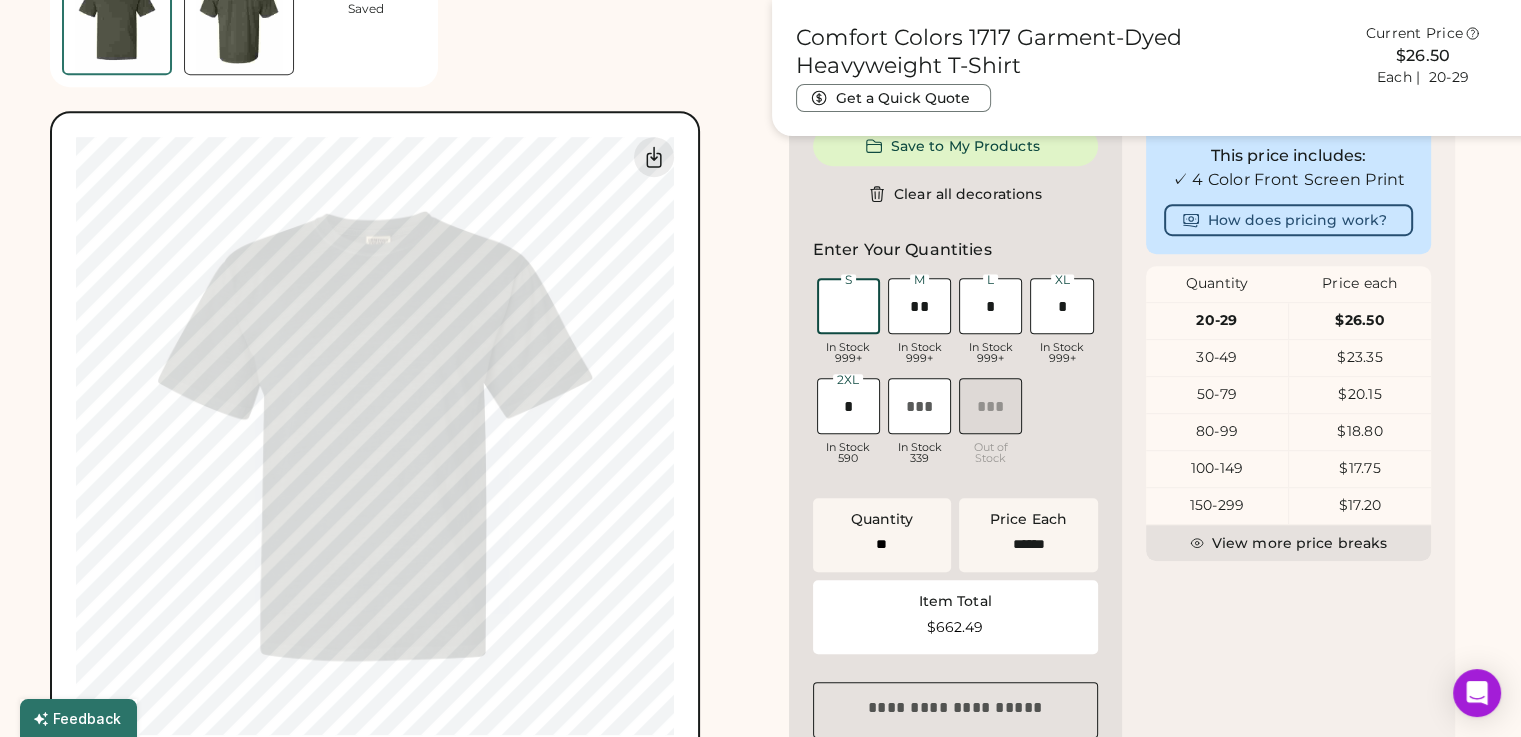 type on "**" 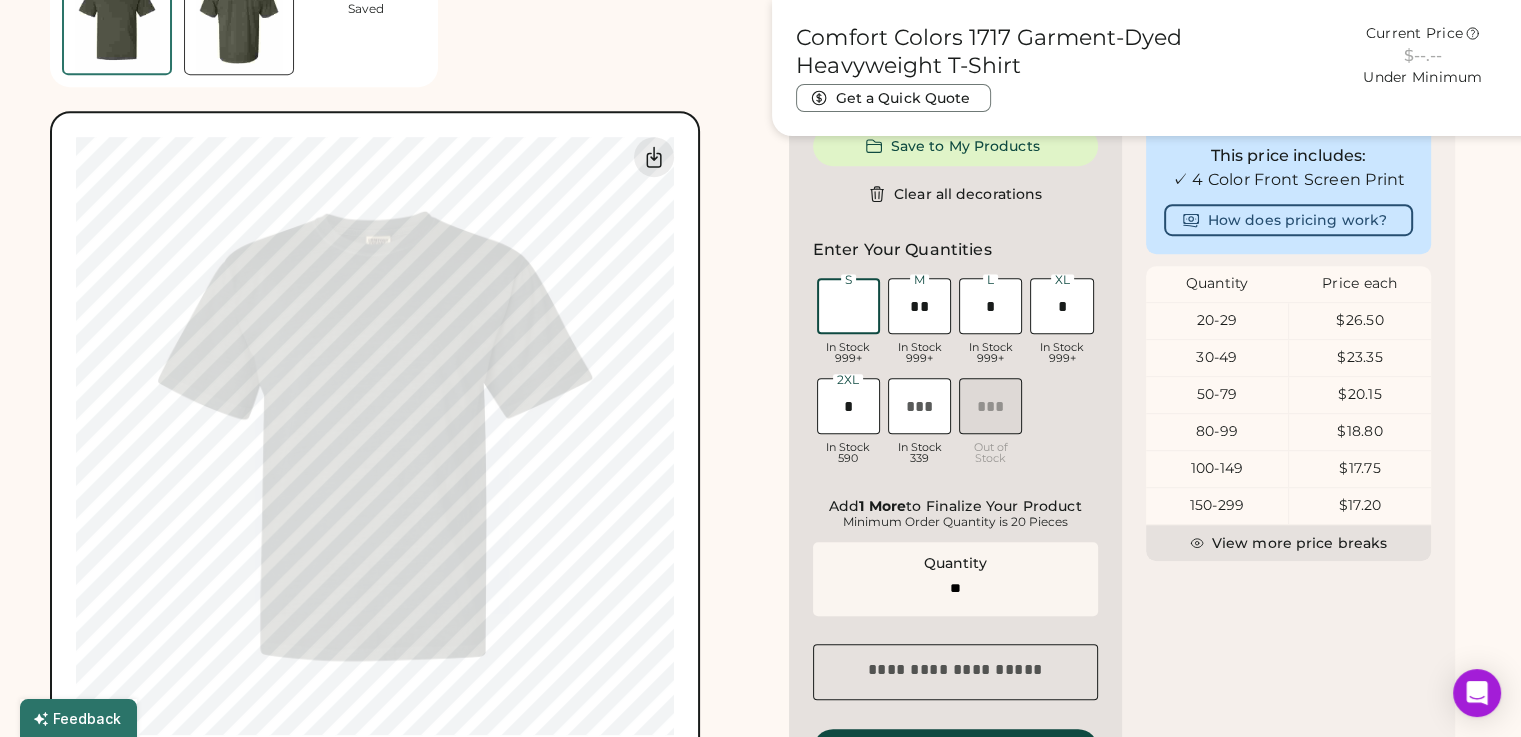 type on "*" 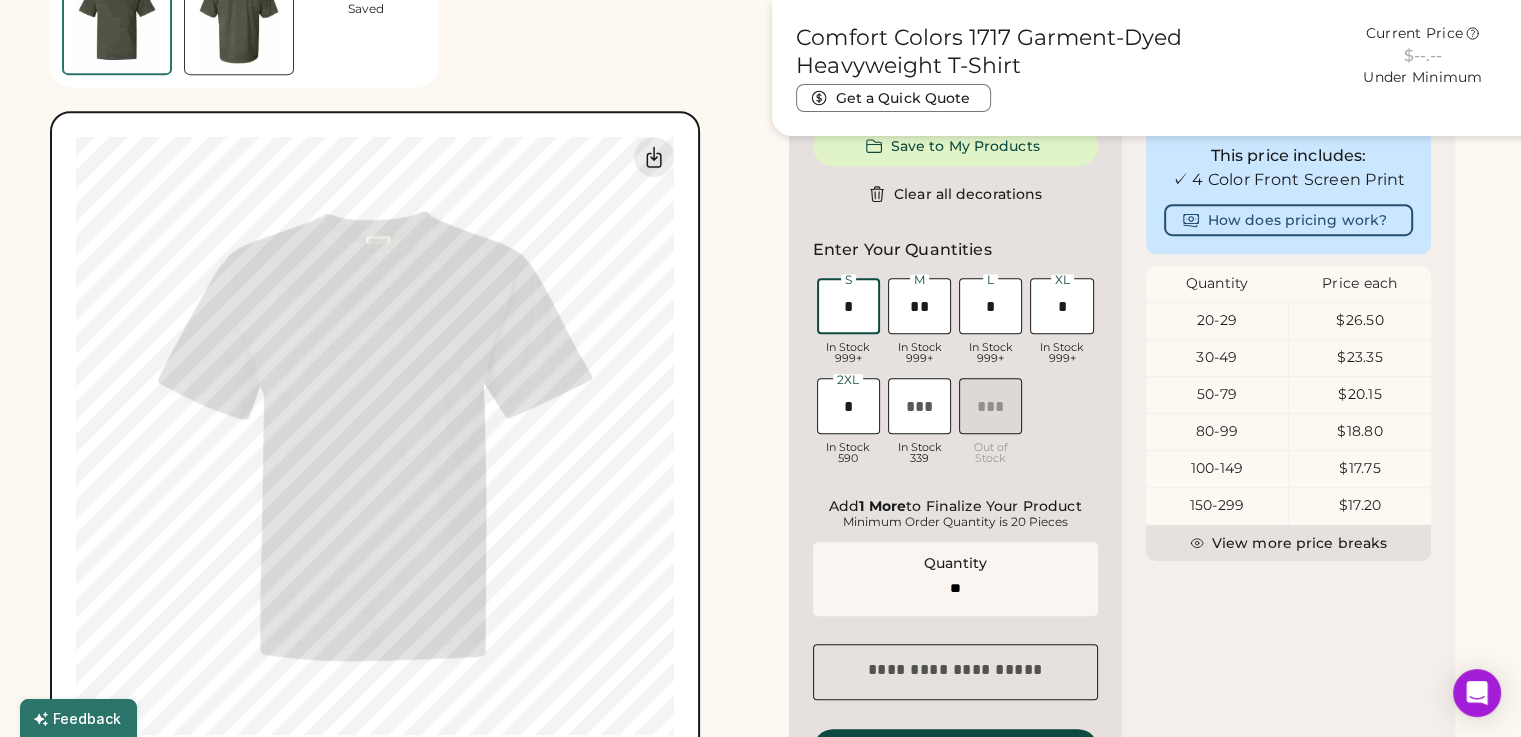 type on "**" 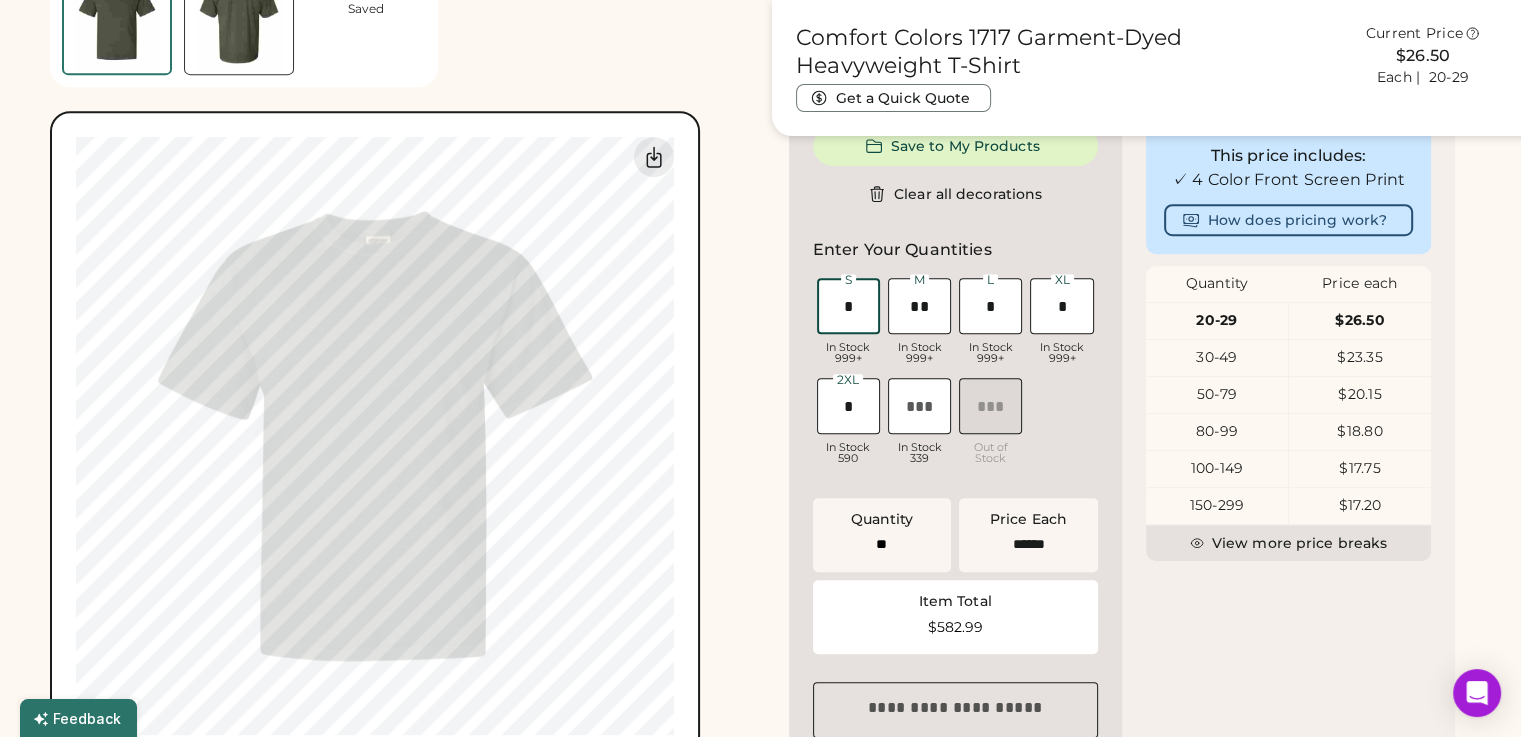 type 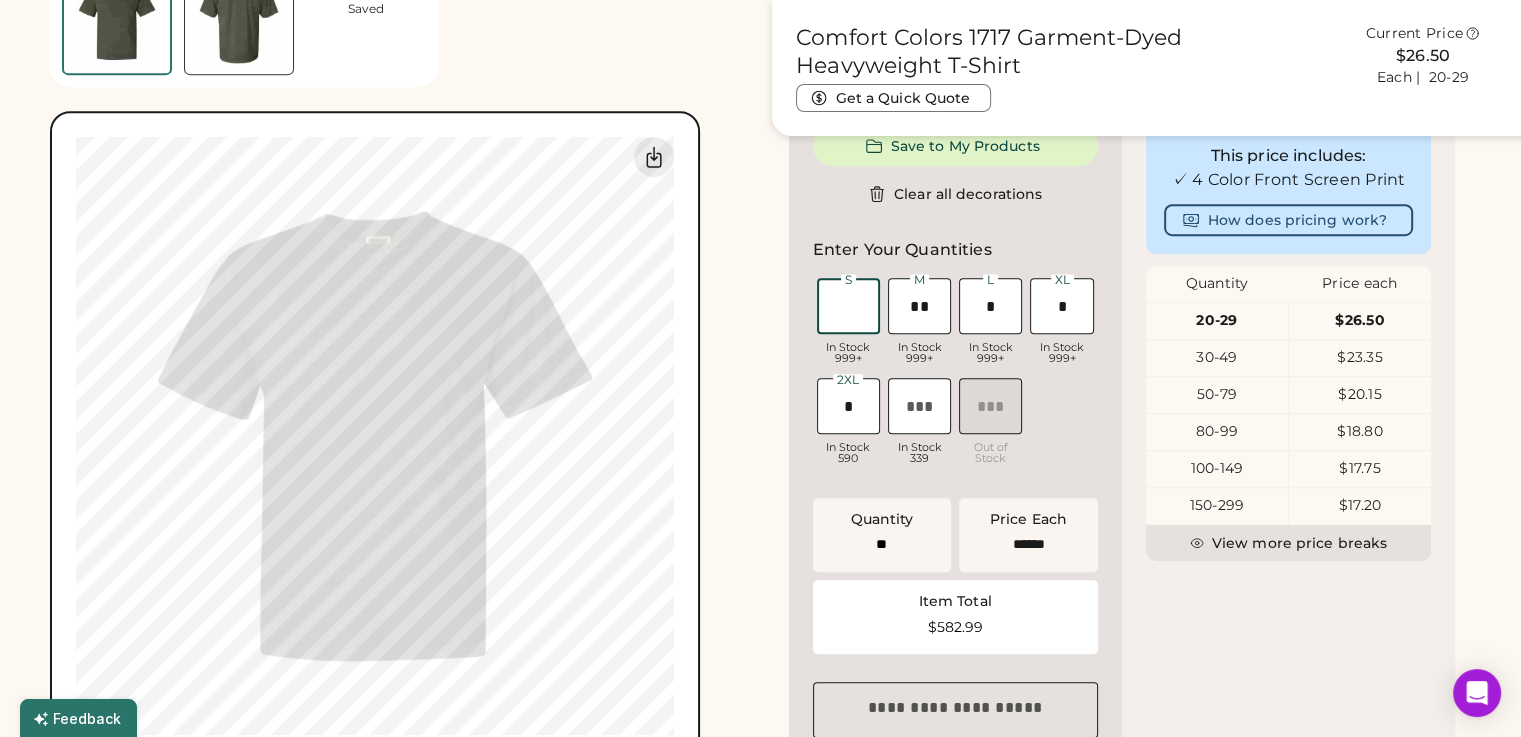 type on "**" 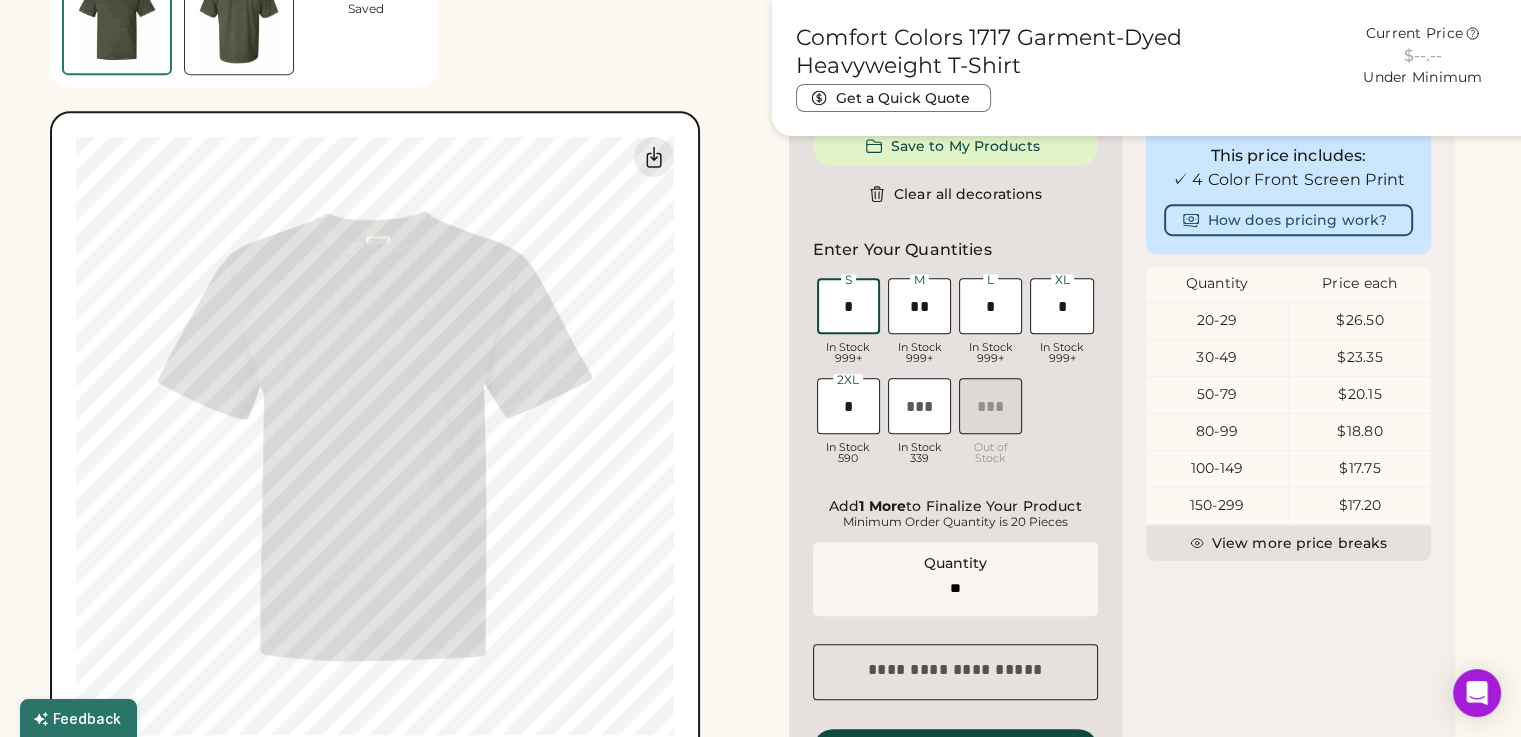 type on "**" 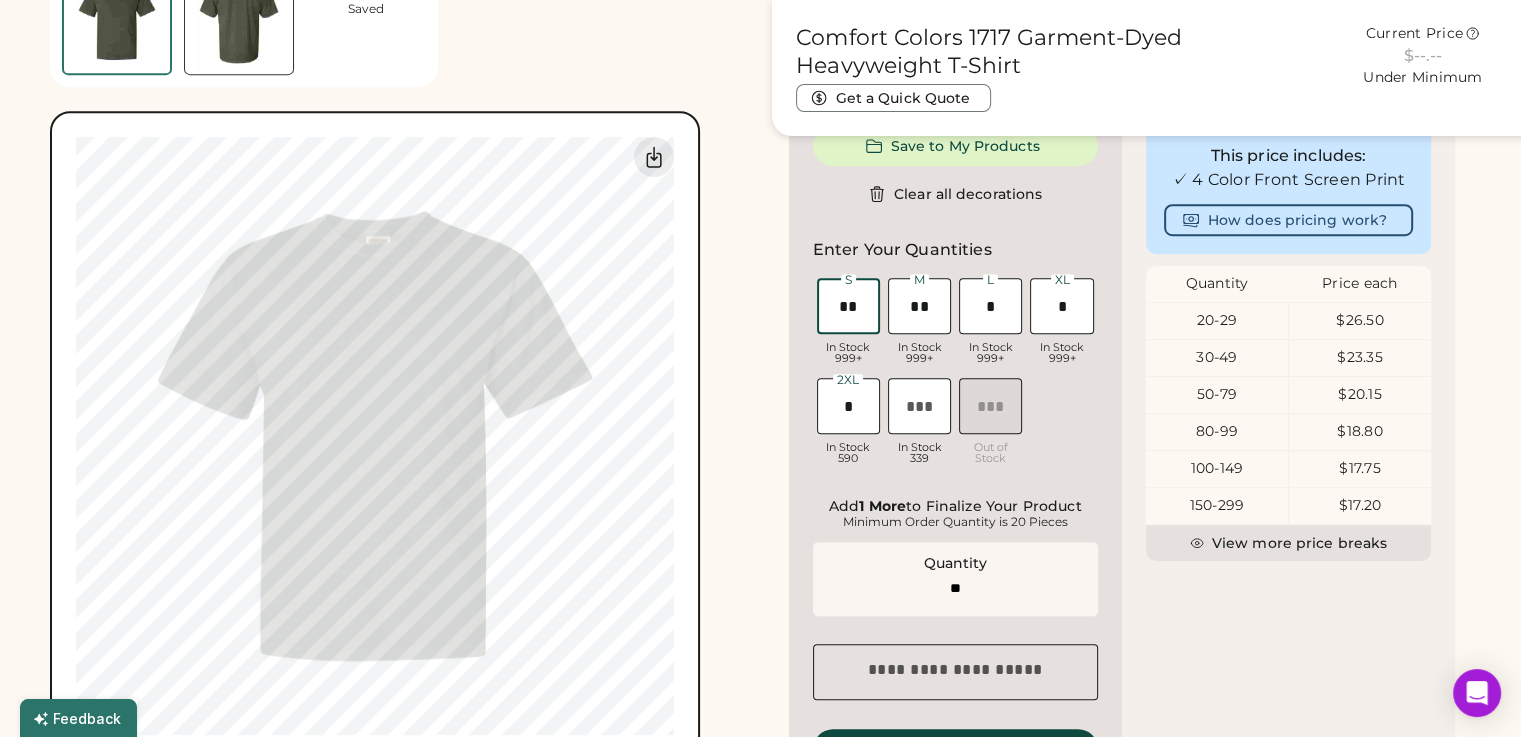 type on "**" 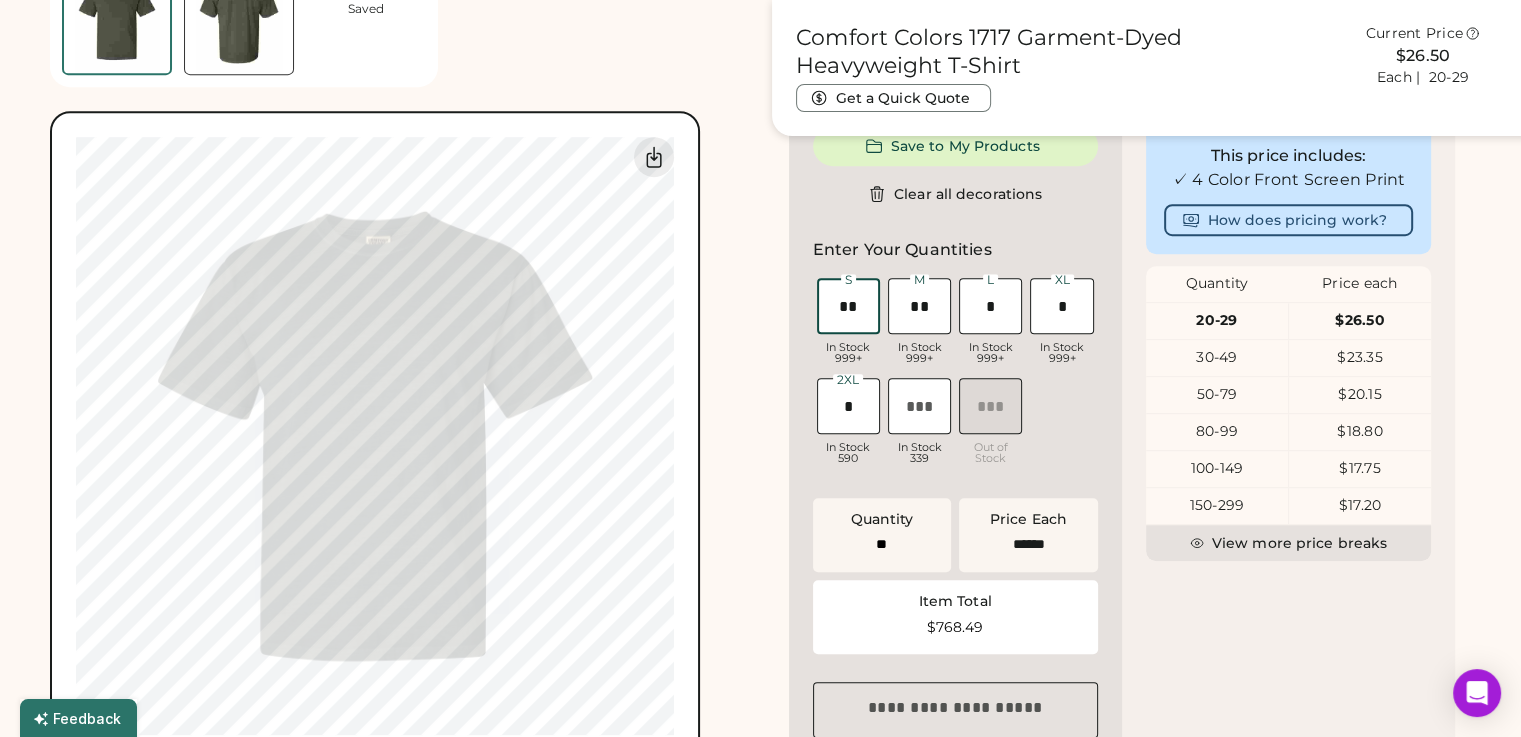type on "*" 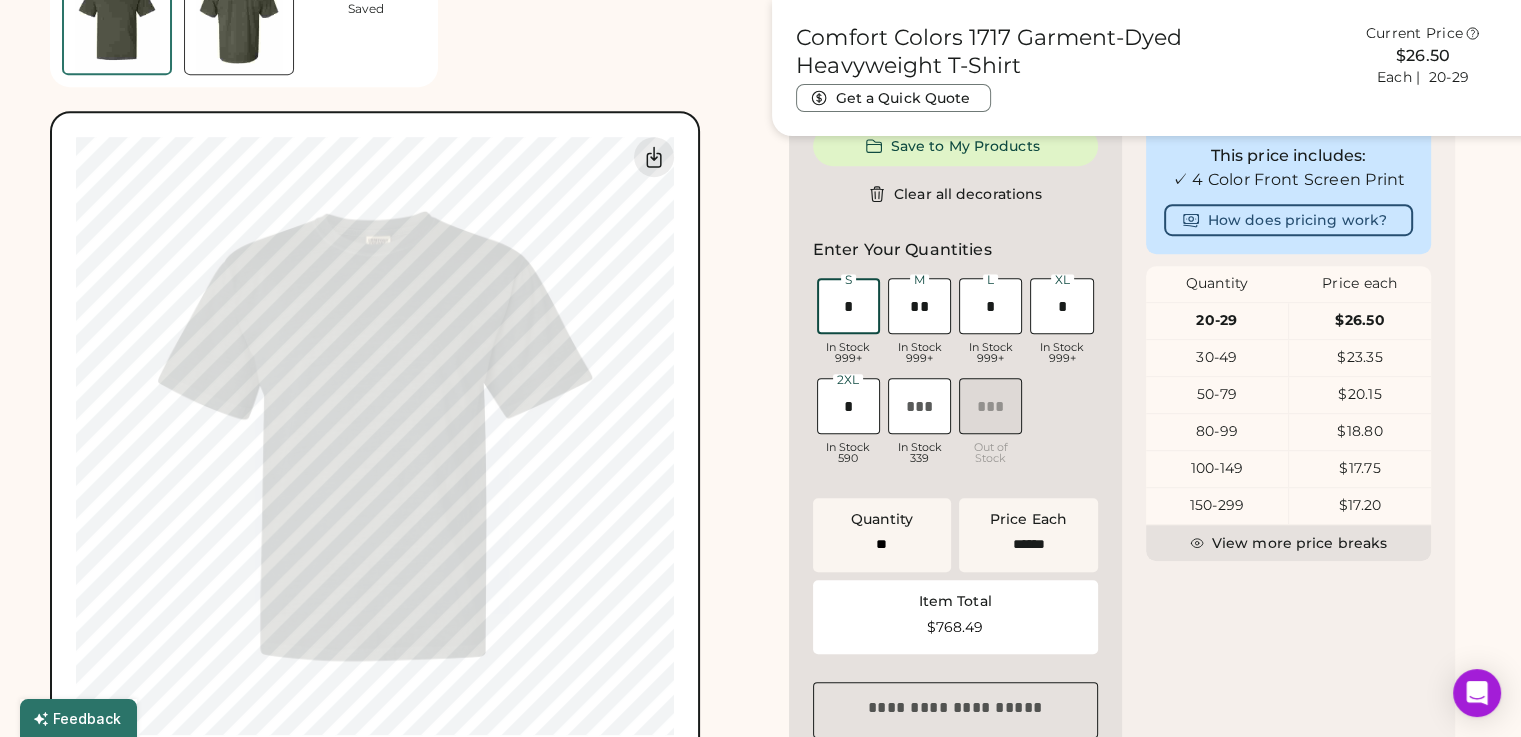 type on "**" 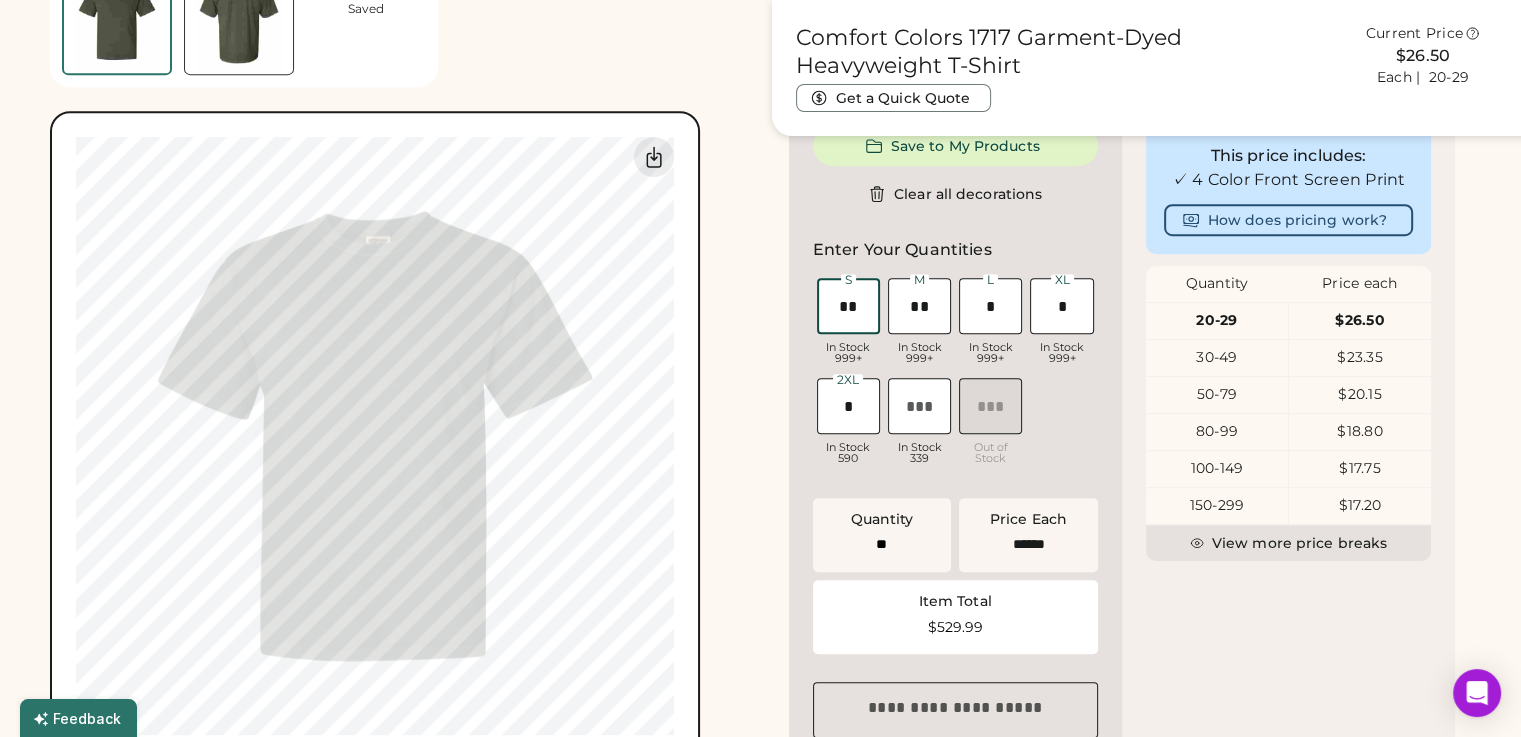 type on "***" 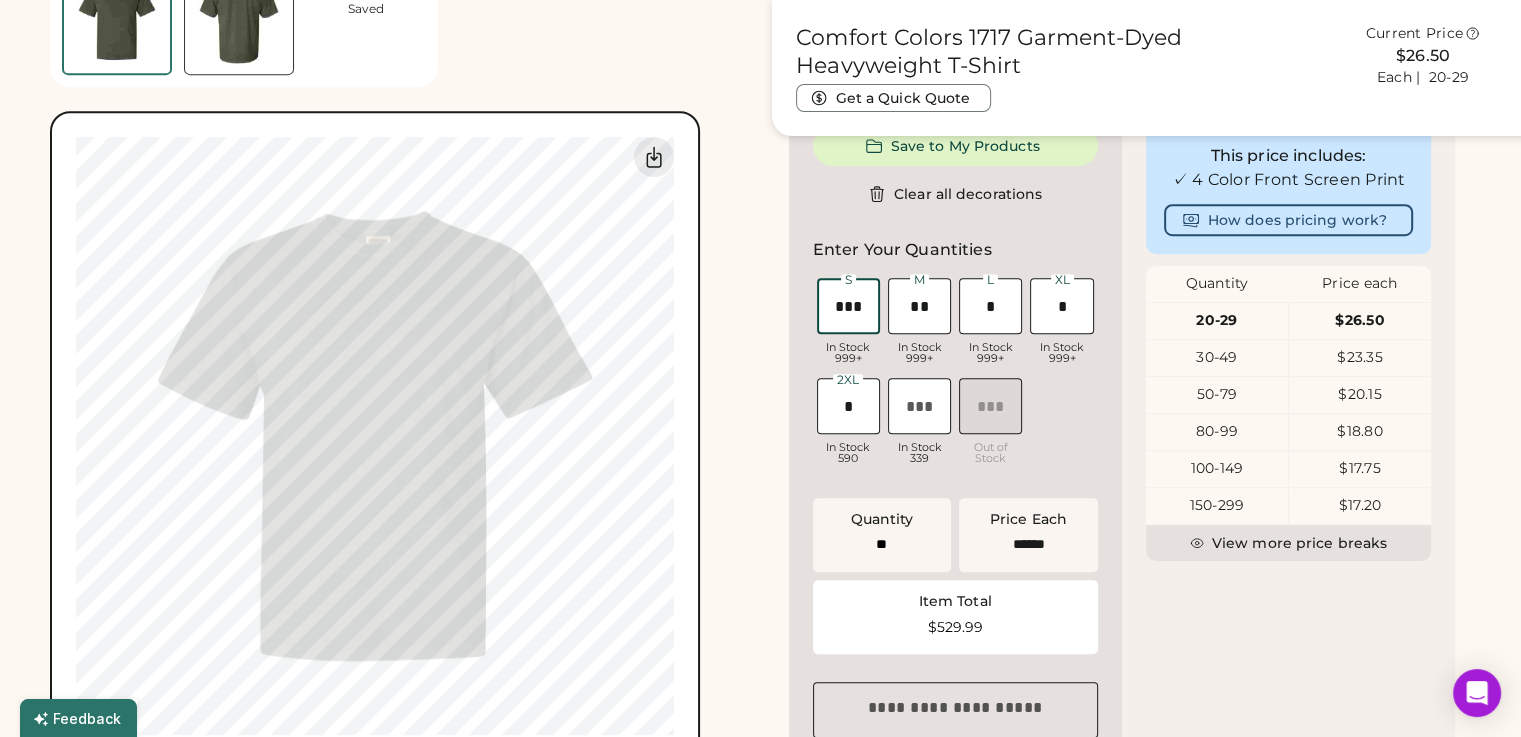 type on "***" 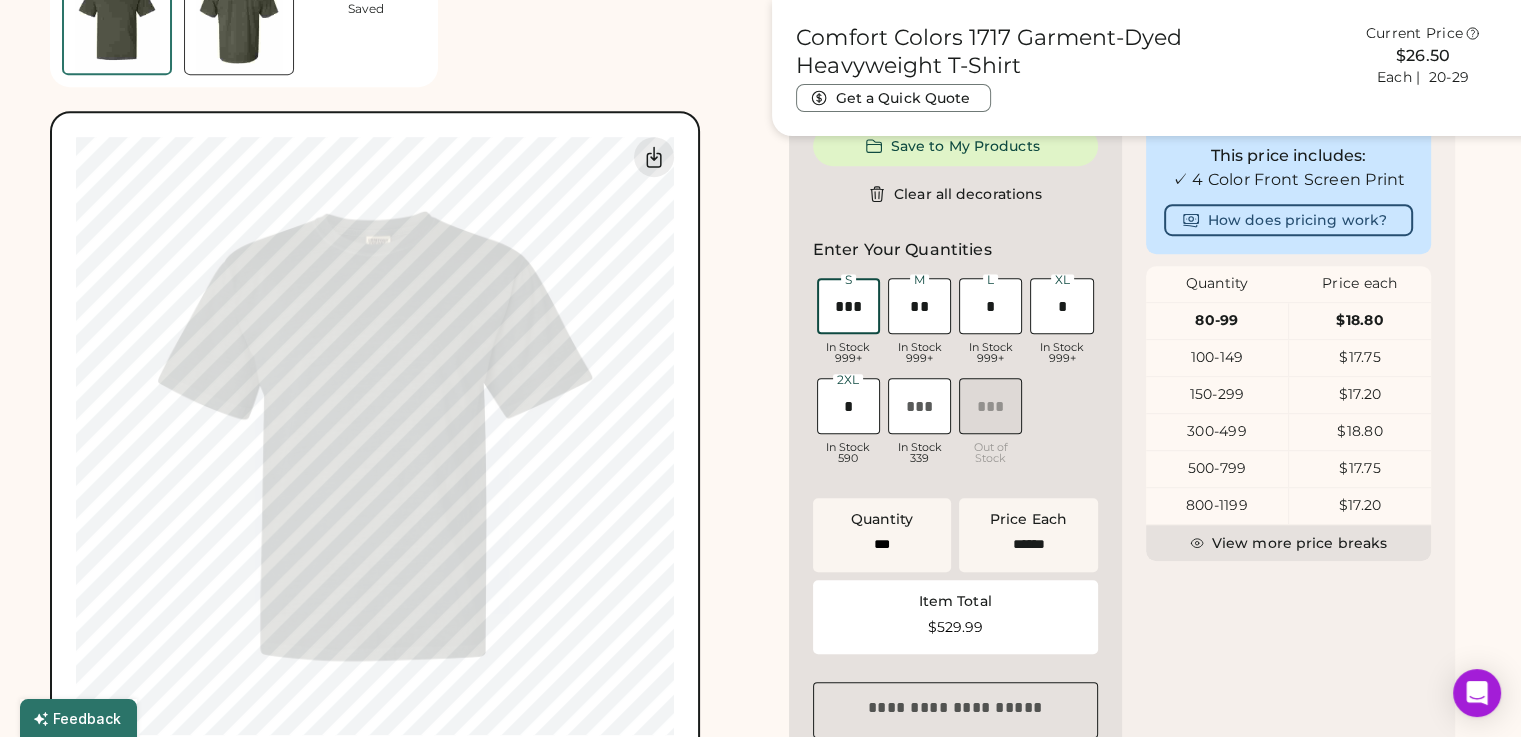 type on "******" 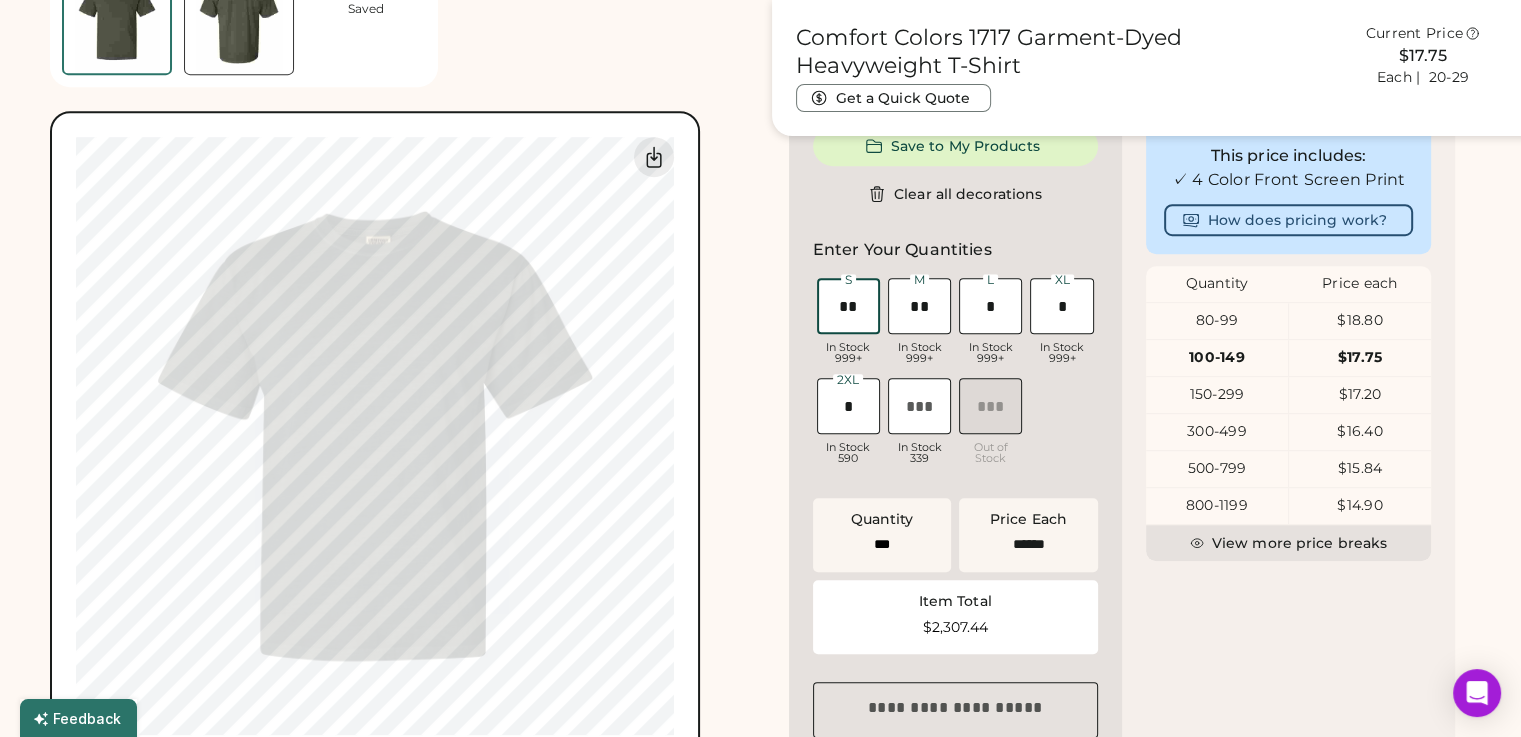type on "**" 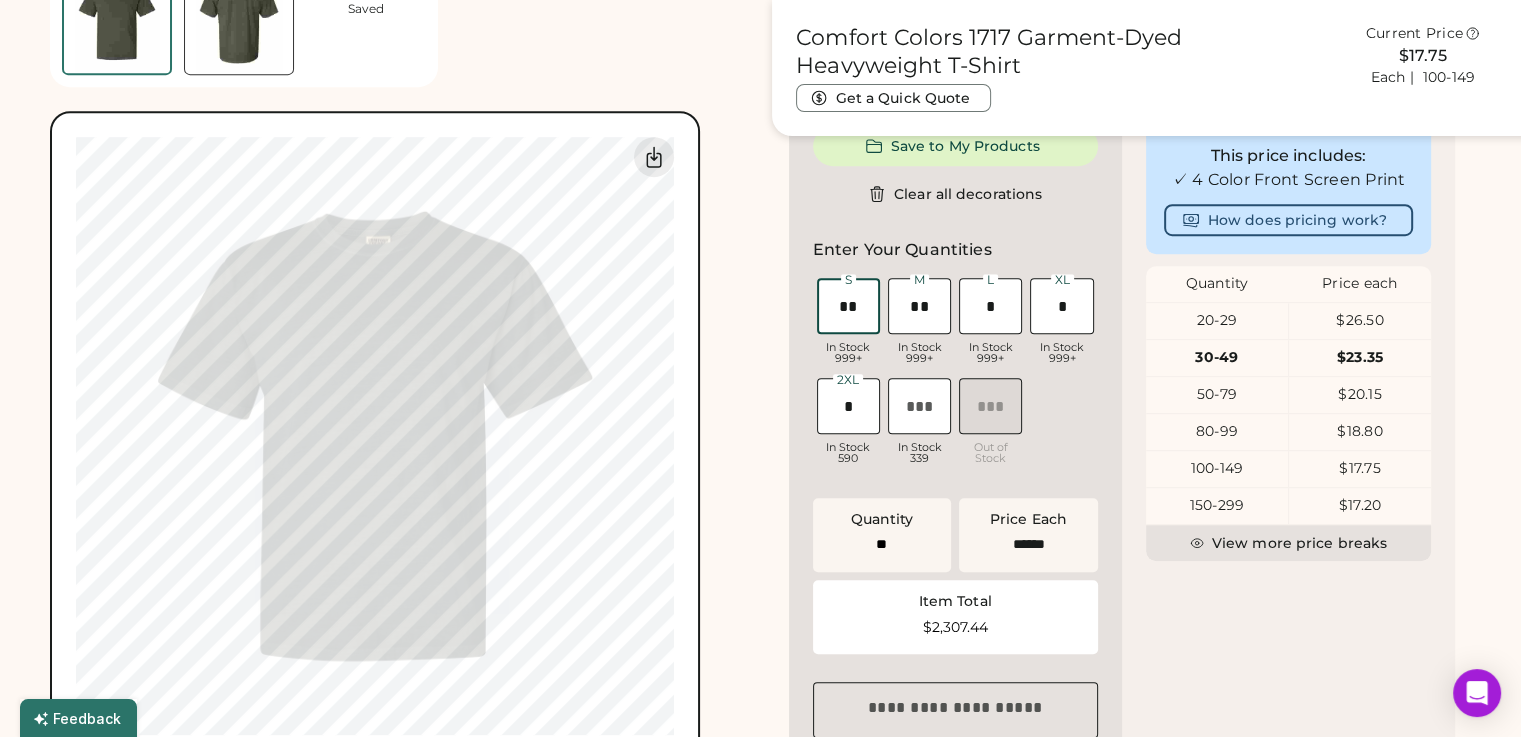type on "******" 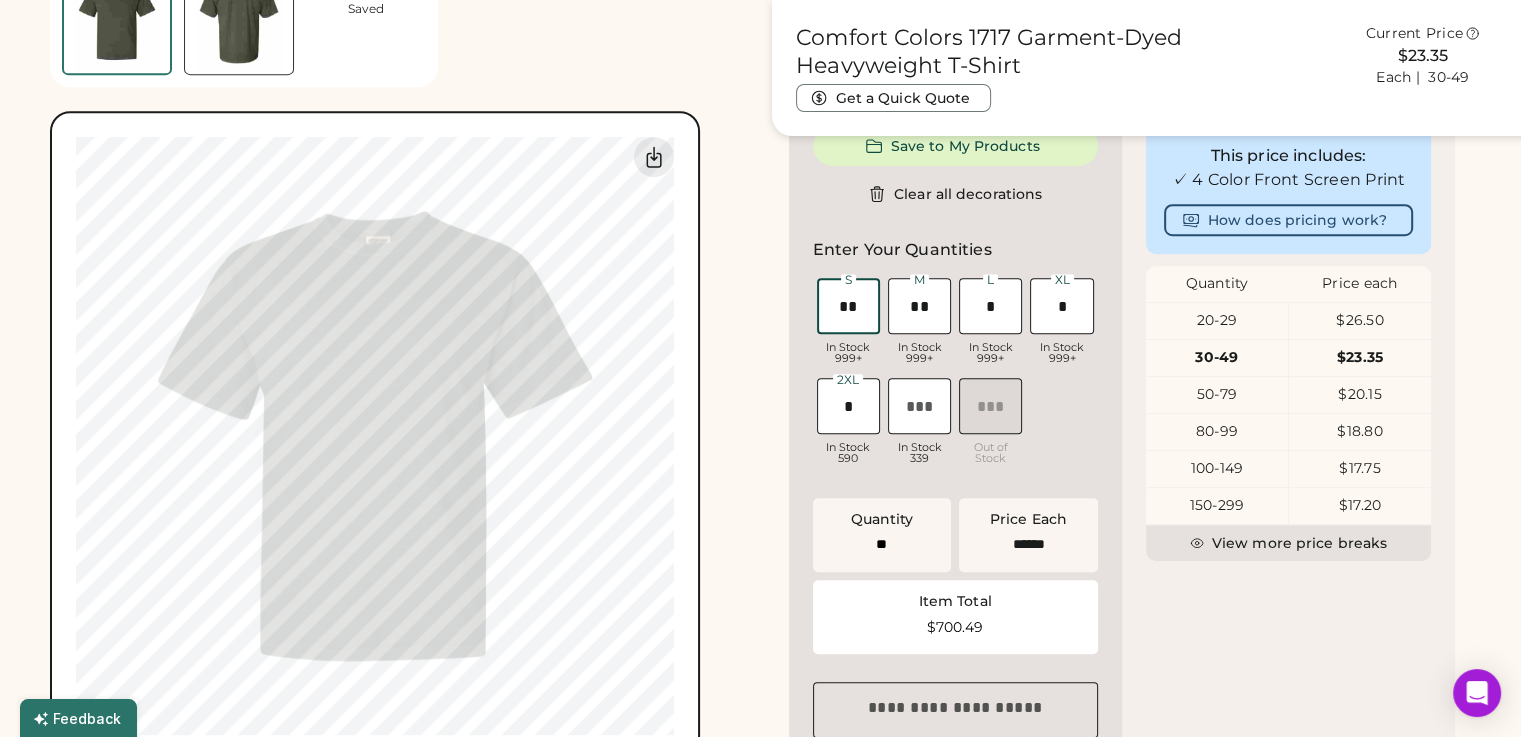 type on "**" 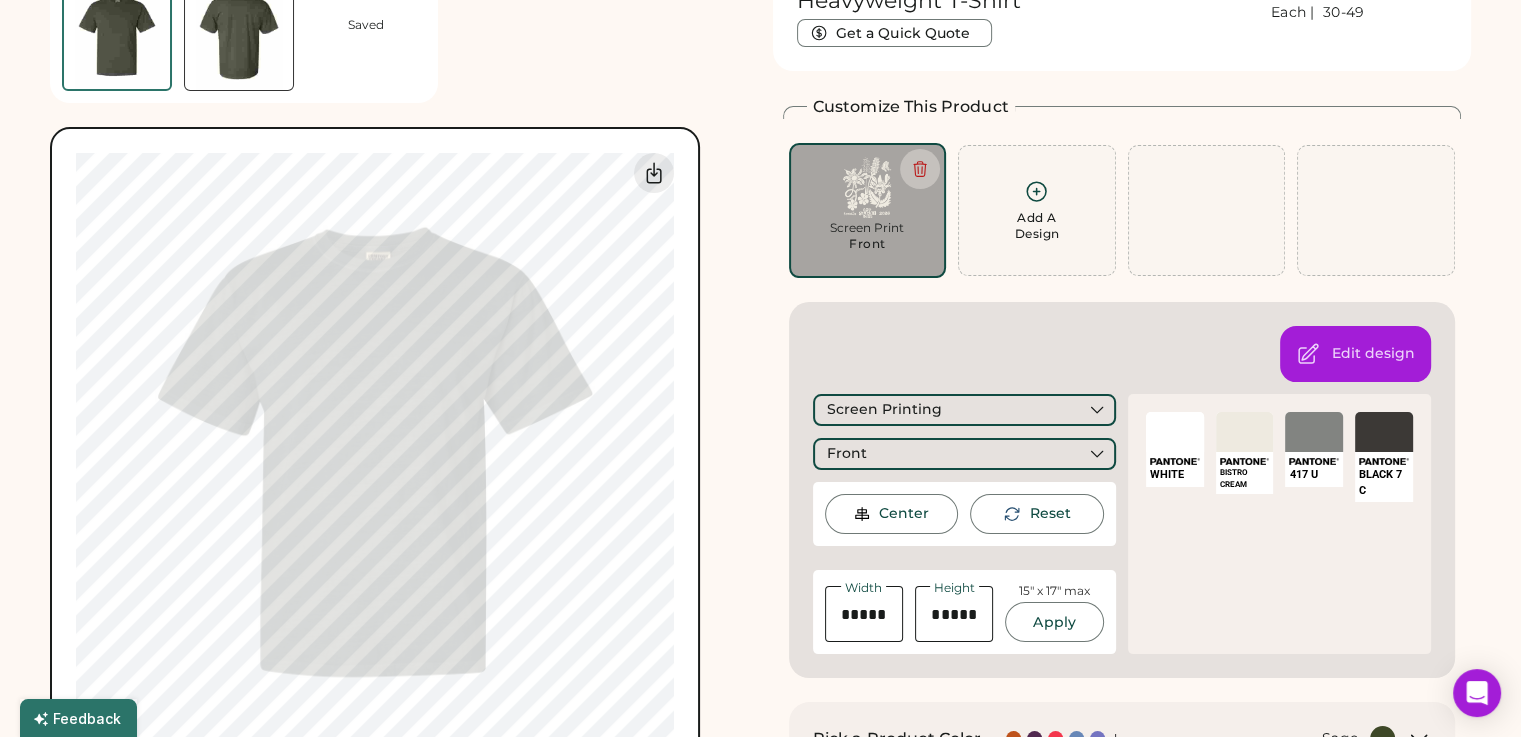 scroll, scrollTop: 0, scrollLeft: 0, axis: both 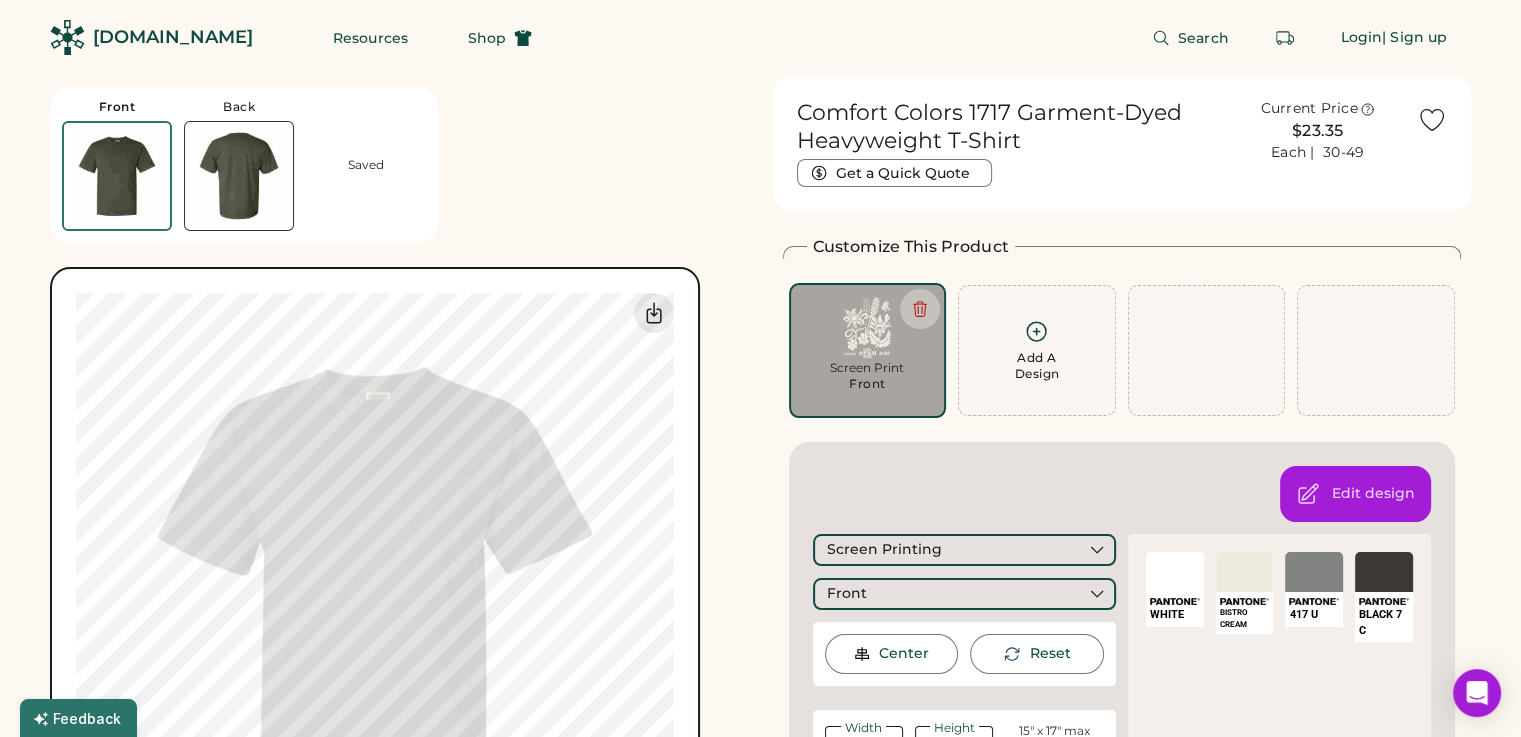 click on "Shop" at bounding box center (487, 38) 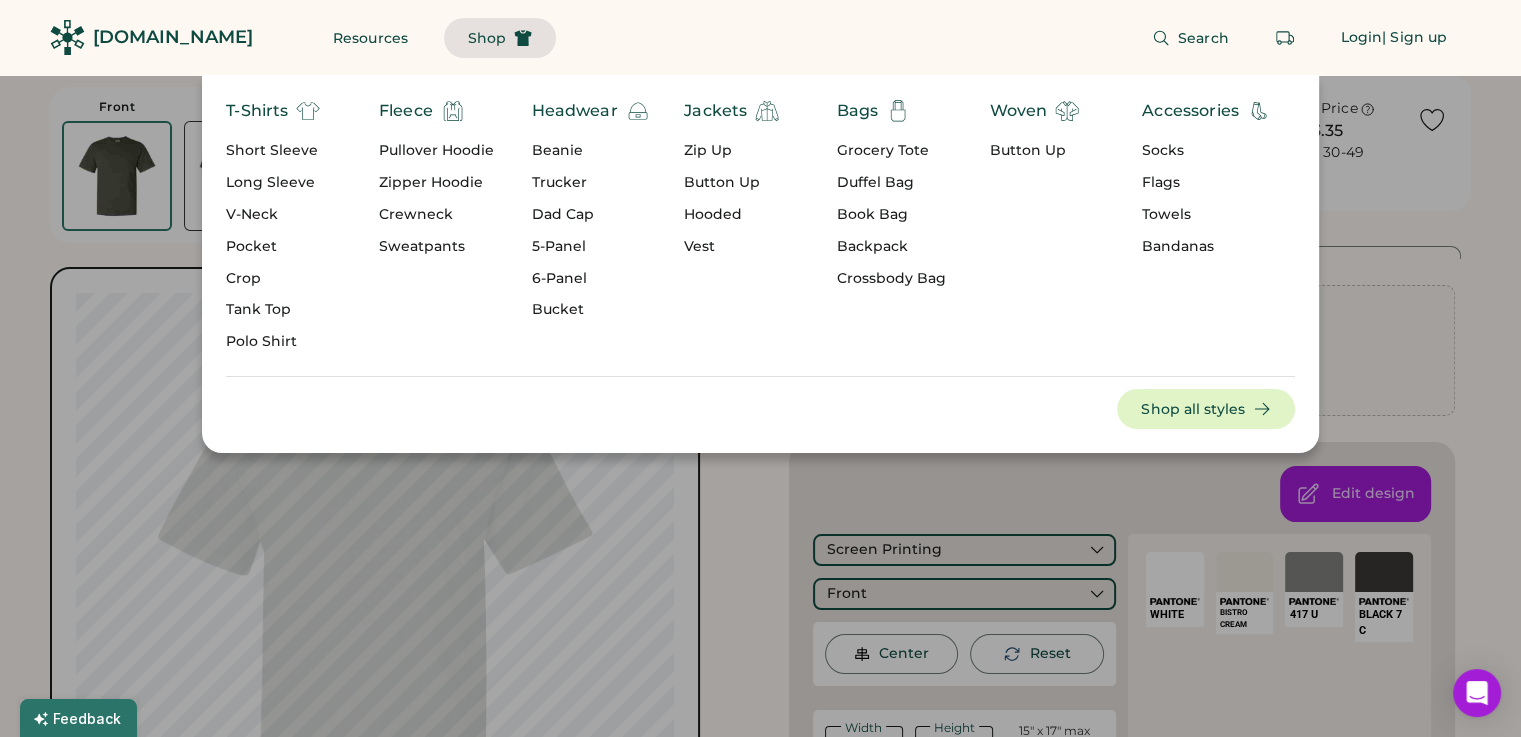 click on "Short Sleeve" at bounding box center [273, 151] 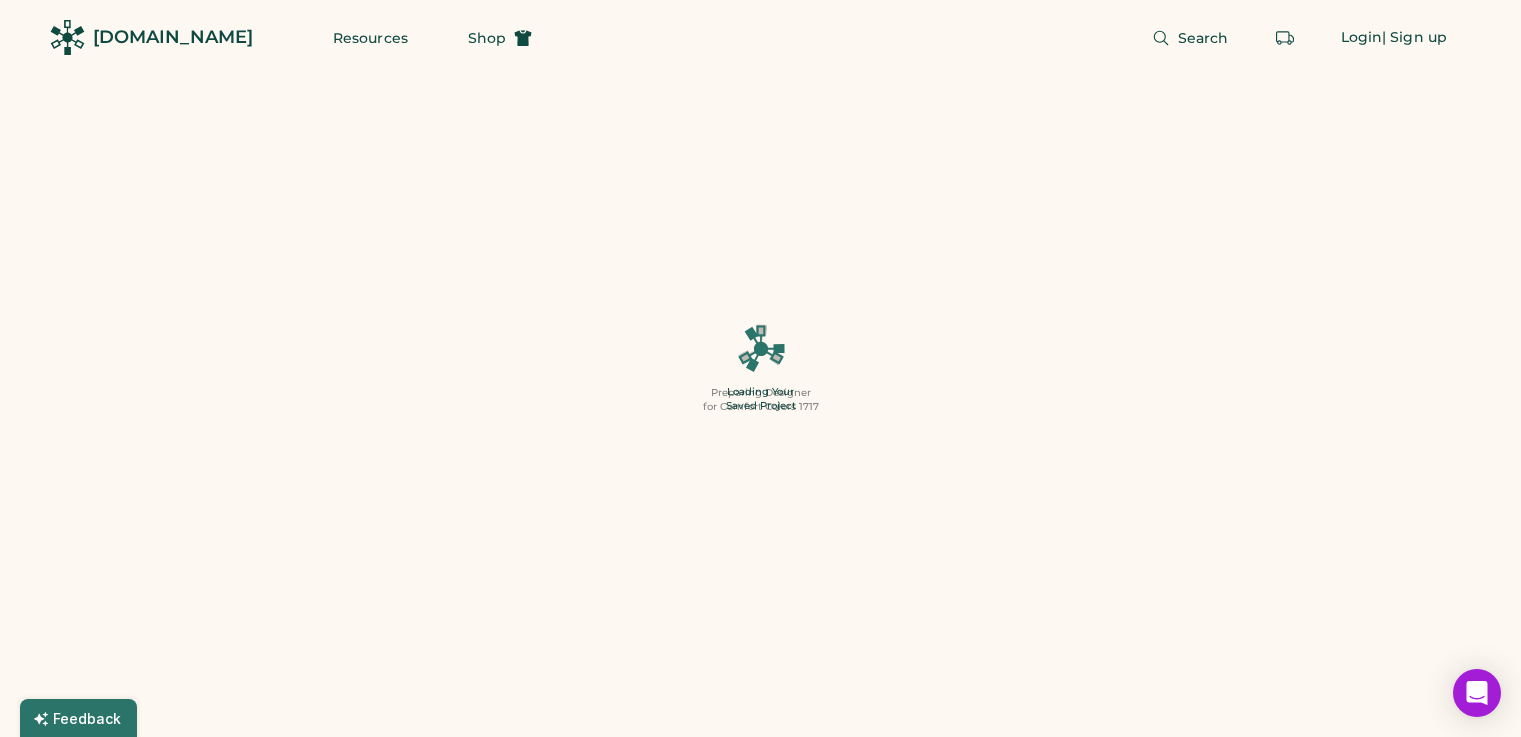 type on "**" 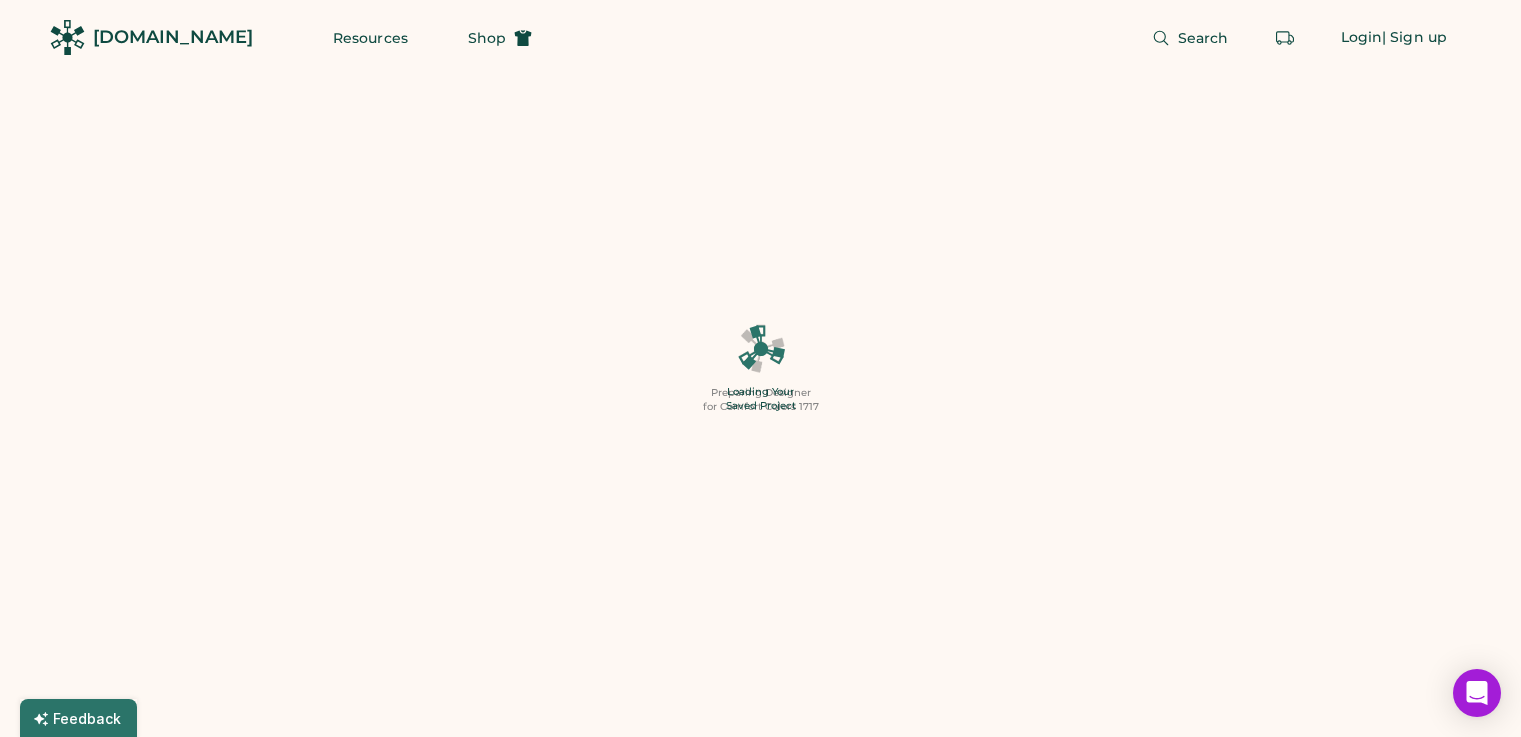 type on "**" 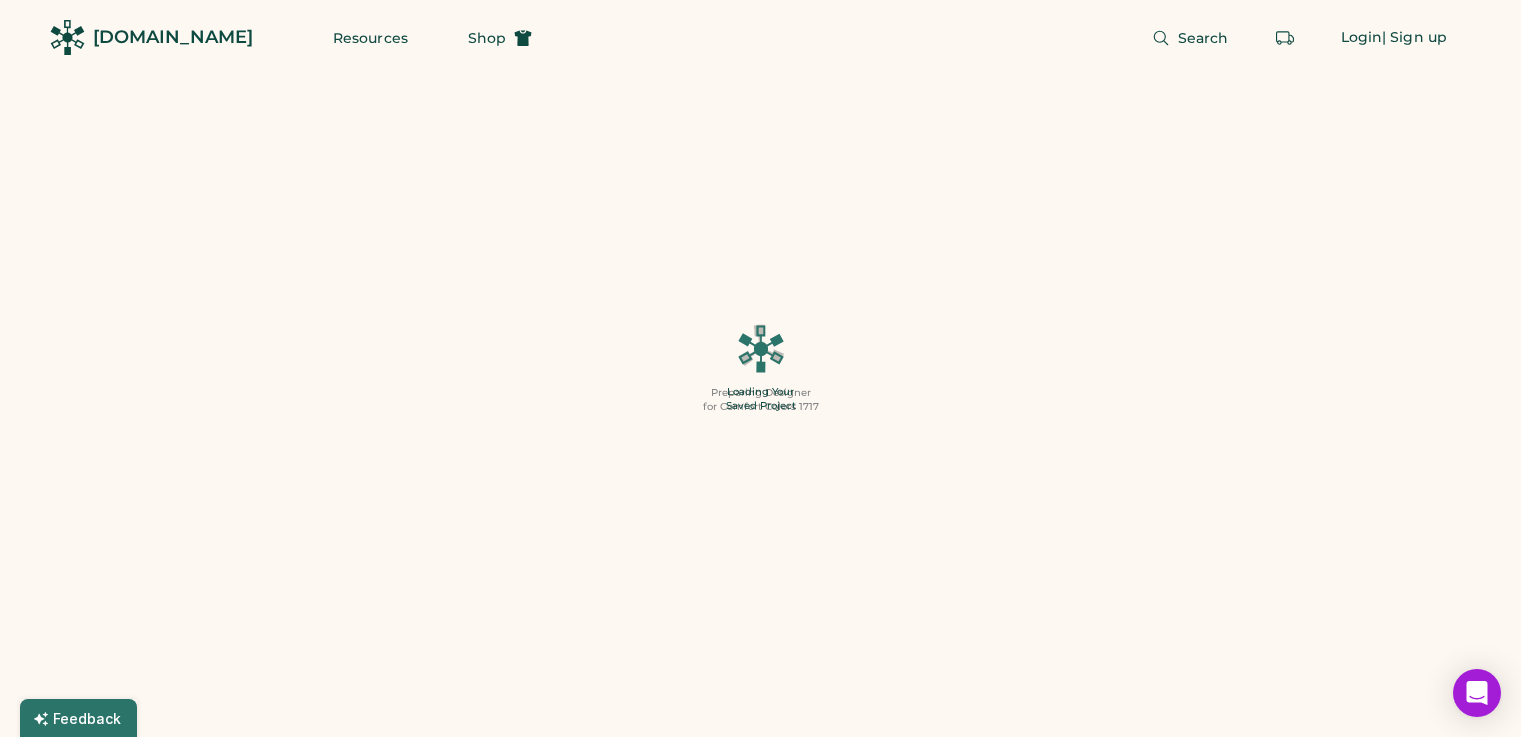 type on "*" 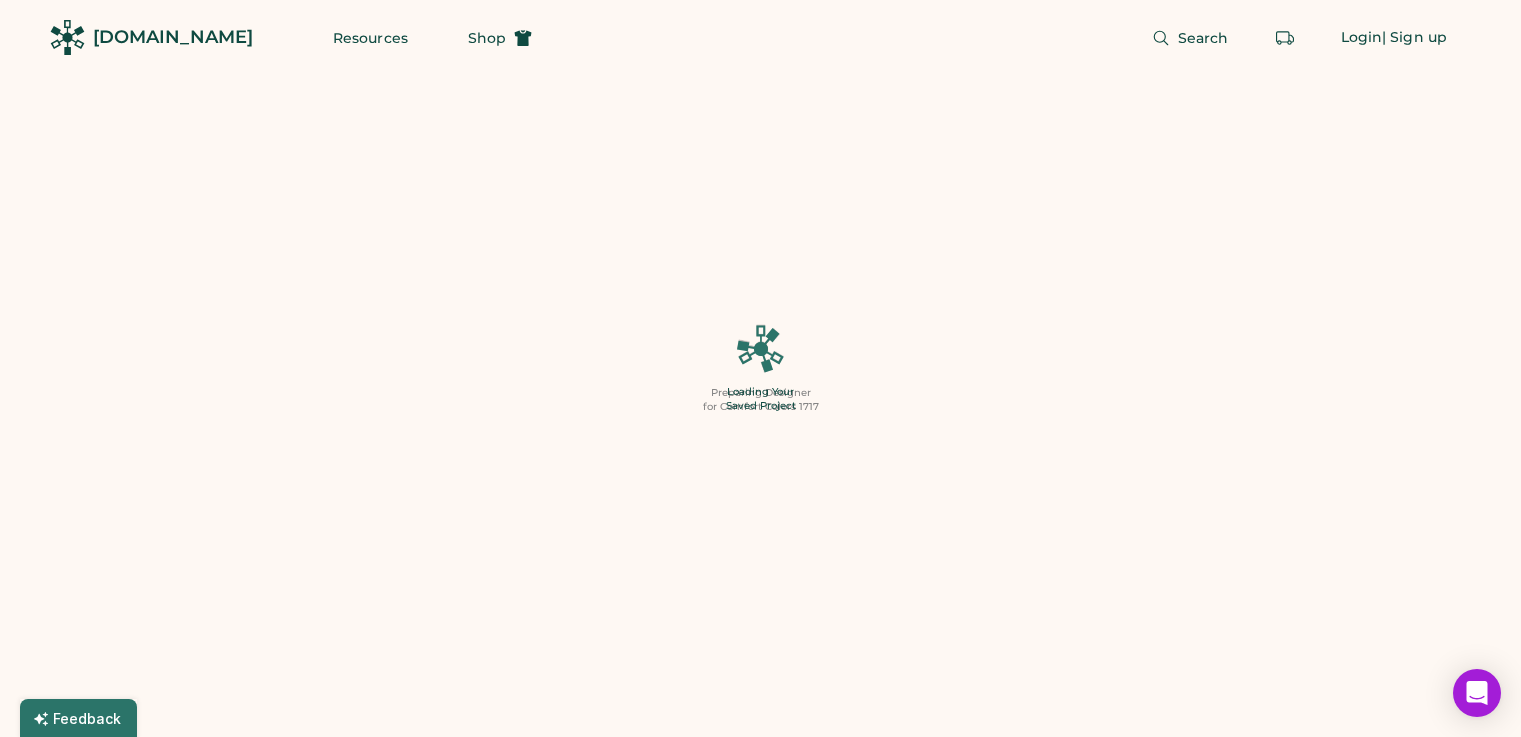 type on "*" 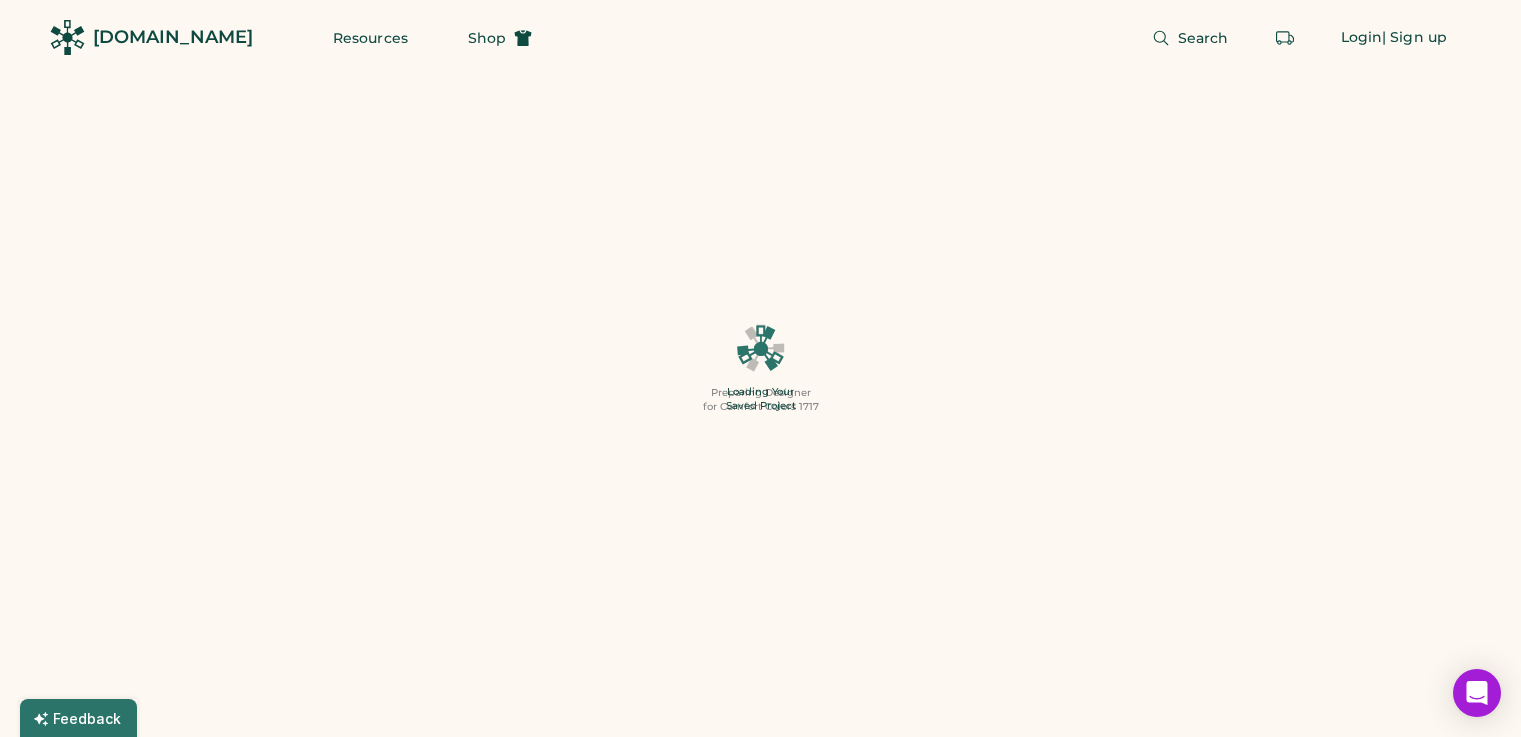 type on "*" 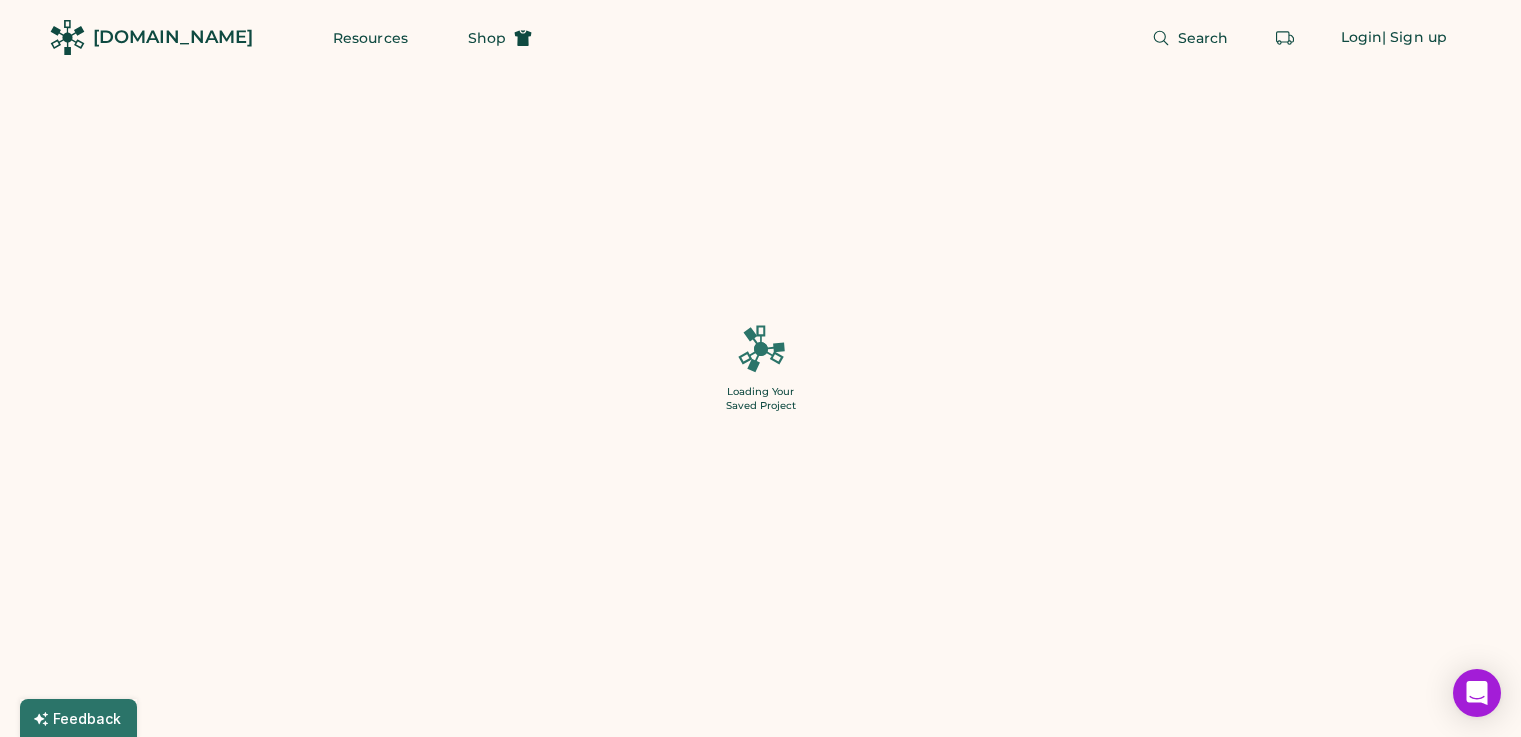 type on "******" 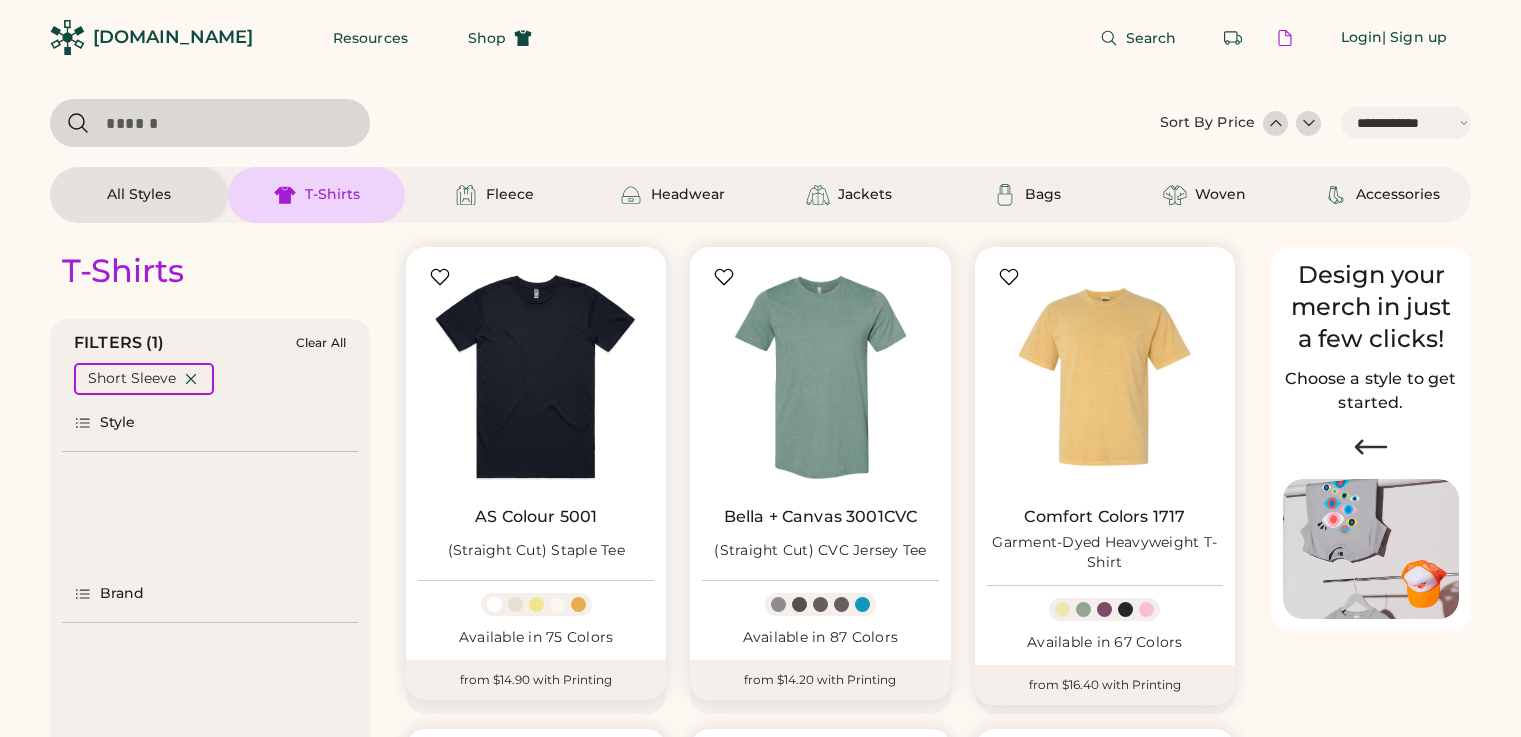 select on "*****" 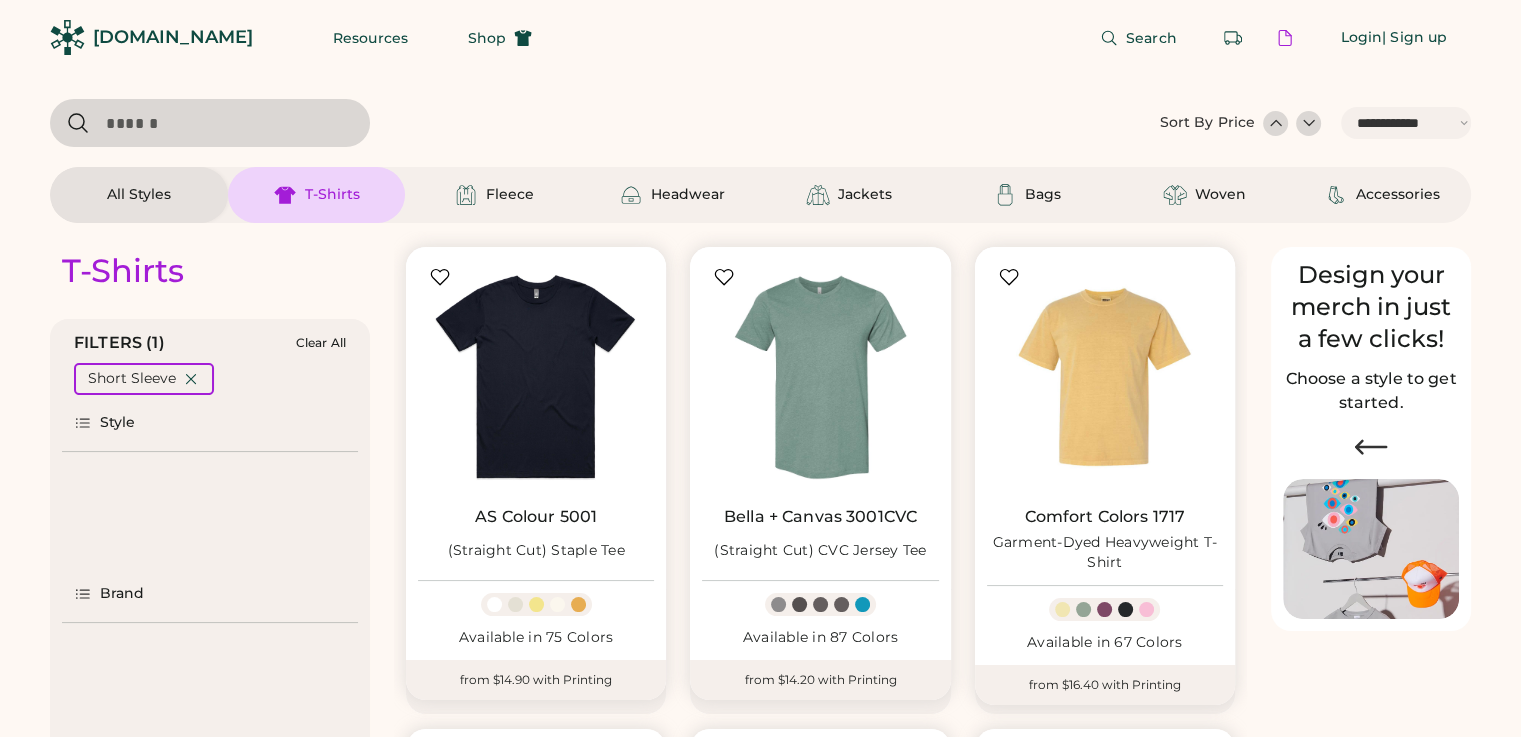 scroll, scrollTop: 0, scrollLeft: 0, axis: both 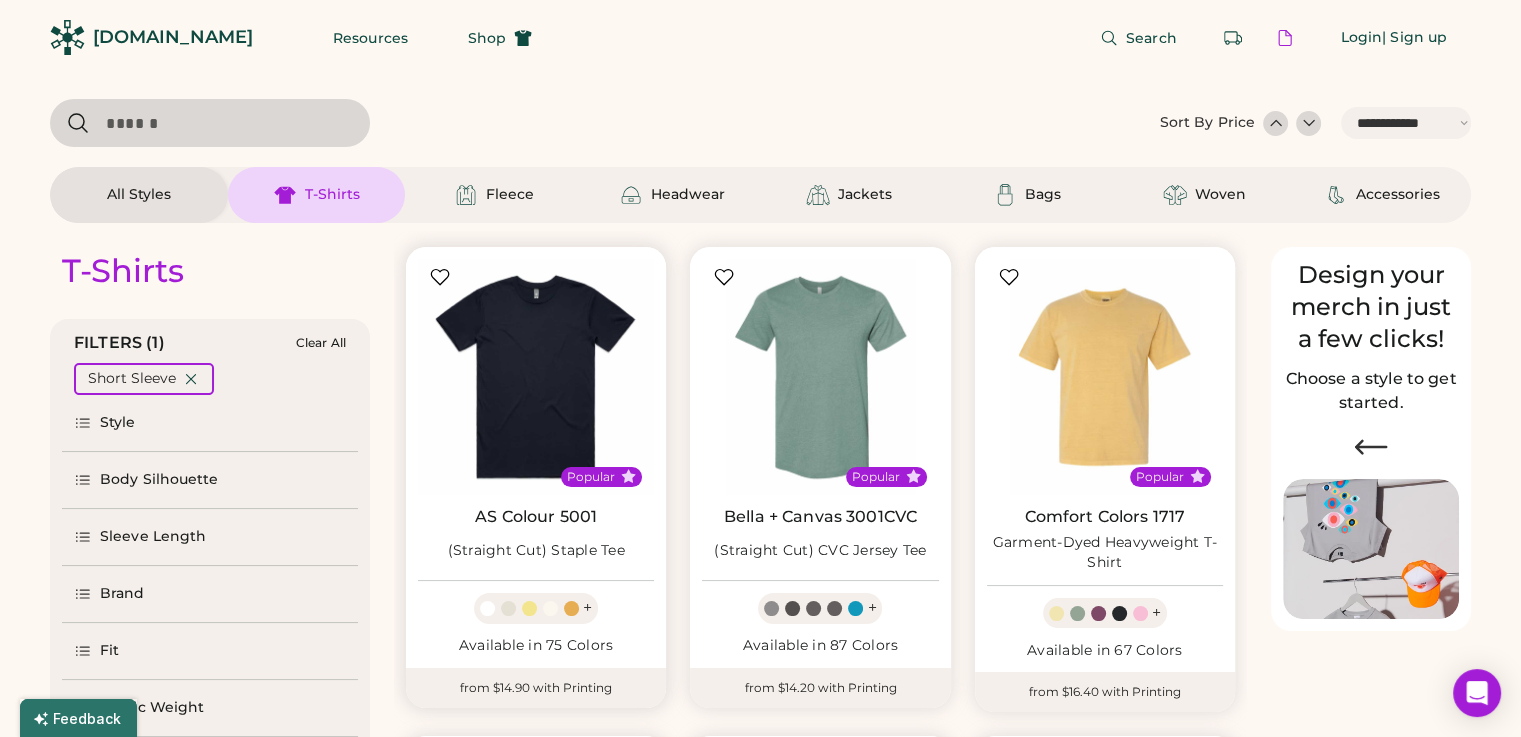 click on "AS Colour 5001" at bounding box center (536, 517) 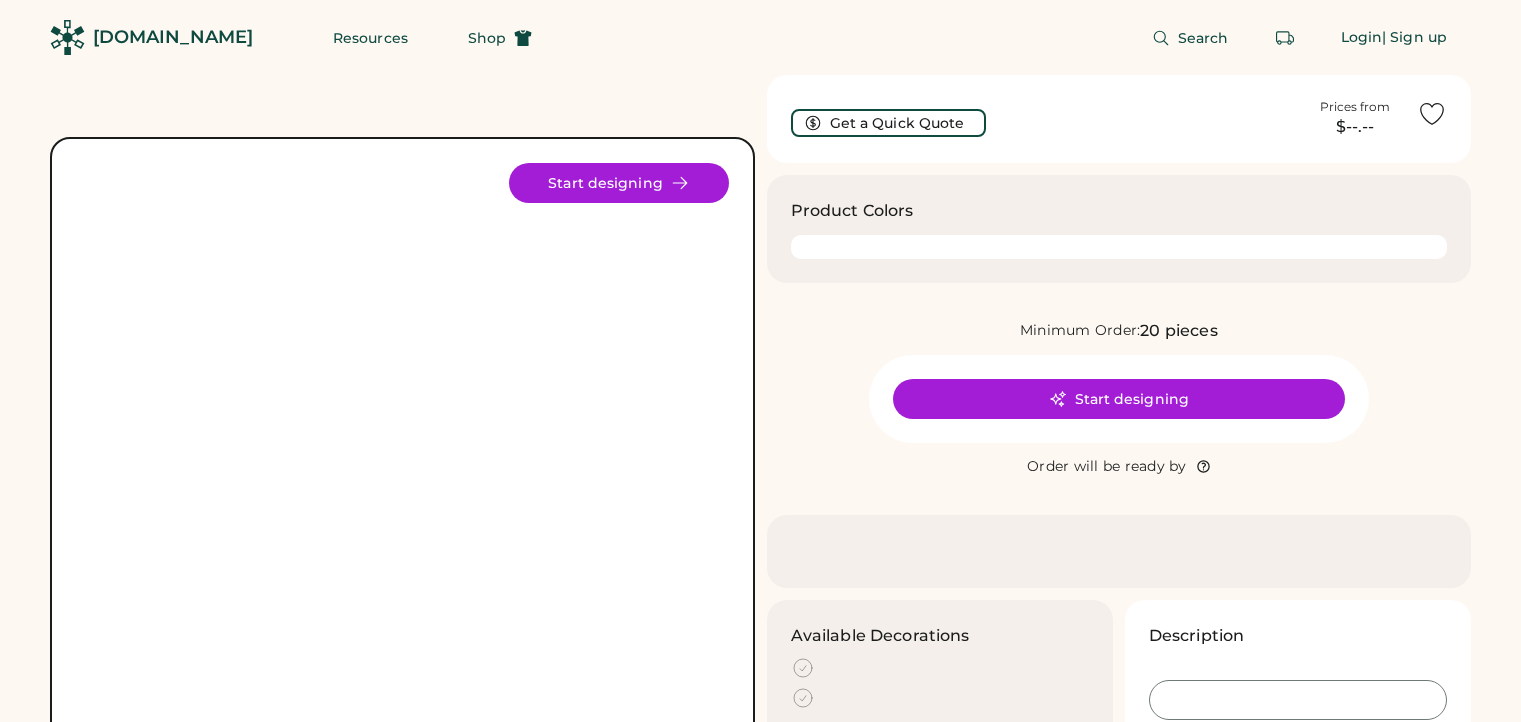 scroll, scrollTop: 0, scrollLeft: 0, axis: both 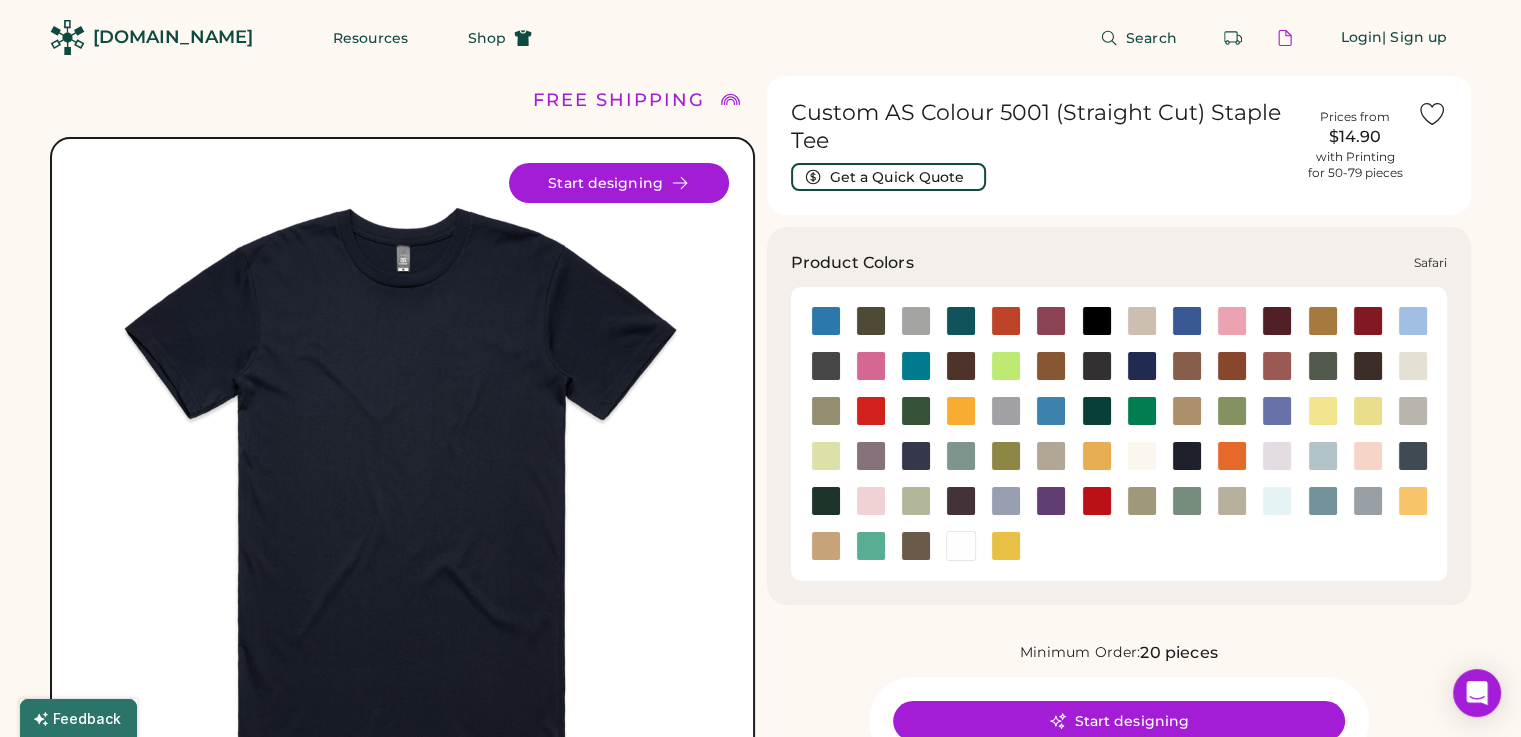 click at bounding box center (1142, 501) 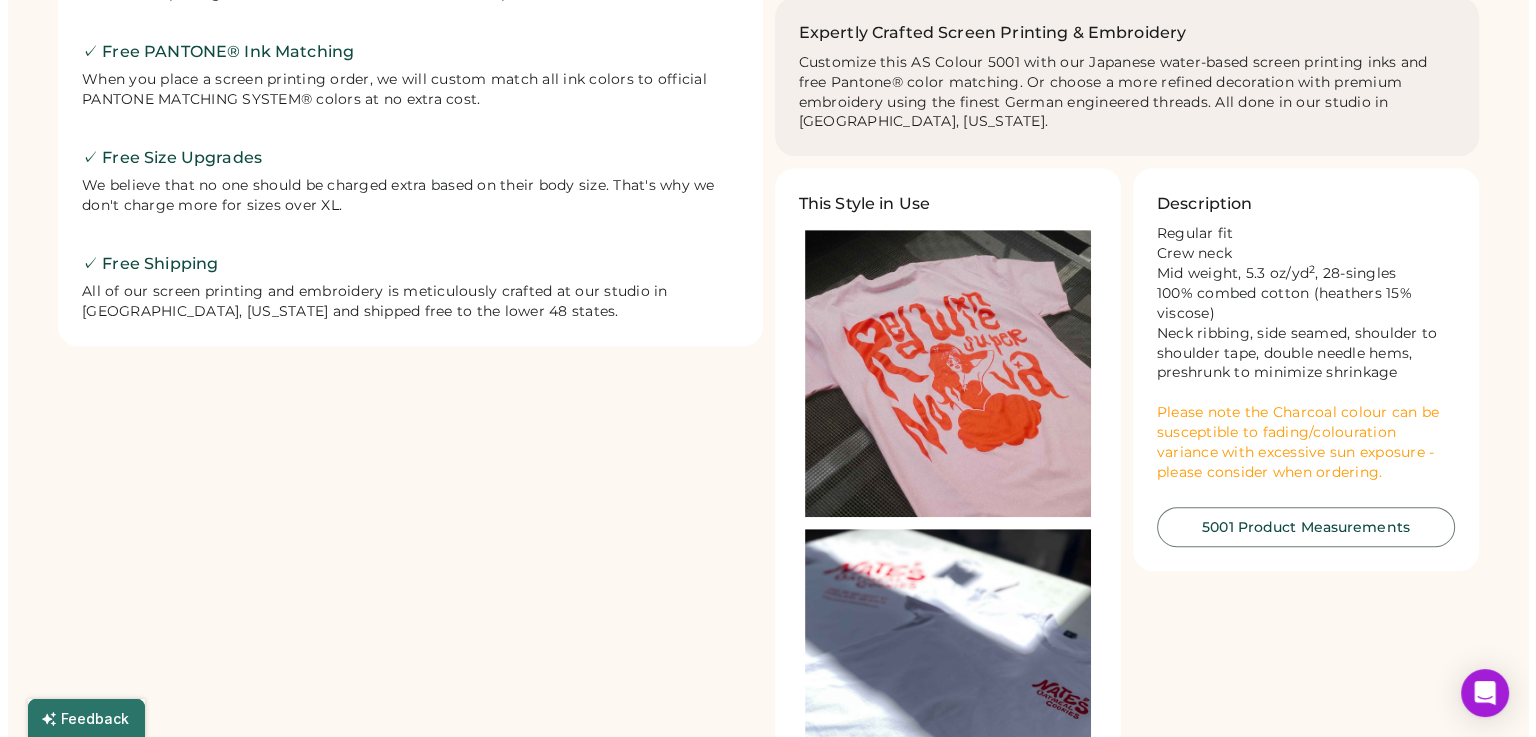 scroll, scrollTop: 0, scrollLeft: 0, axis: both 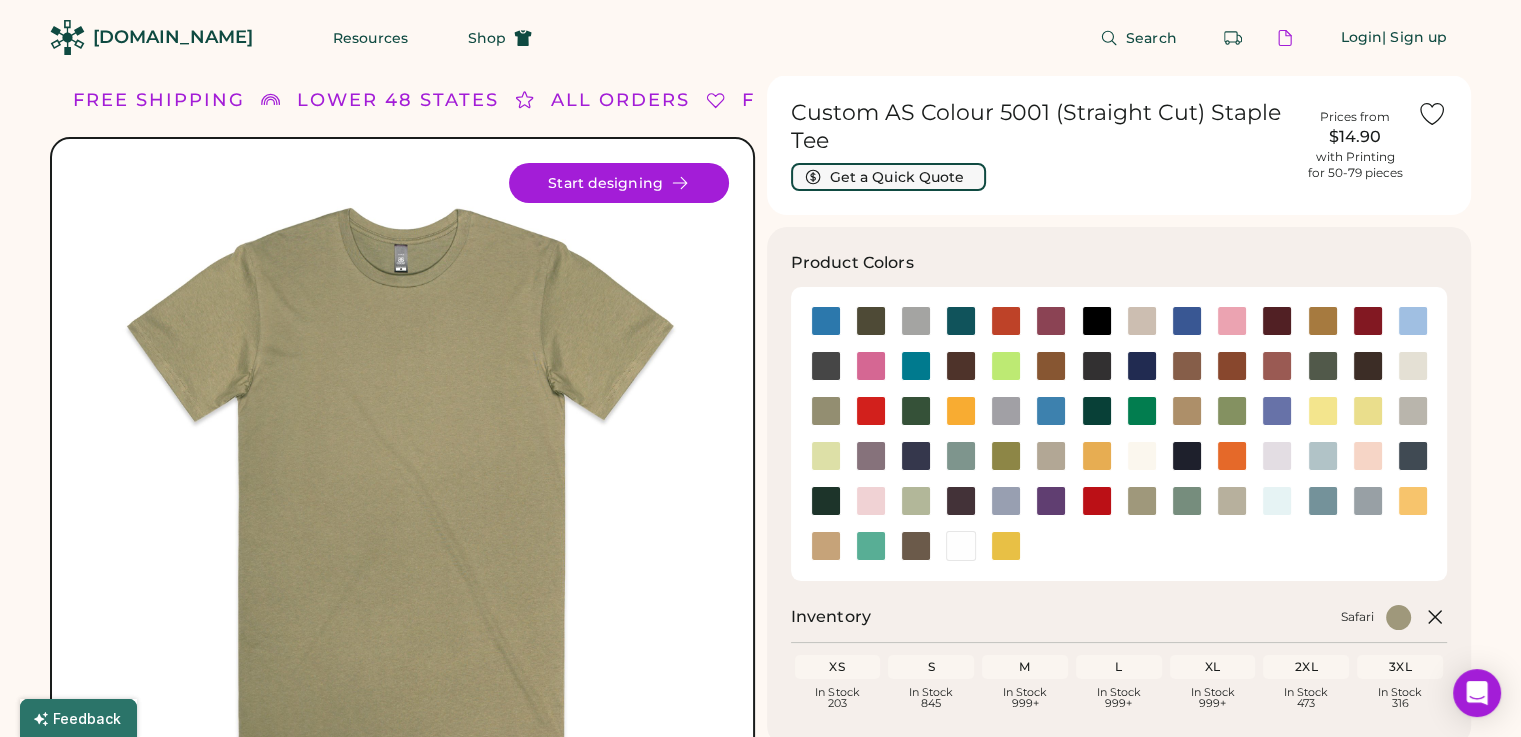 click on "Get a Quick Quote" at bounding box center (888, 177) 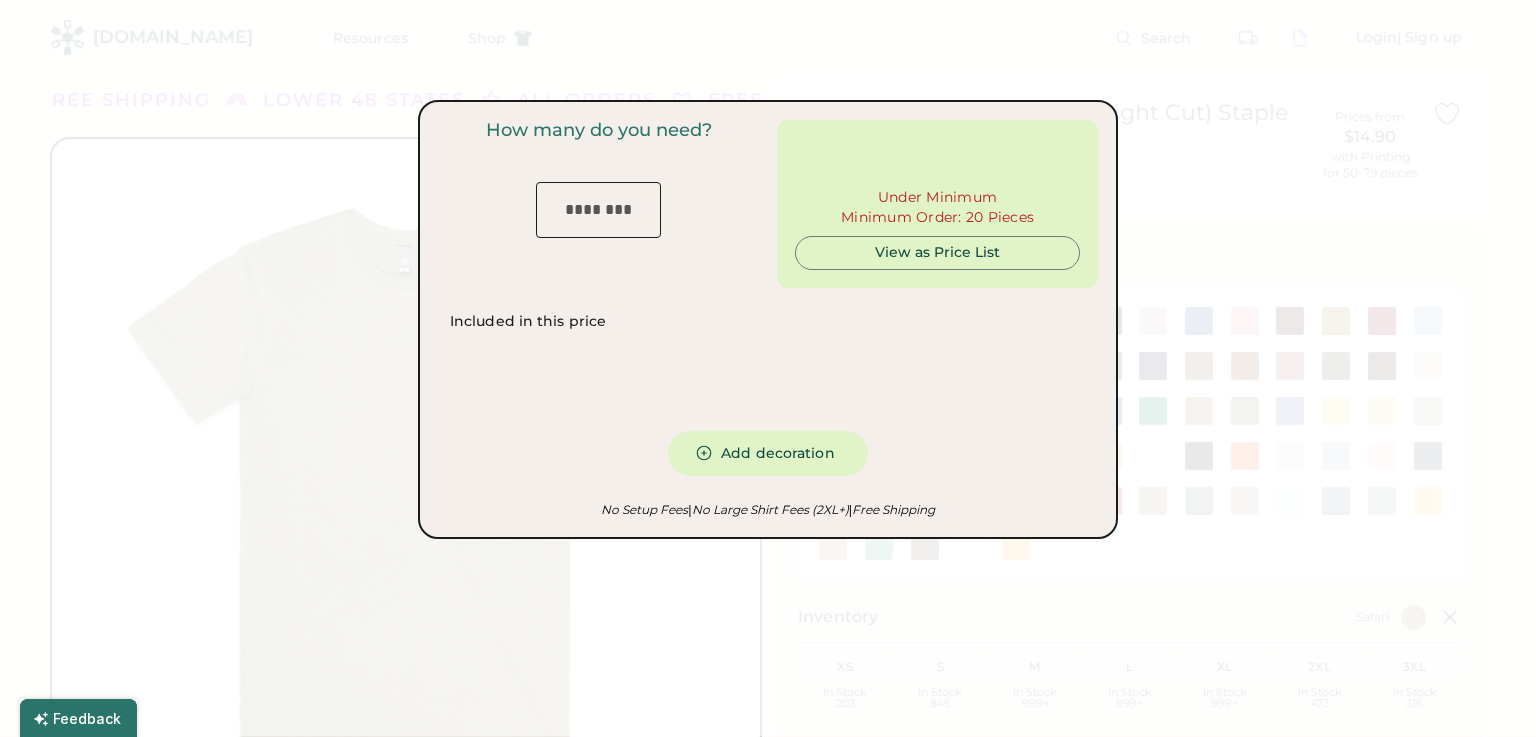 type on "***" 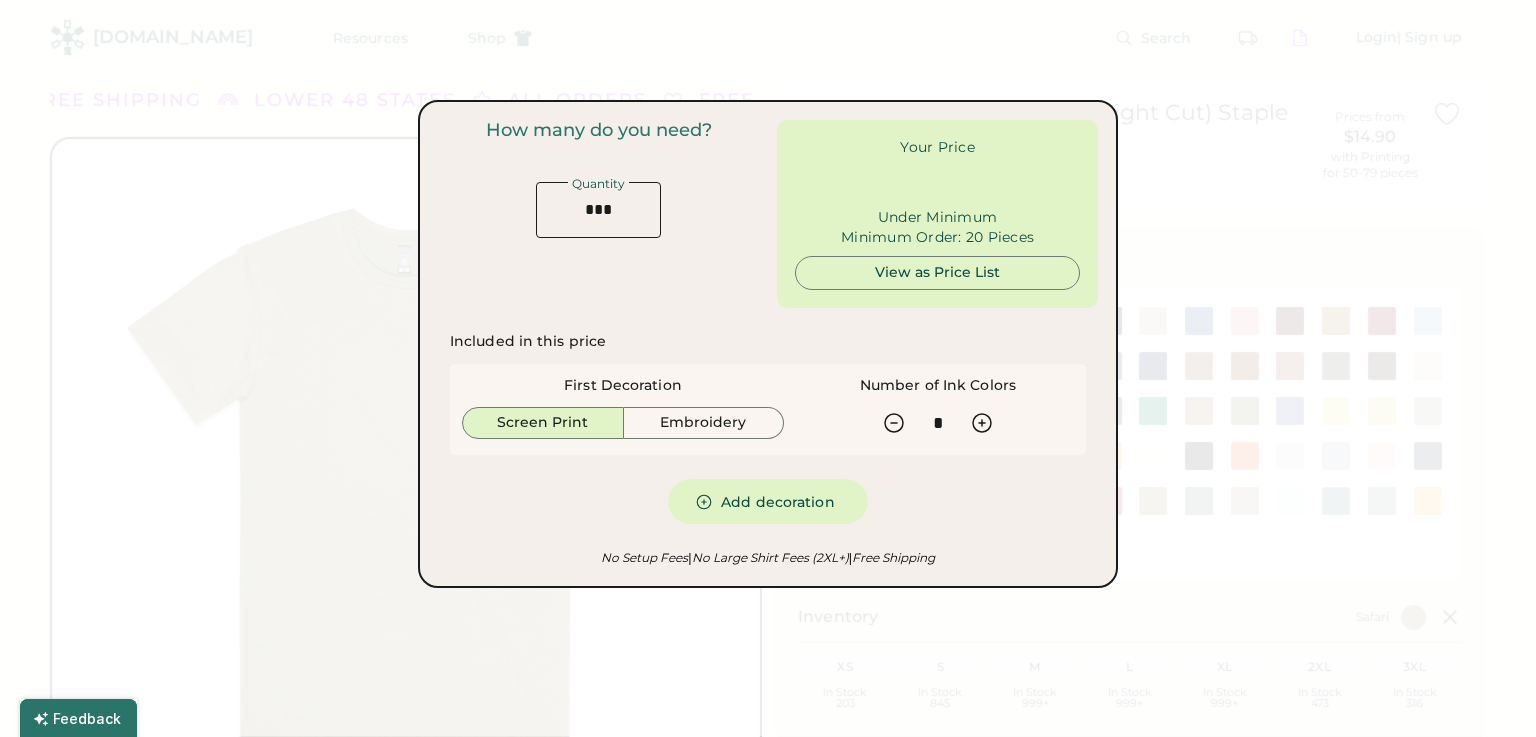 type on "******" 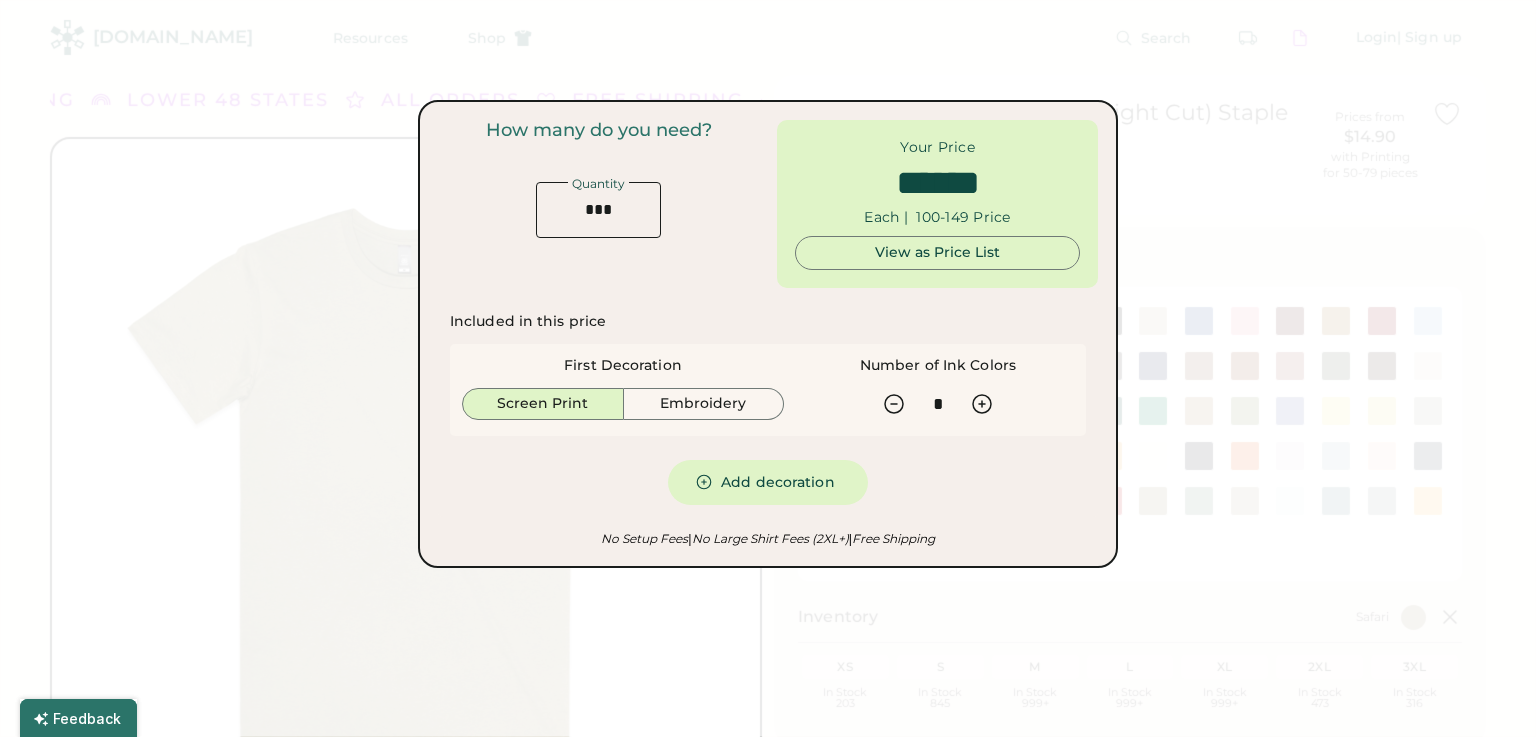 click at bounding box center [598, 210] 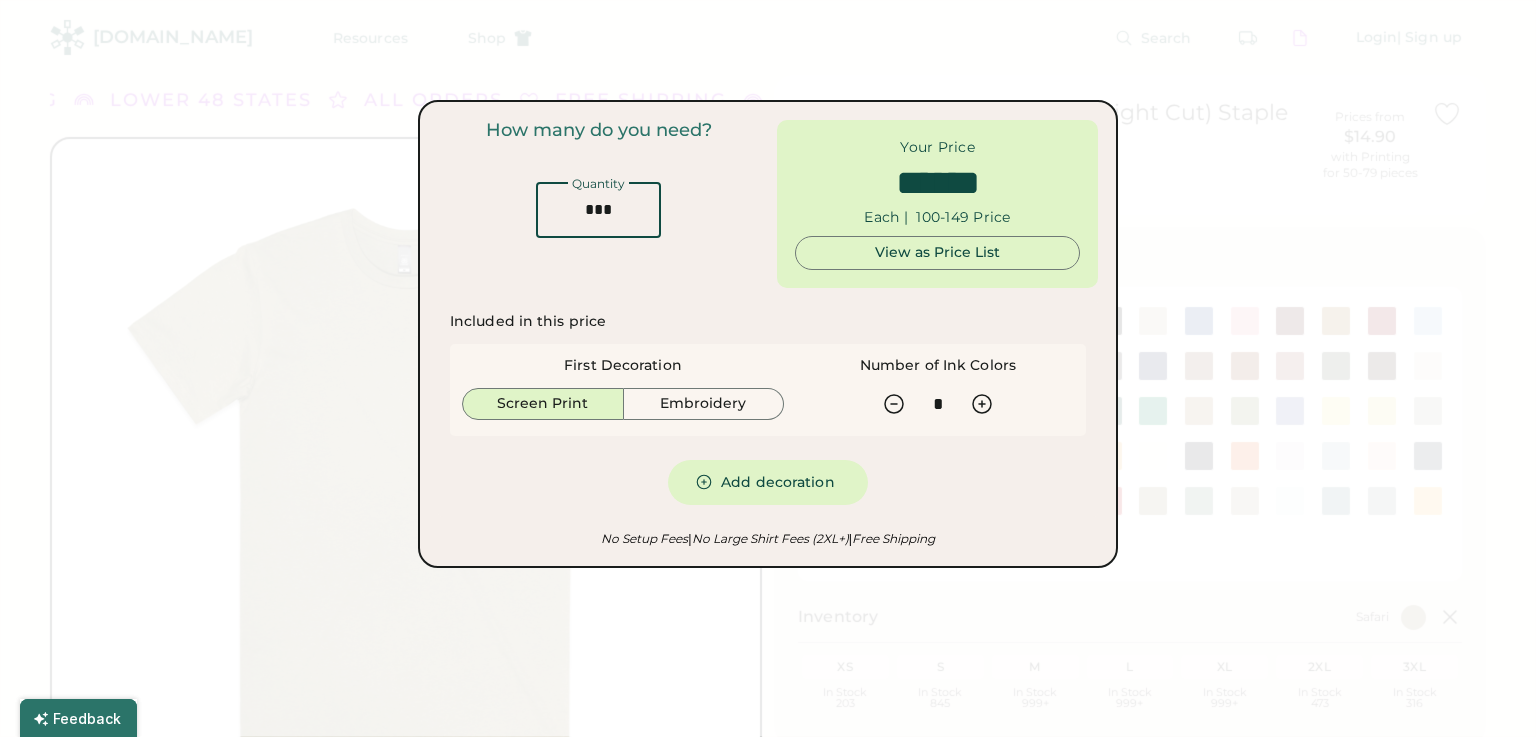 click at bounding box center [598, 210] 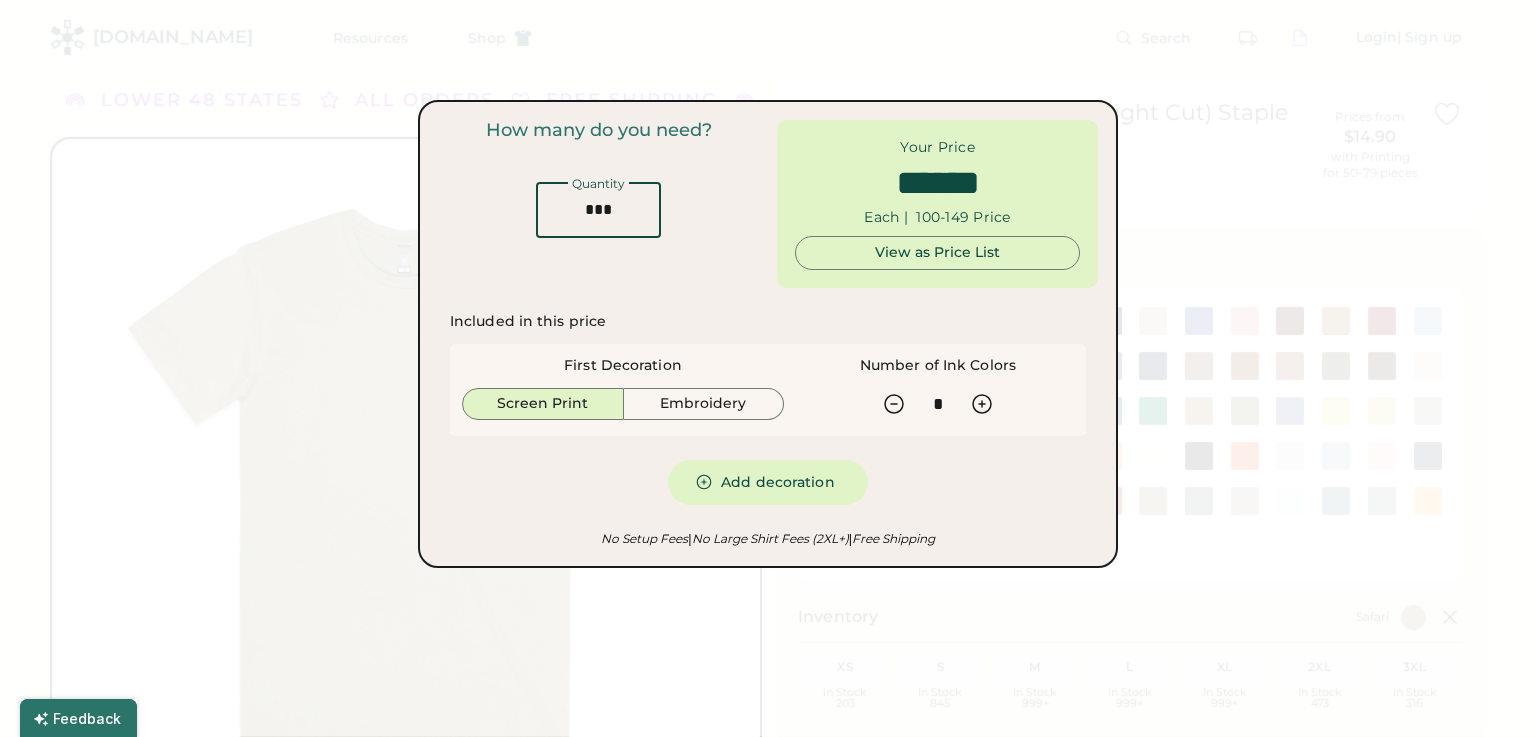 click at bounding box center [598, 210] 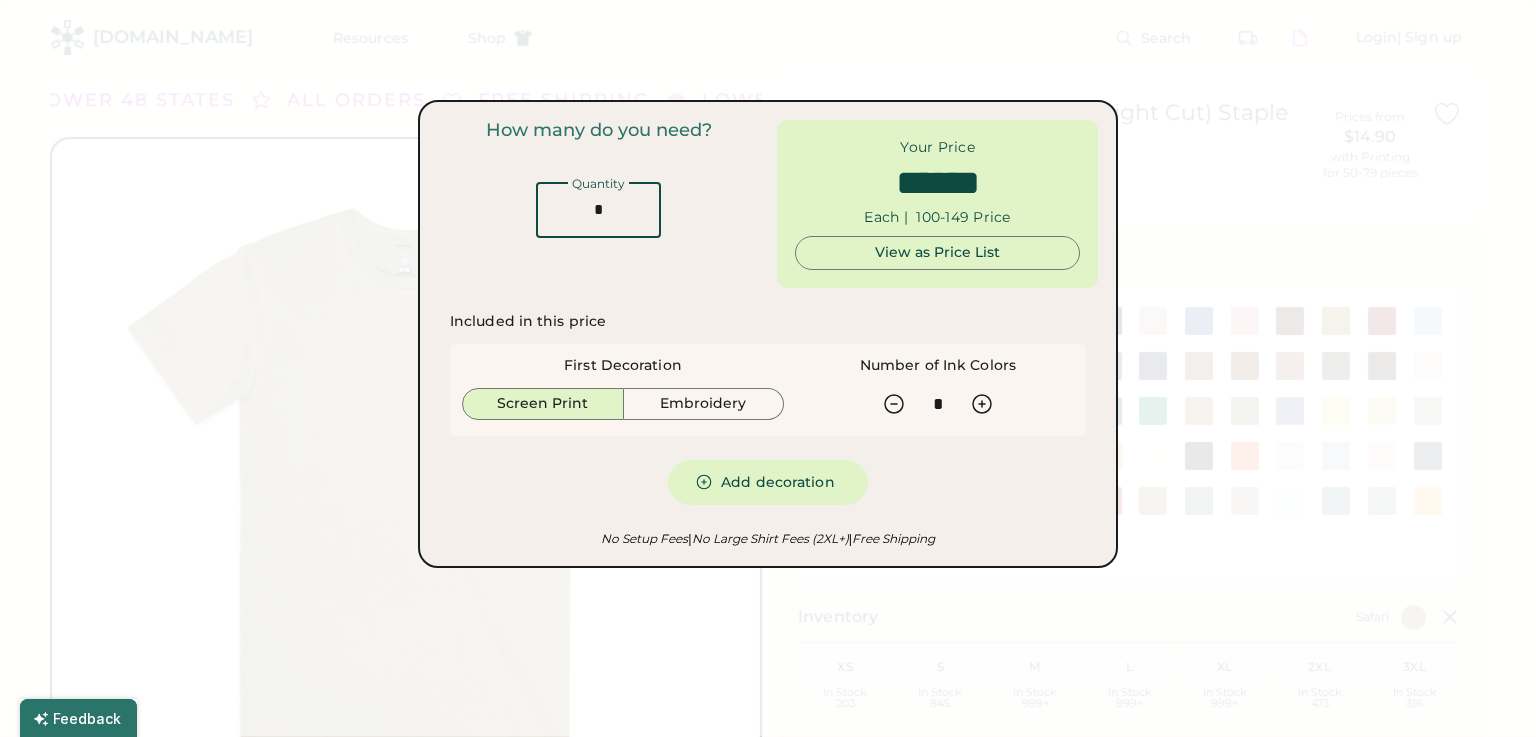 type on "**" 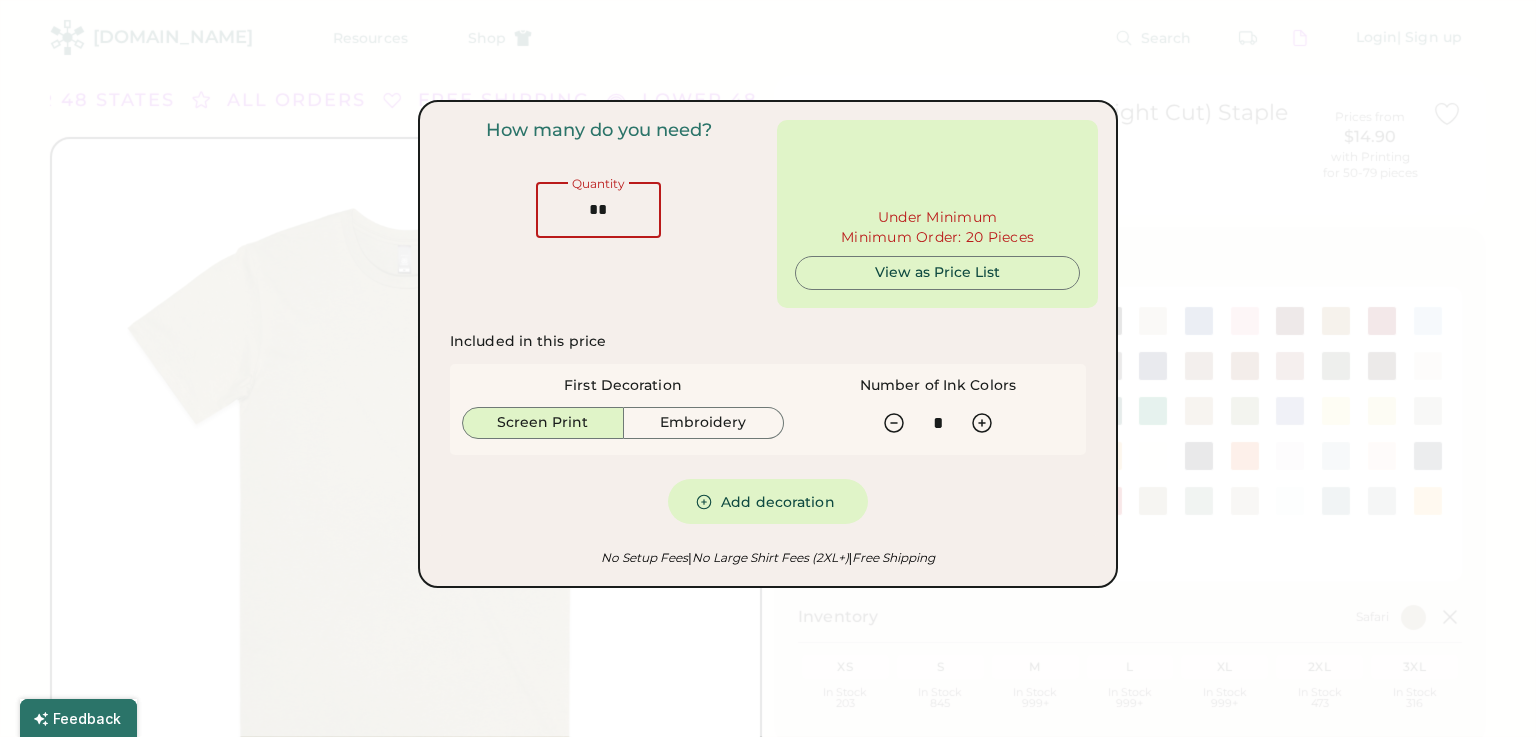 type on "******" 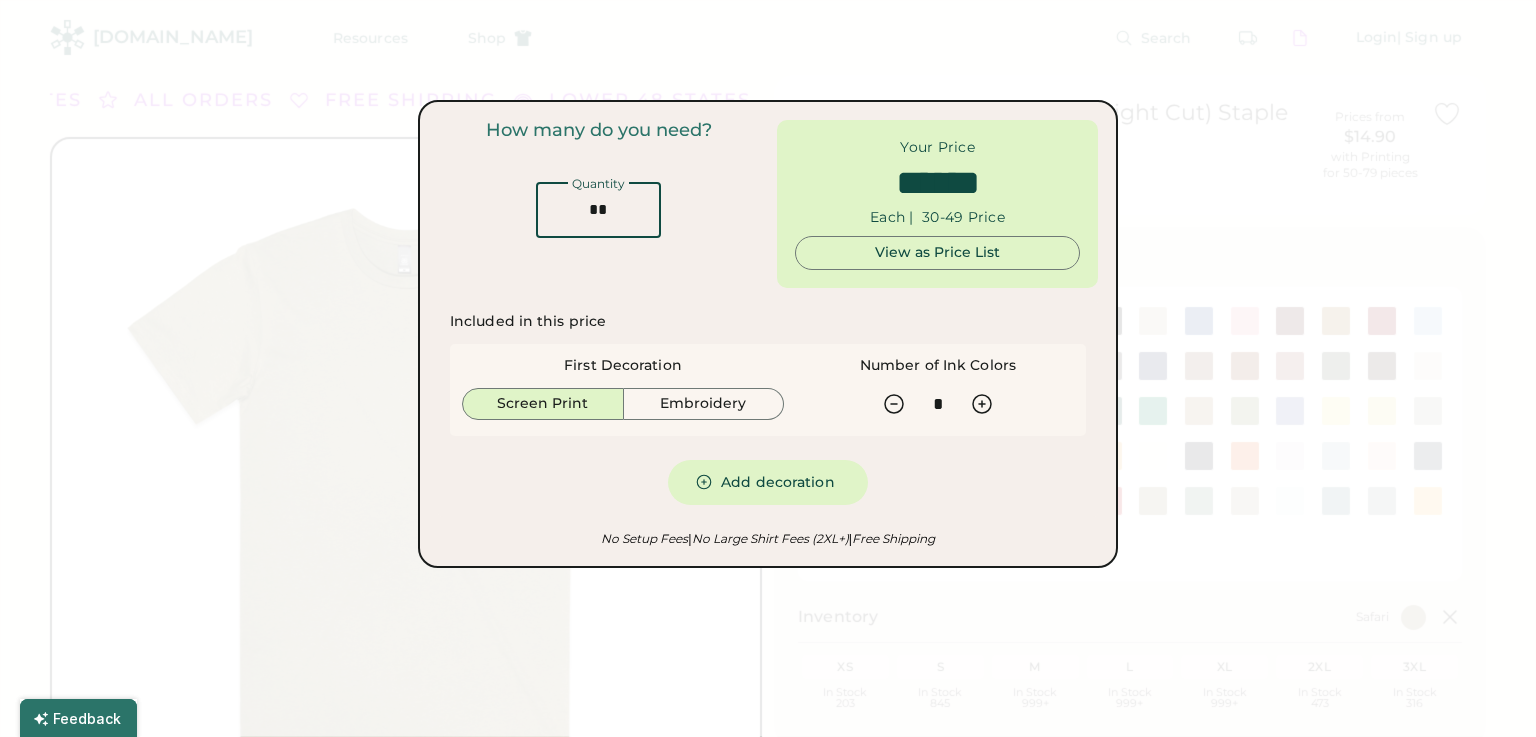 type on "**" 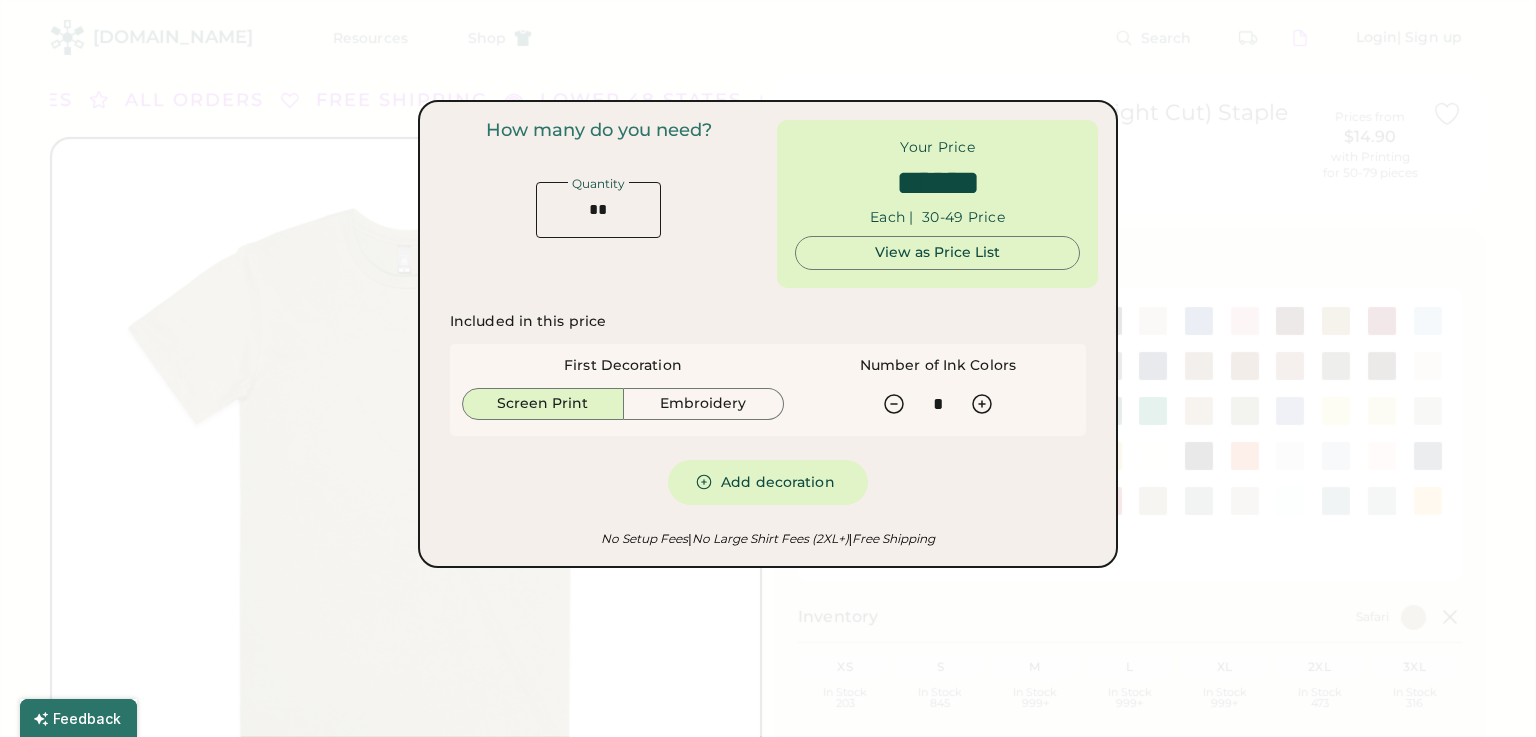 click on "Included in this price First Decoration Screen Print Embroidery Number of Ink Colors          Add decoration" at bounding box center (768, 408) 